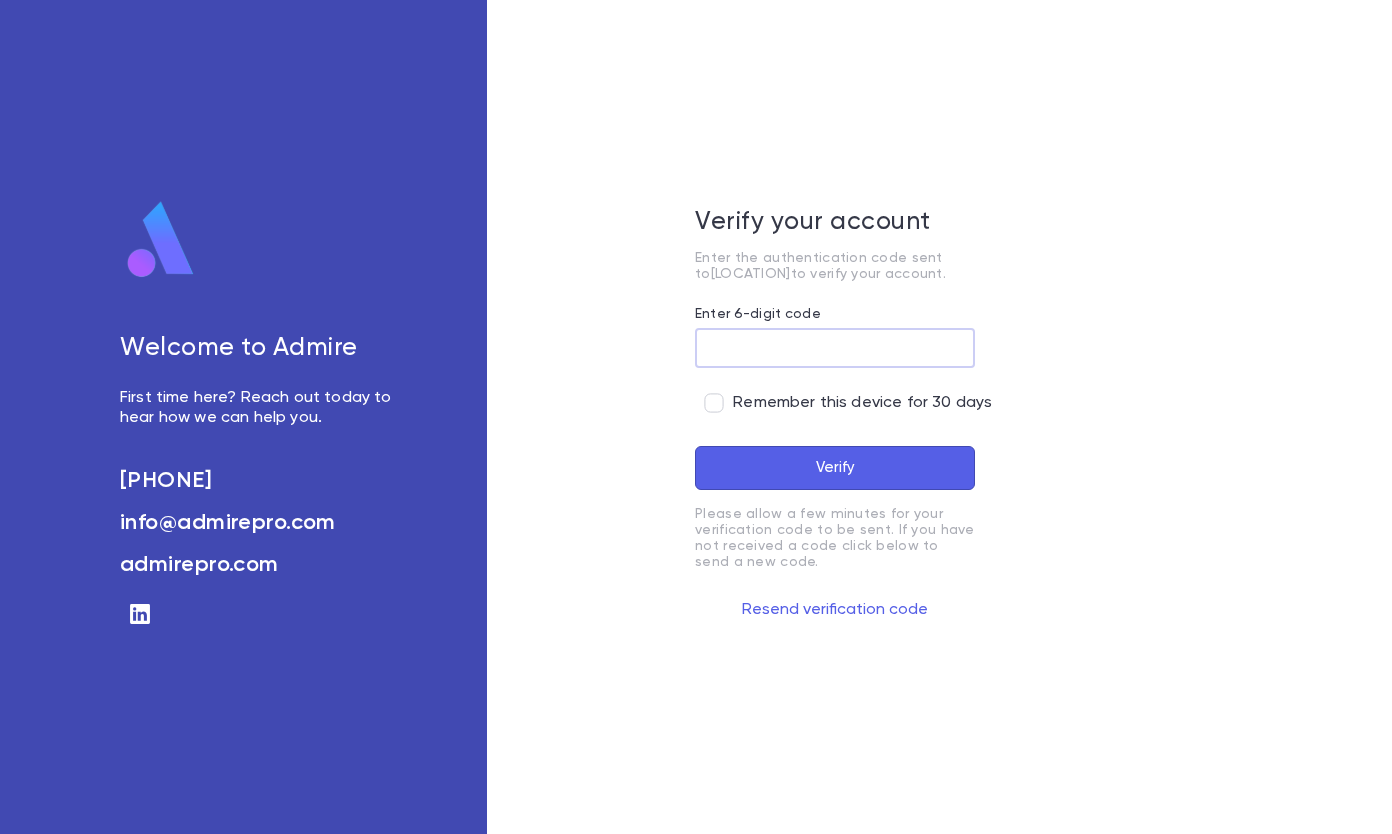 scroll, scrollTop: 0, scrollLeft: 0, axis: both 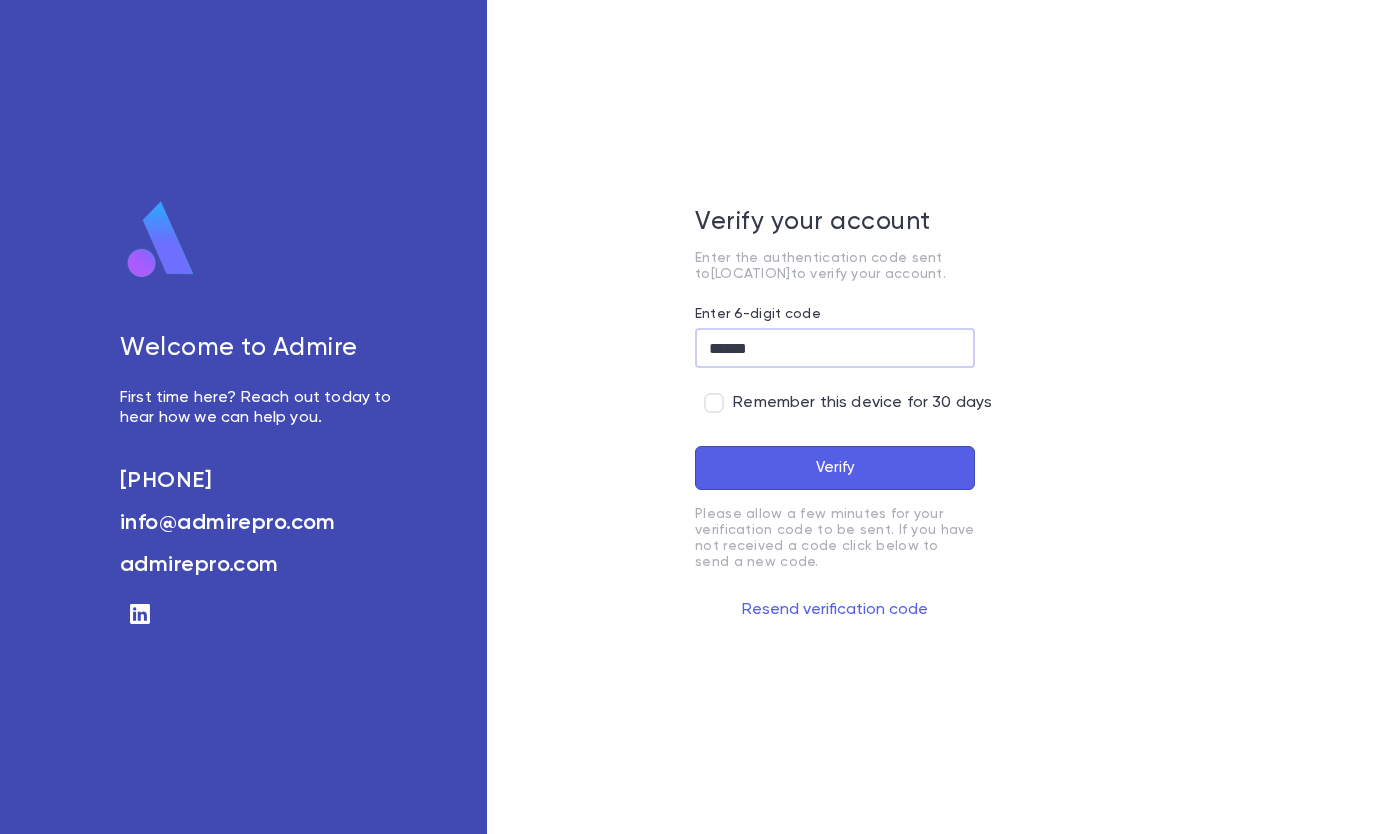 type on "******" 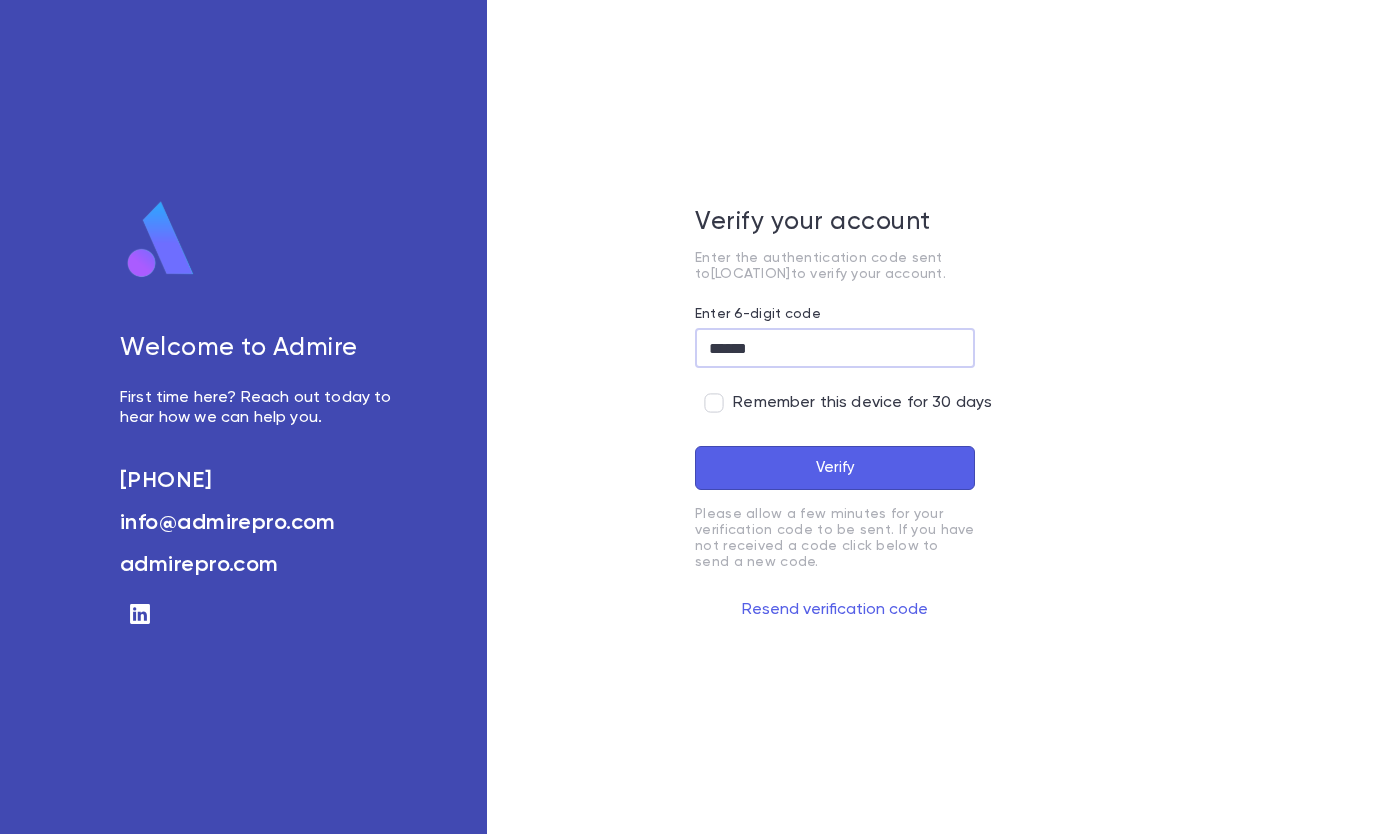 click on "Verify" at bounding box center (835, 468) 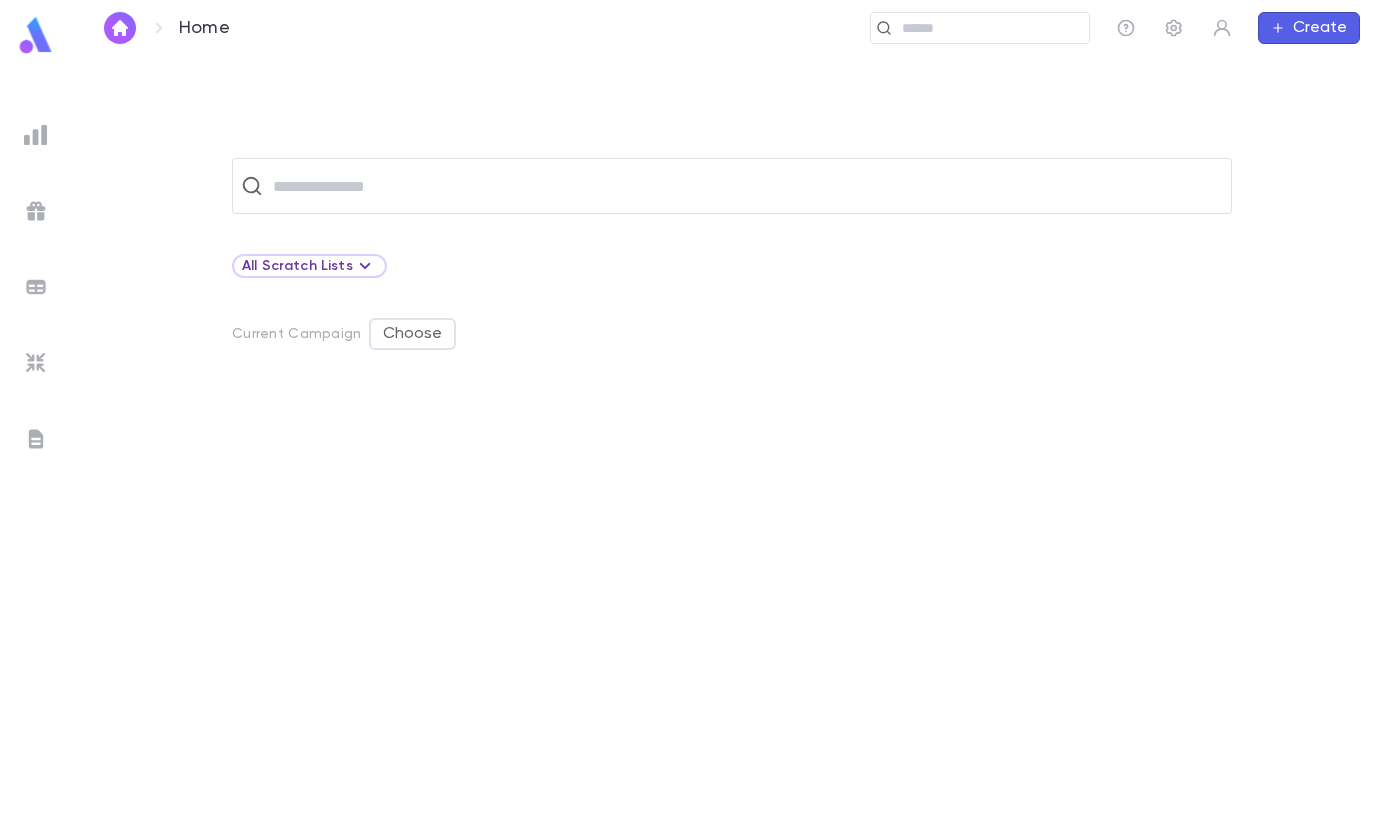 click at bounding box center (36, 135) 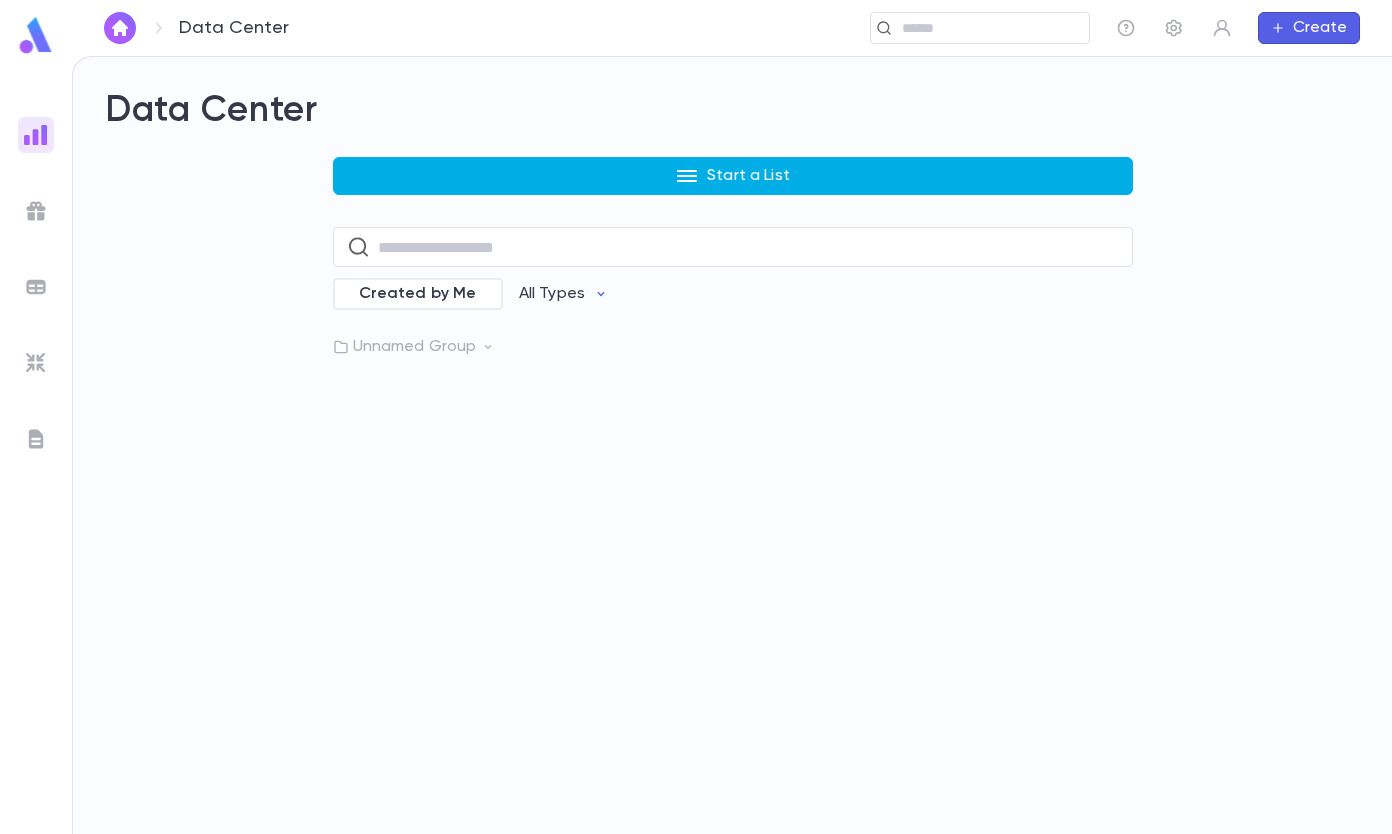 click on "Start a List" at bounding box center [748, 176] 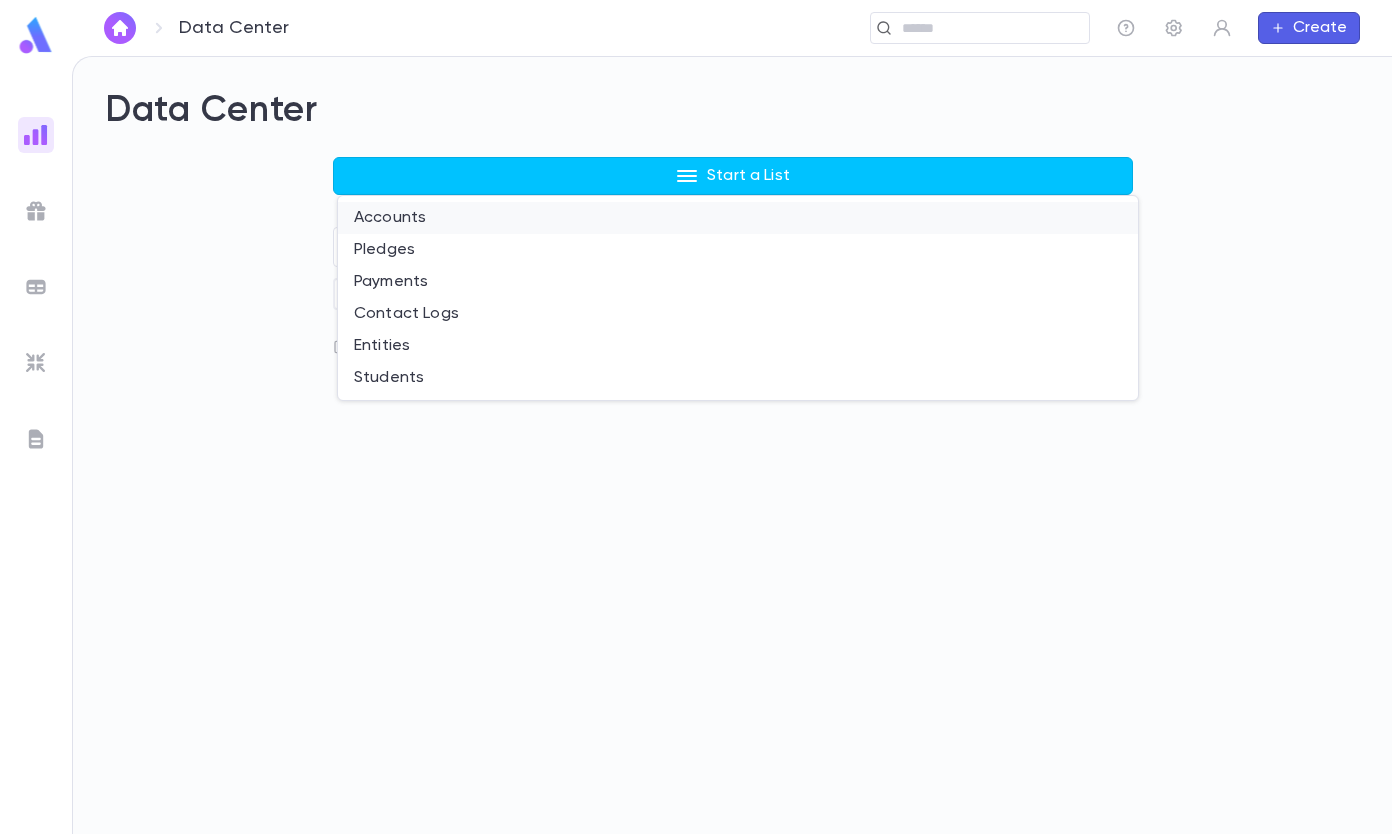 click on "Accounts" at bounding box center (738, 218) 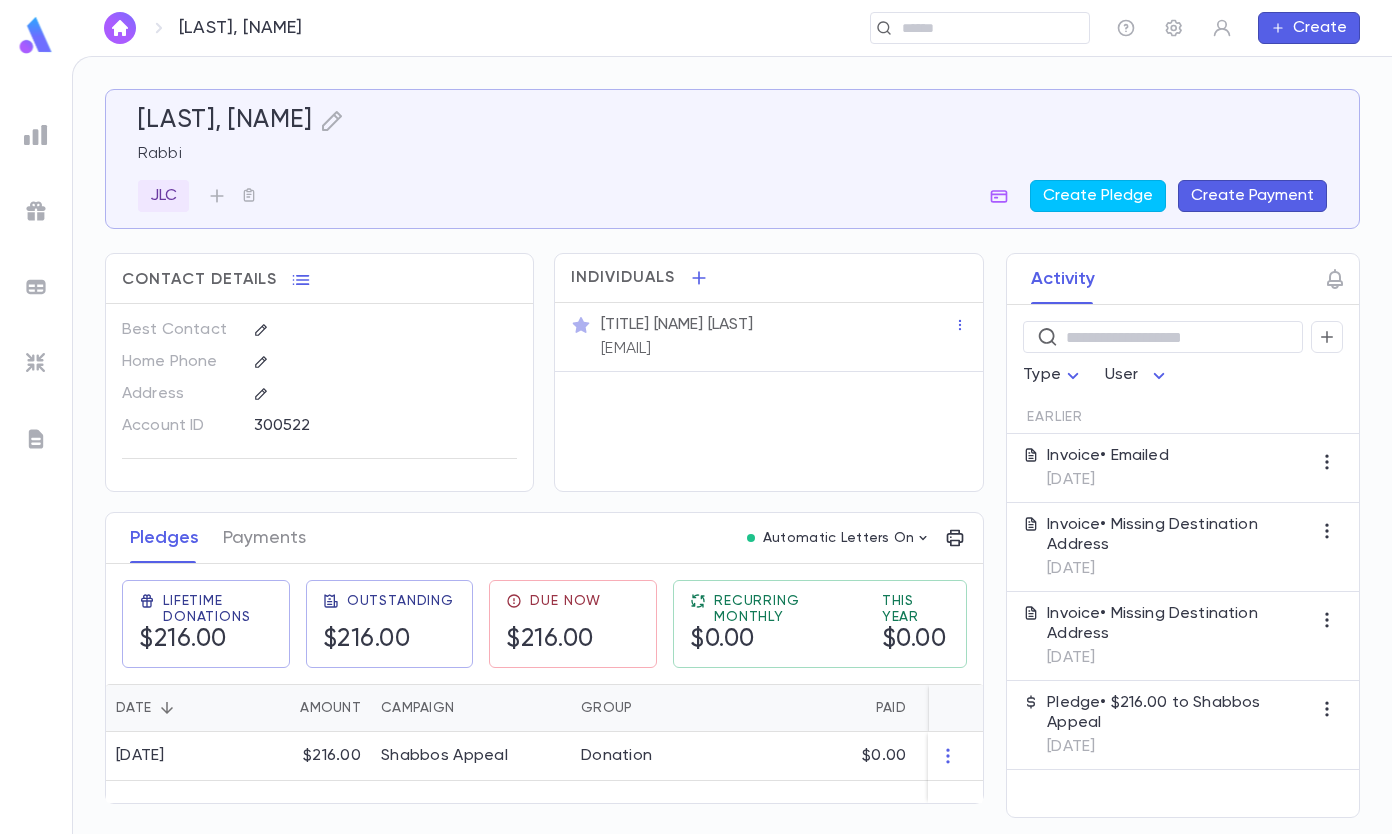 scroll, scrollTop: 0, scrollLeft: 0, axis: both 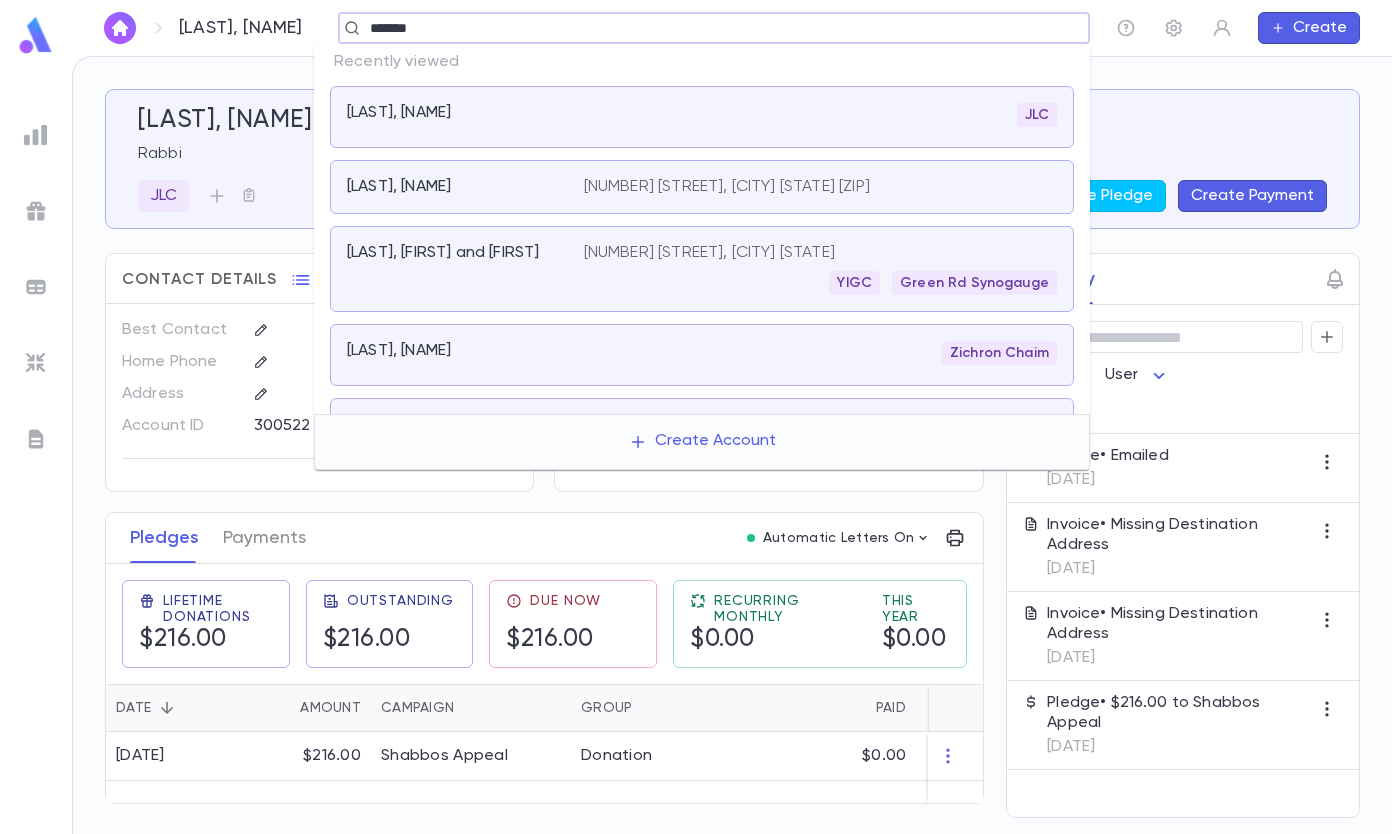 type on "*******" 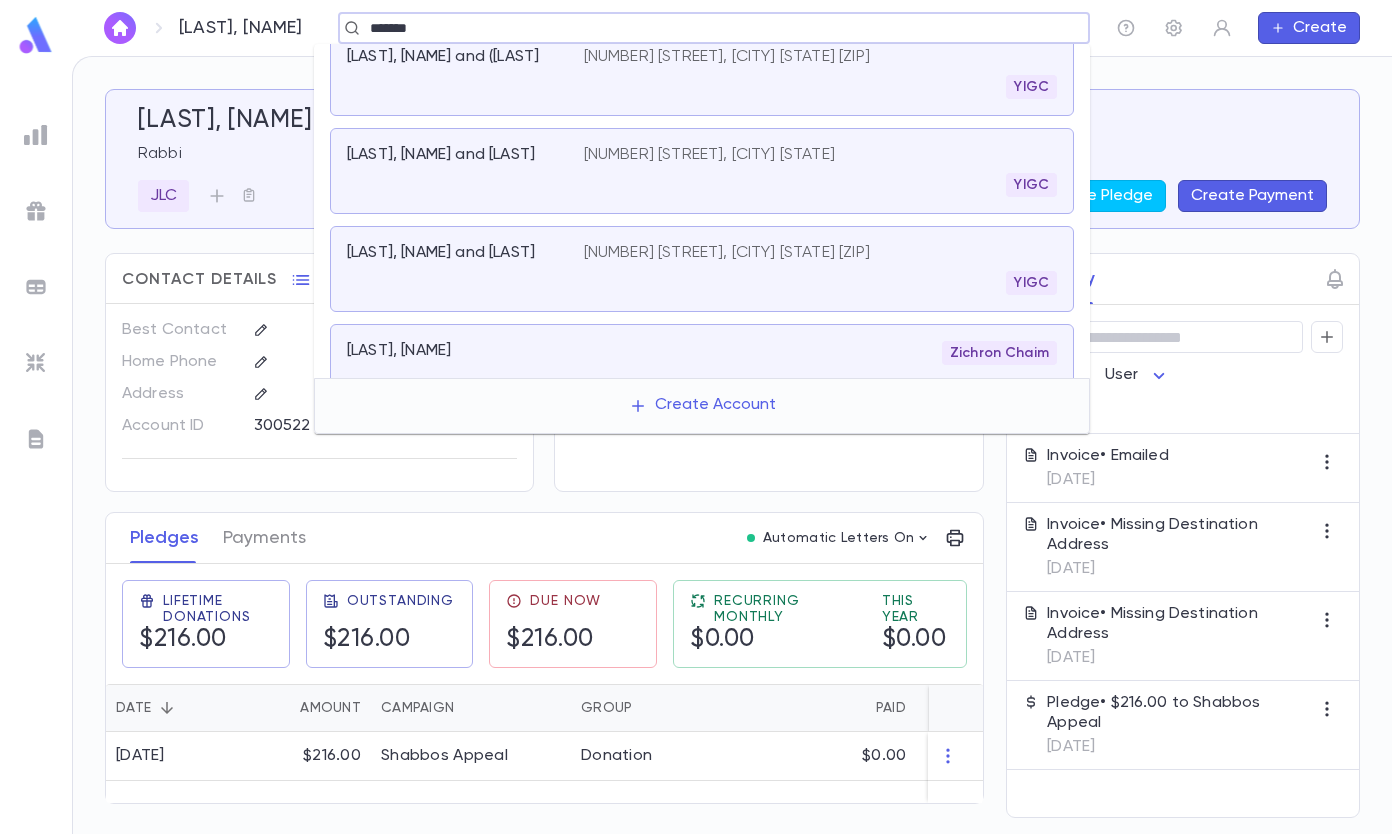 scroll, scrollTop: 34, scrollLeft: 0, axis: vertical 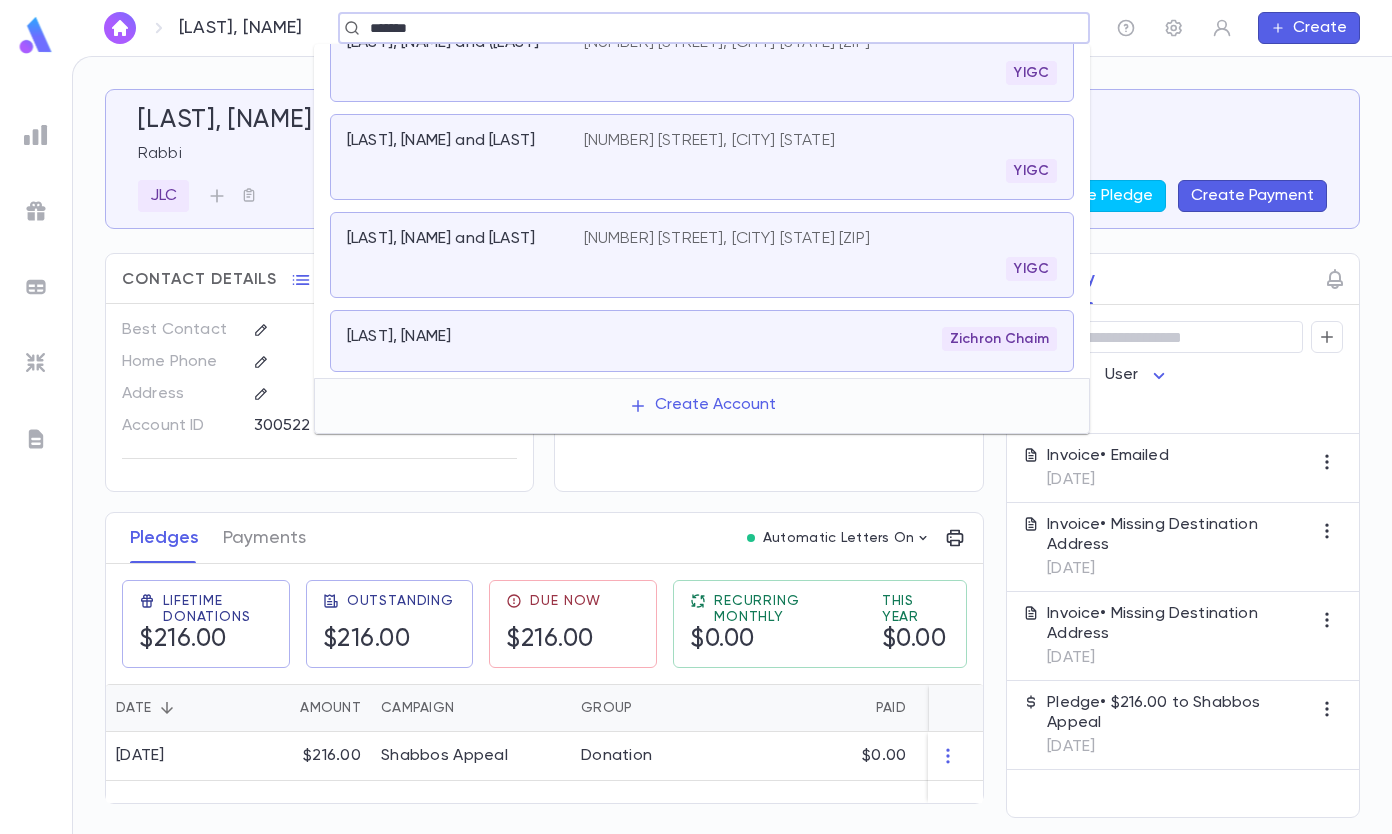 click on "[LAST], [NAME]" at bounding box center [453, 337] 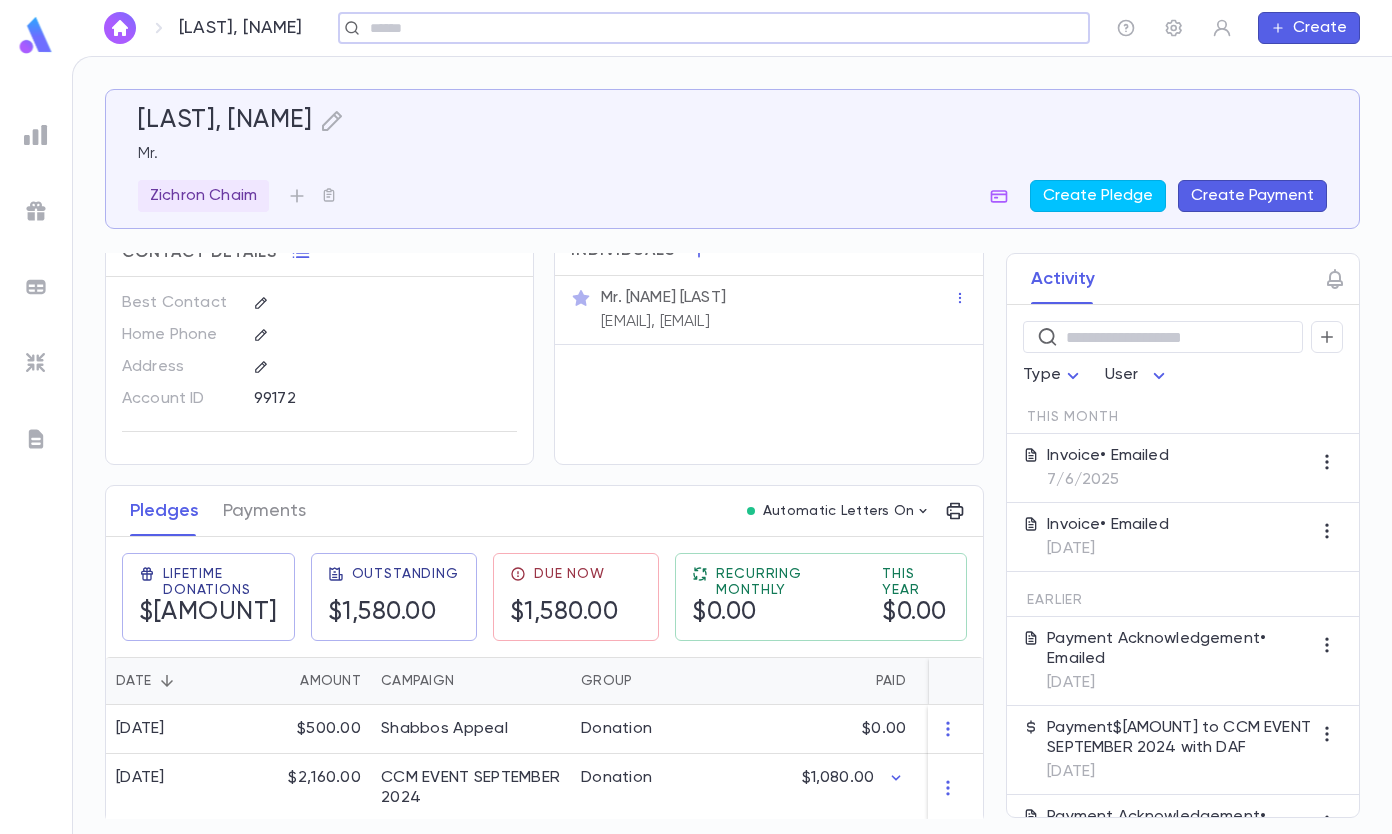 scroll, scrollTop: 40, scrollLeft: 0, axis: vertical 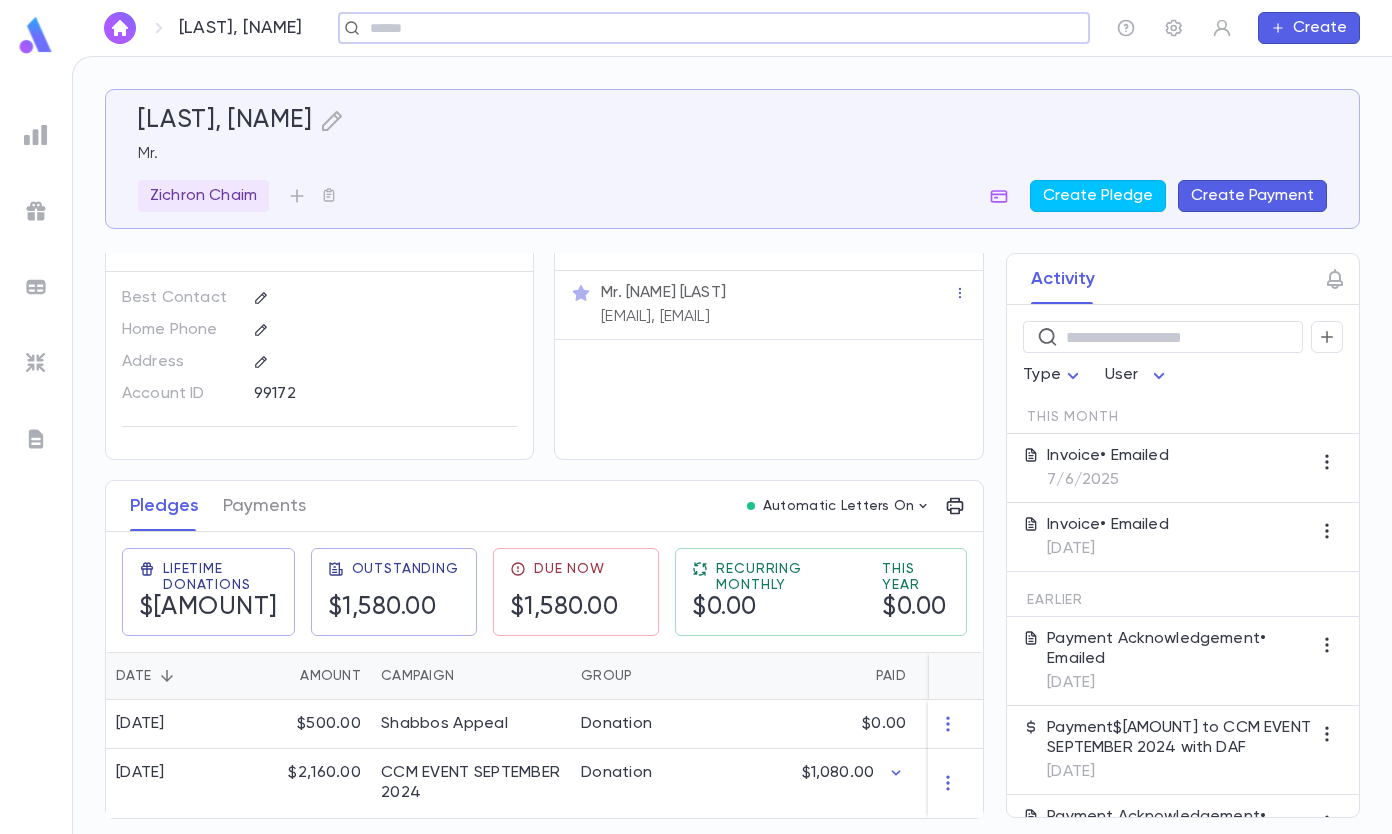 click on "Create Payment" at bounding box center (1252, 196) 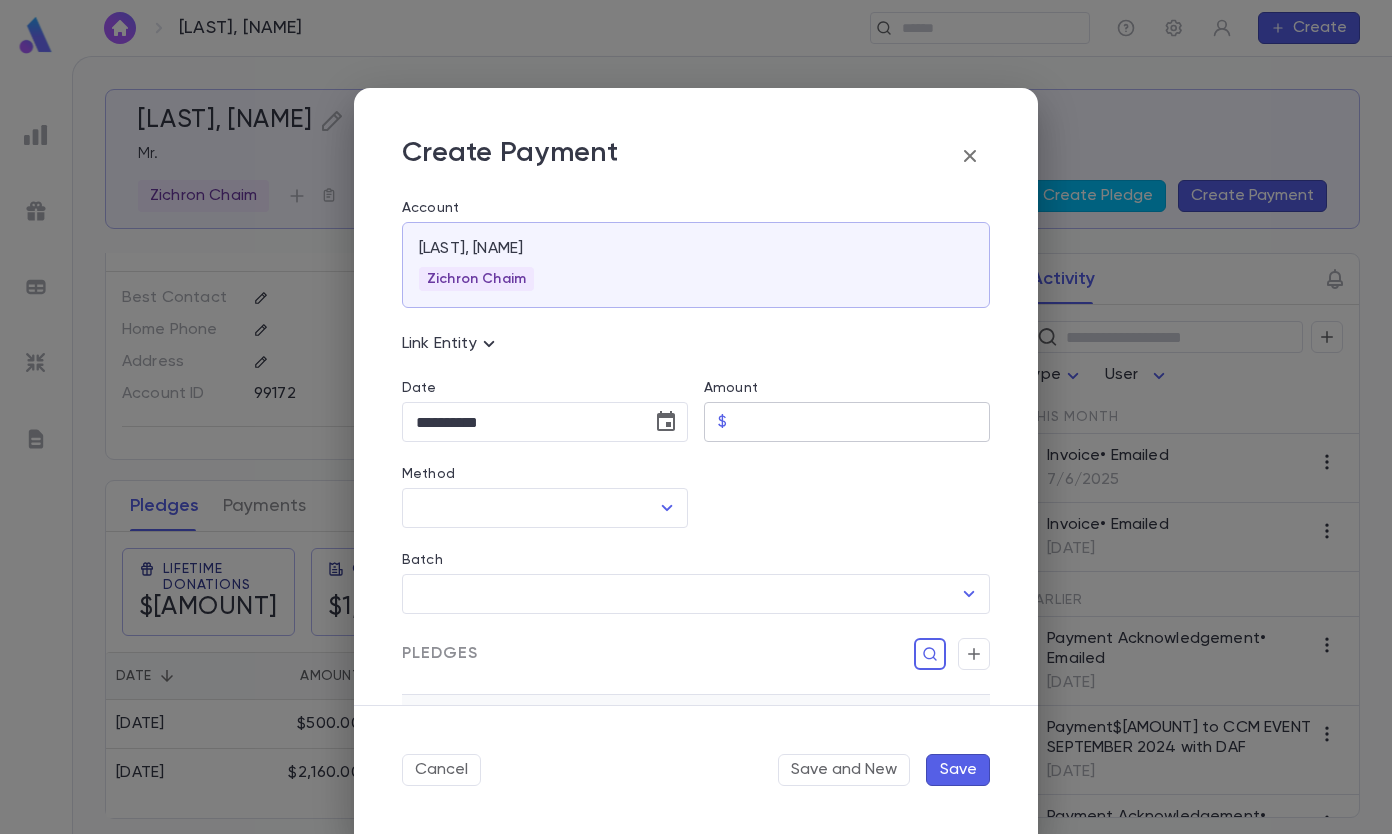 click on "Amount" at bounding box center (862, 422) 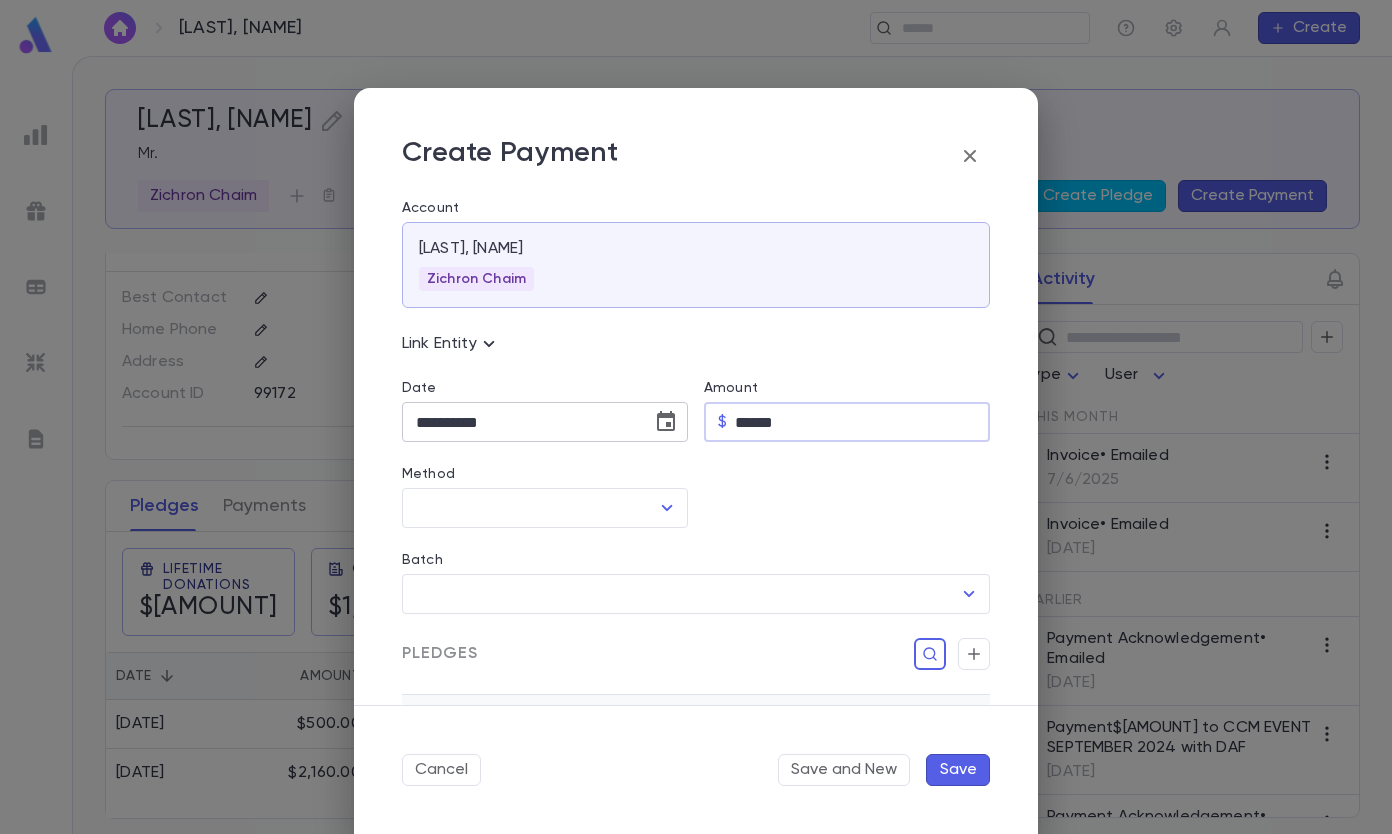 type on "******" 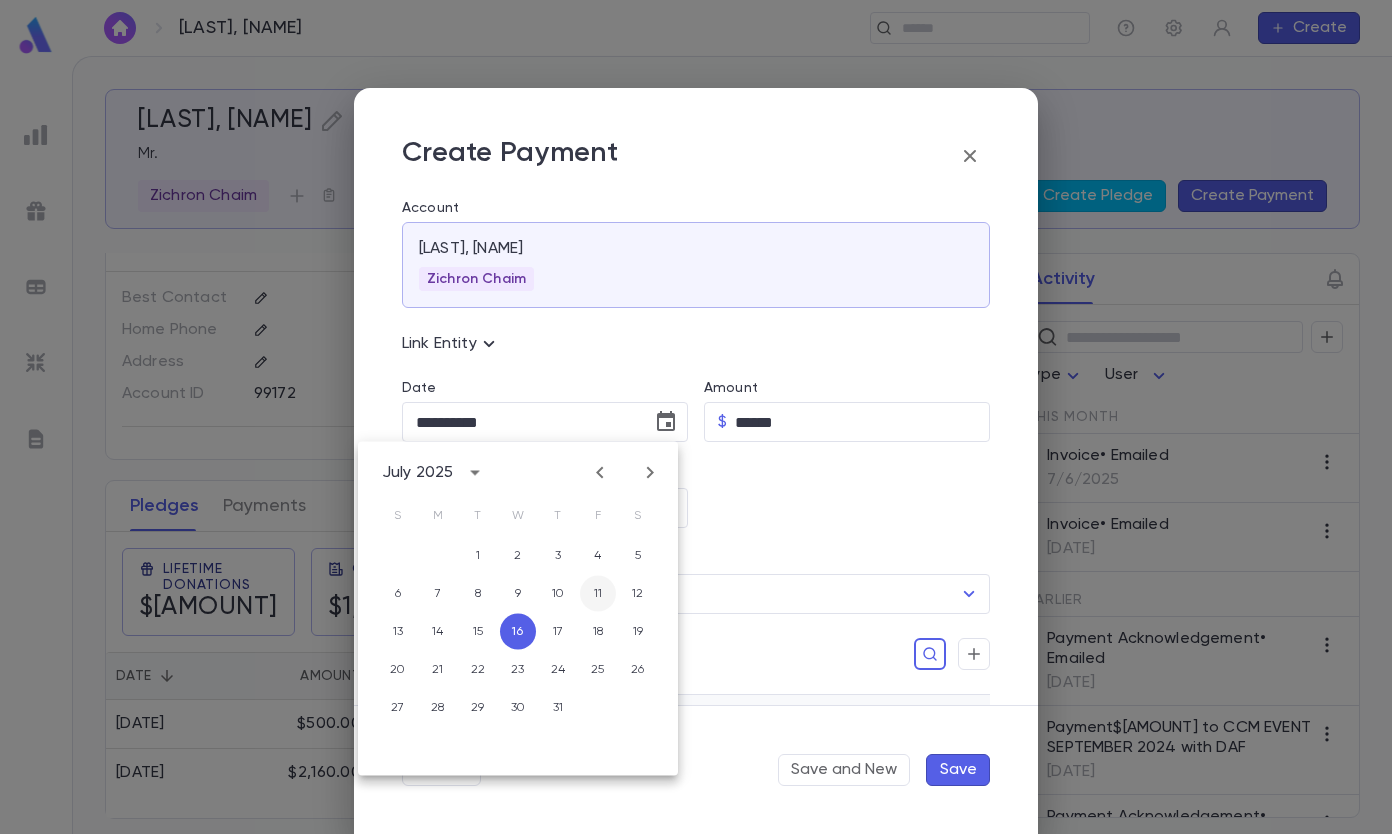 click on "11" at bounding box center [598, 594] 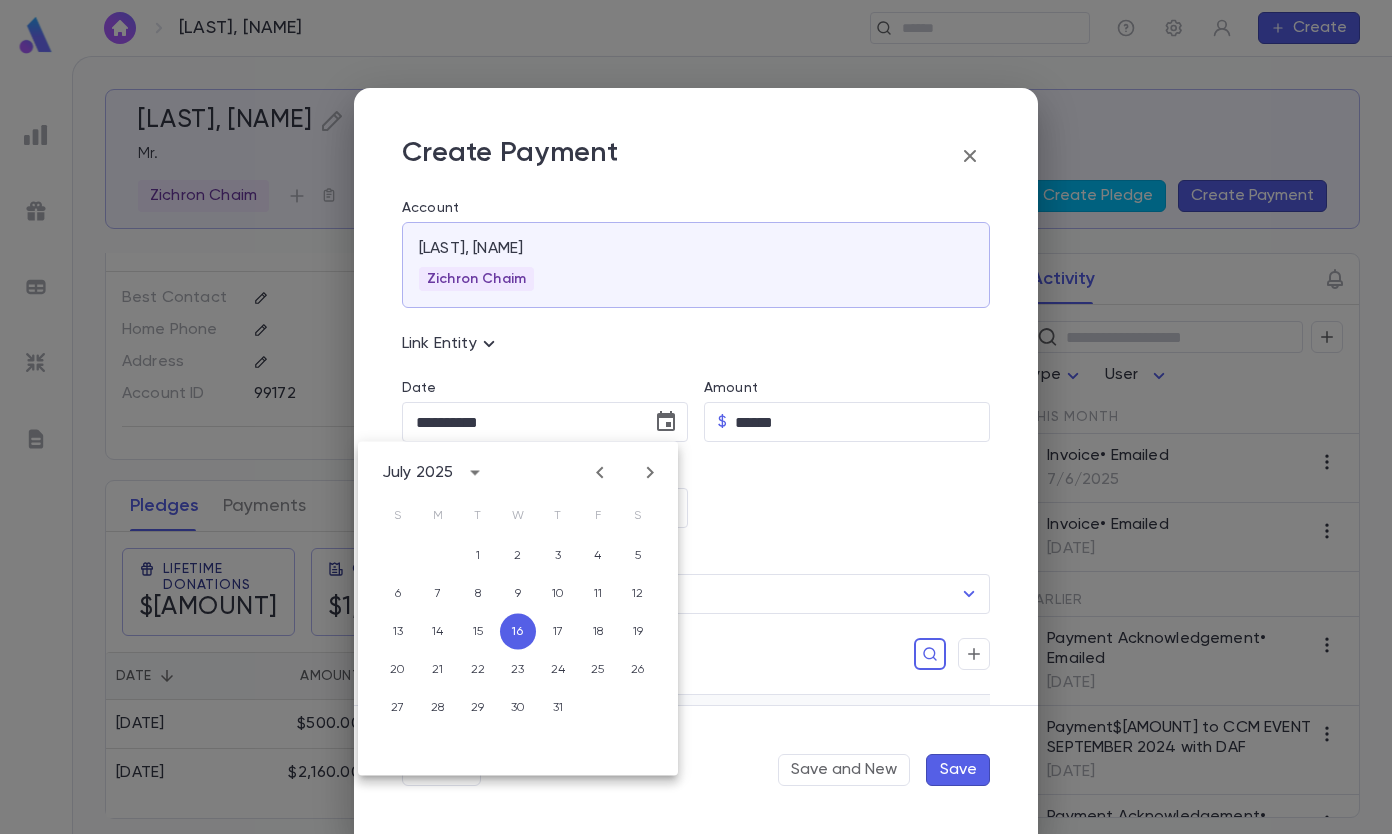 type on "**********" 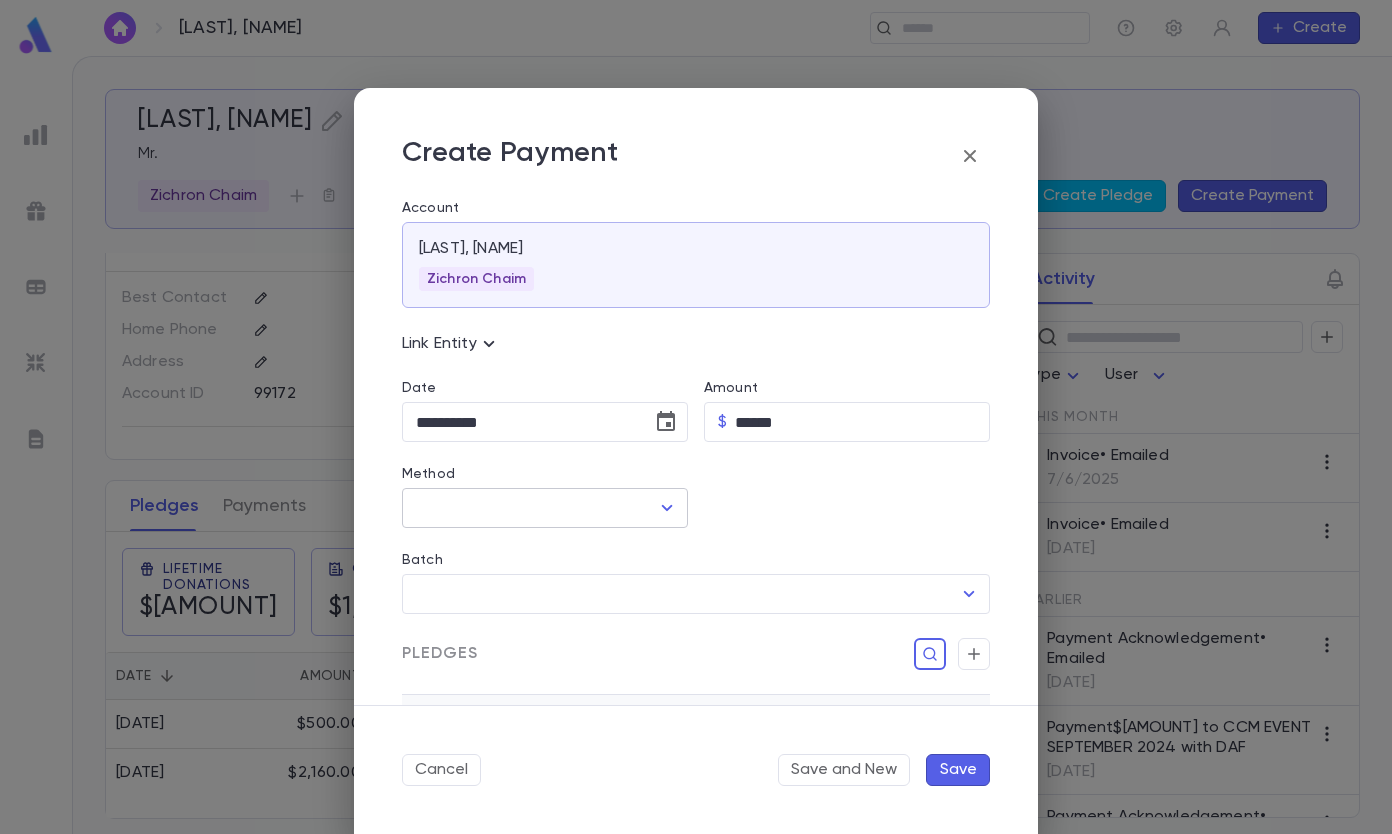 click on "Method" at bounding box center (530, 508) 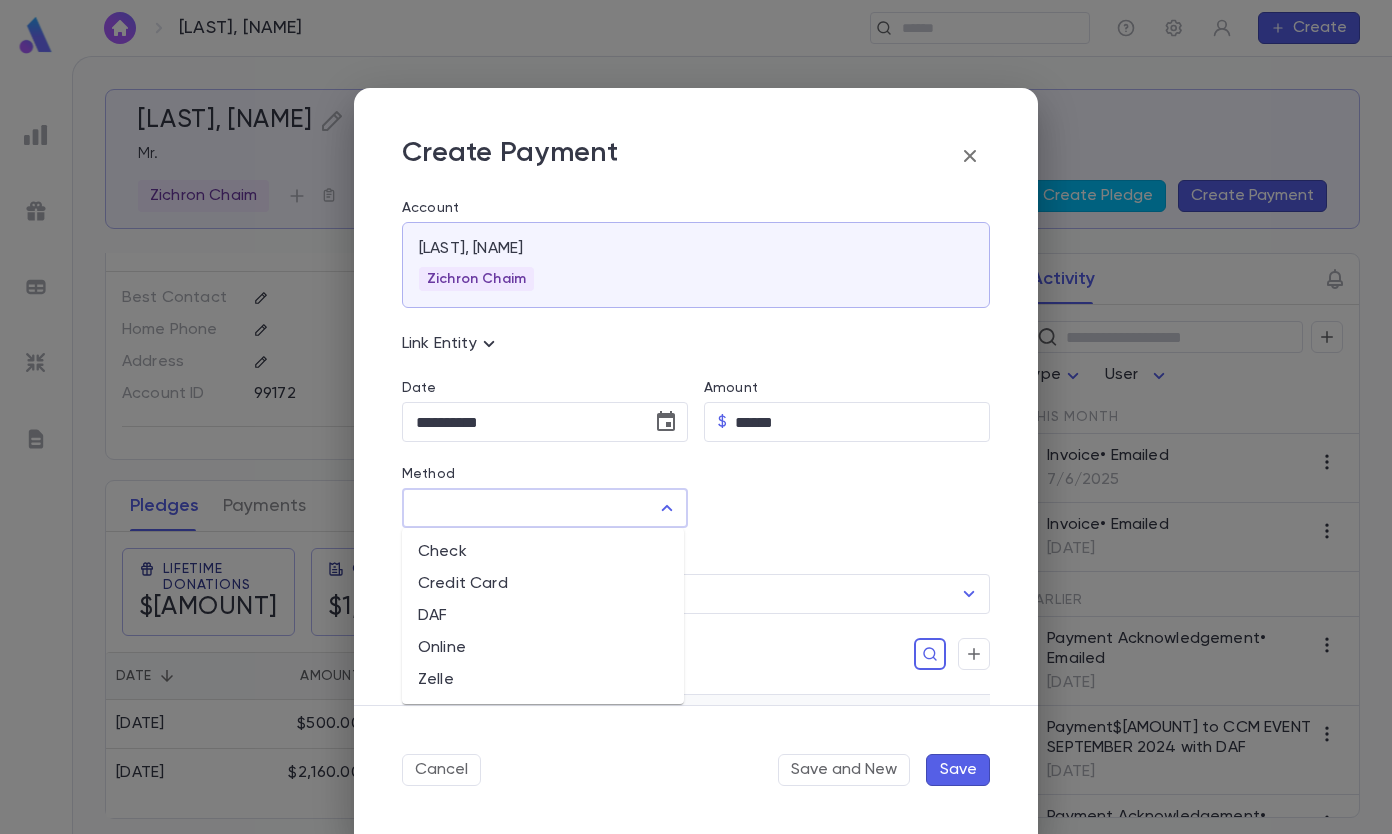 click on "DAF" at bounding box center (543, 616) 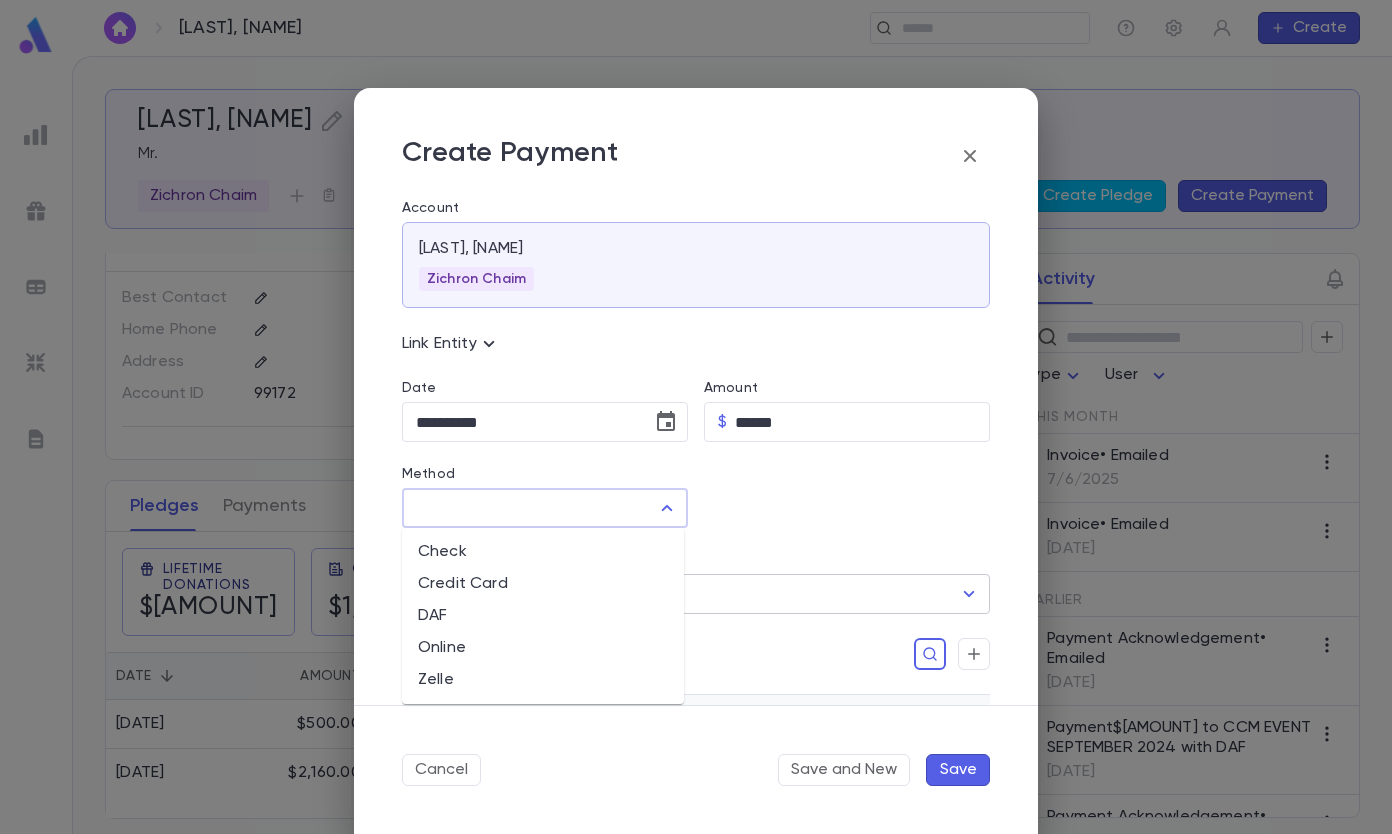 type on "***" 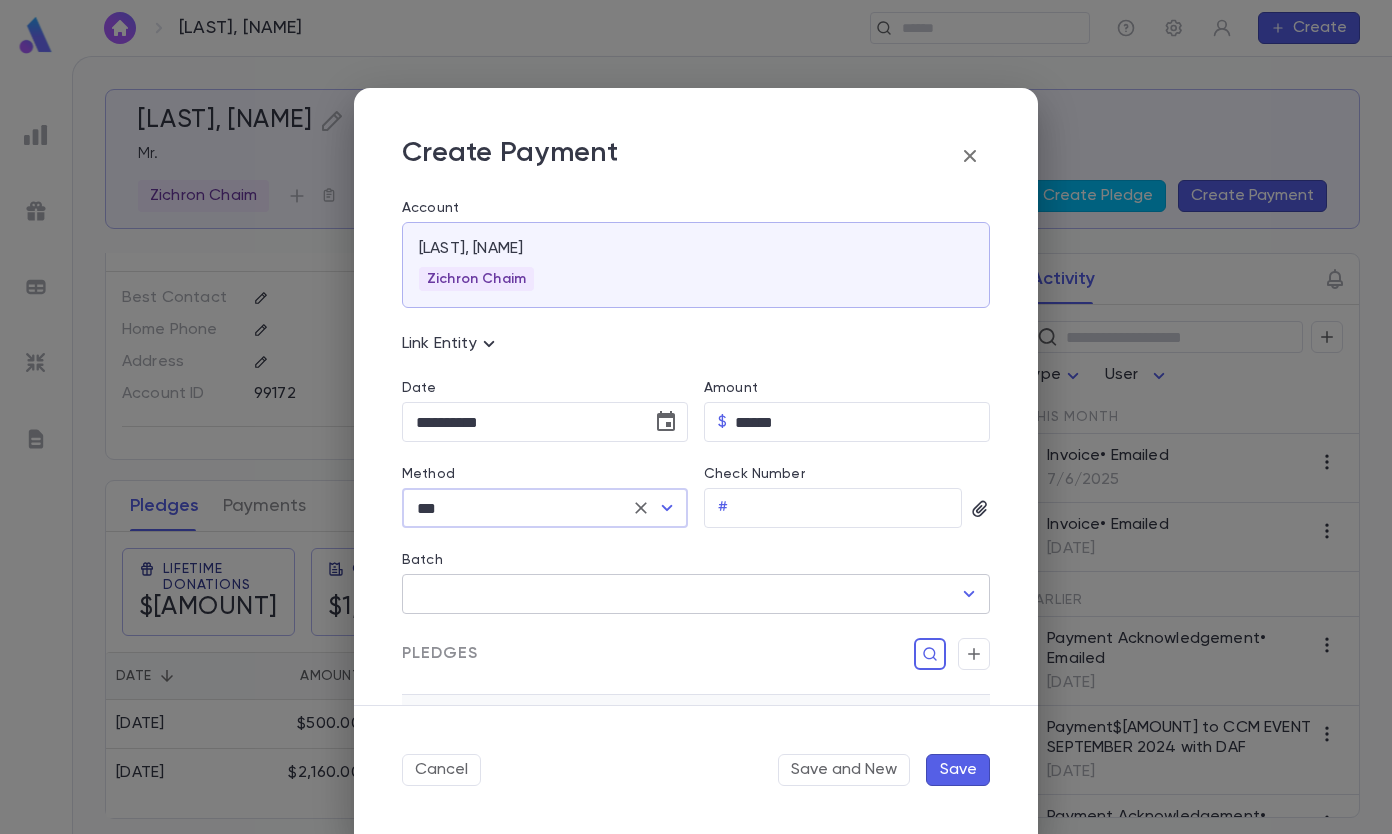scroll, scrollTop: 300, scrollLeft: 0, axis: vertical 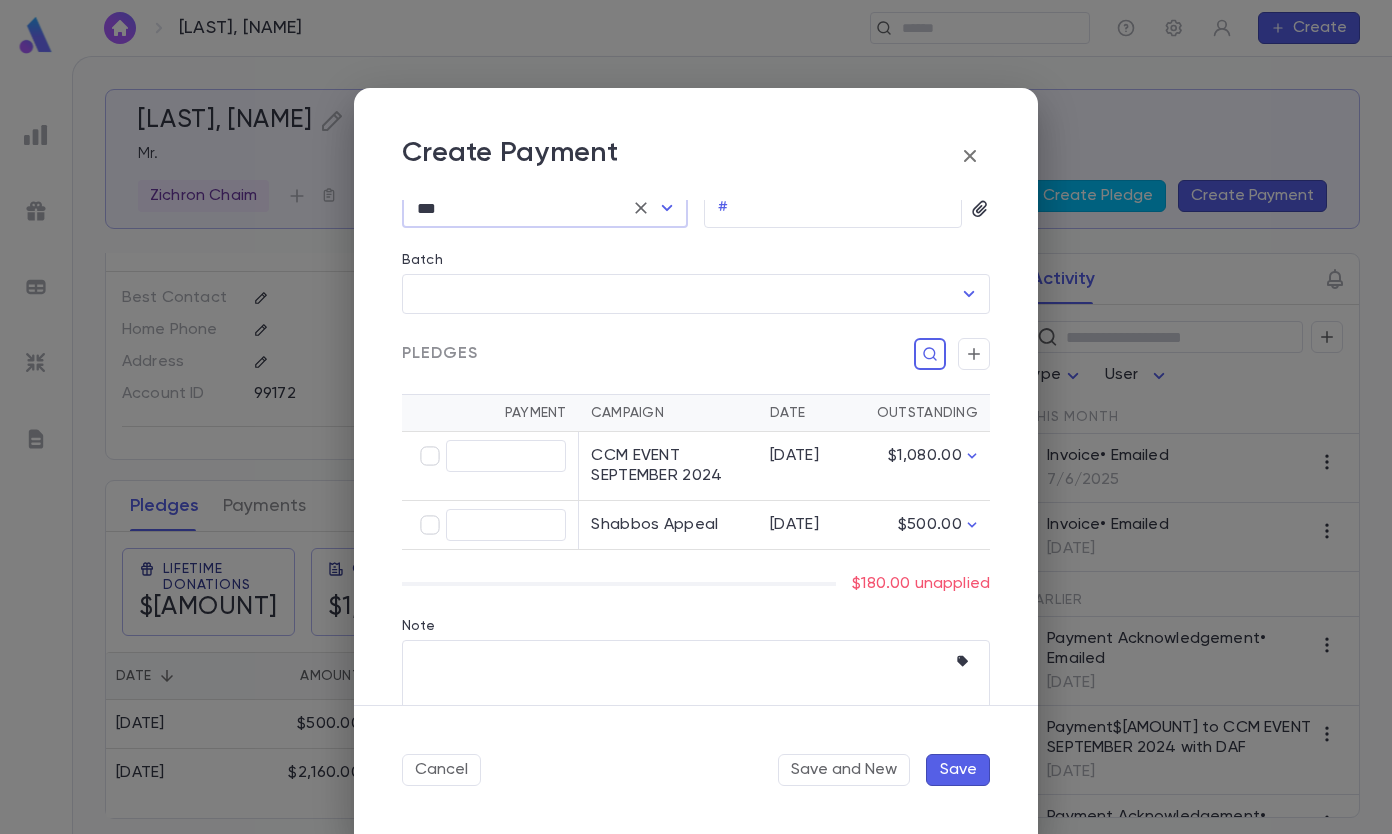 type on "******" 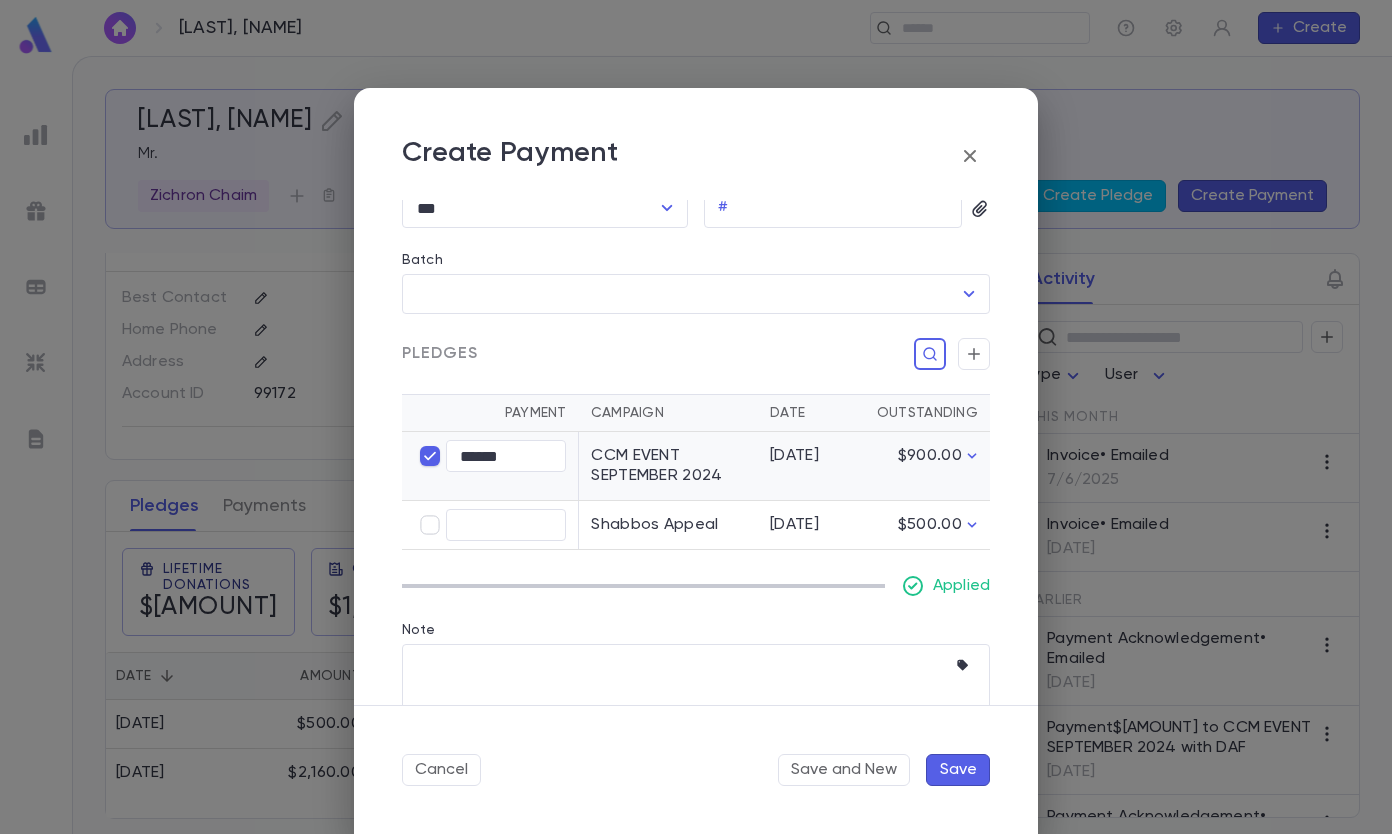 click on "Save" at bounding box center (958, 770) 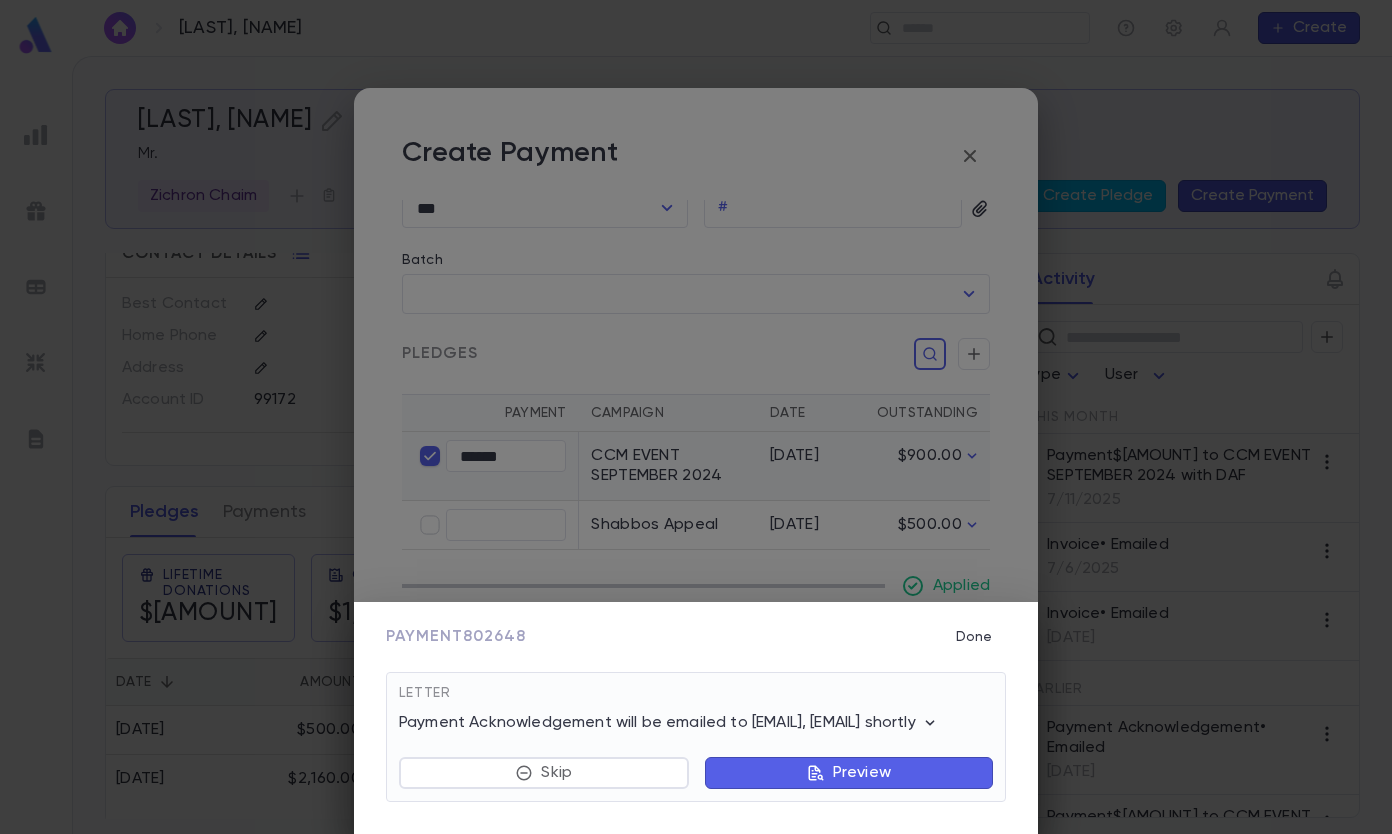 scroll, scrollTop: 40, scrollLeft: 0, axis: vertical 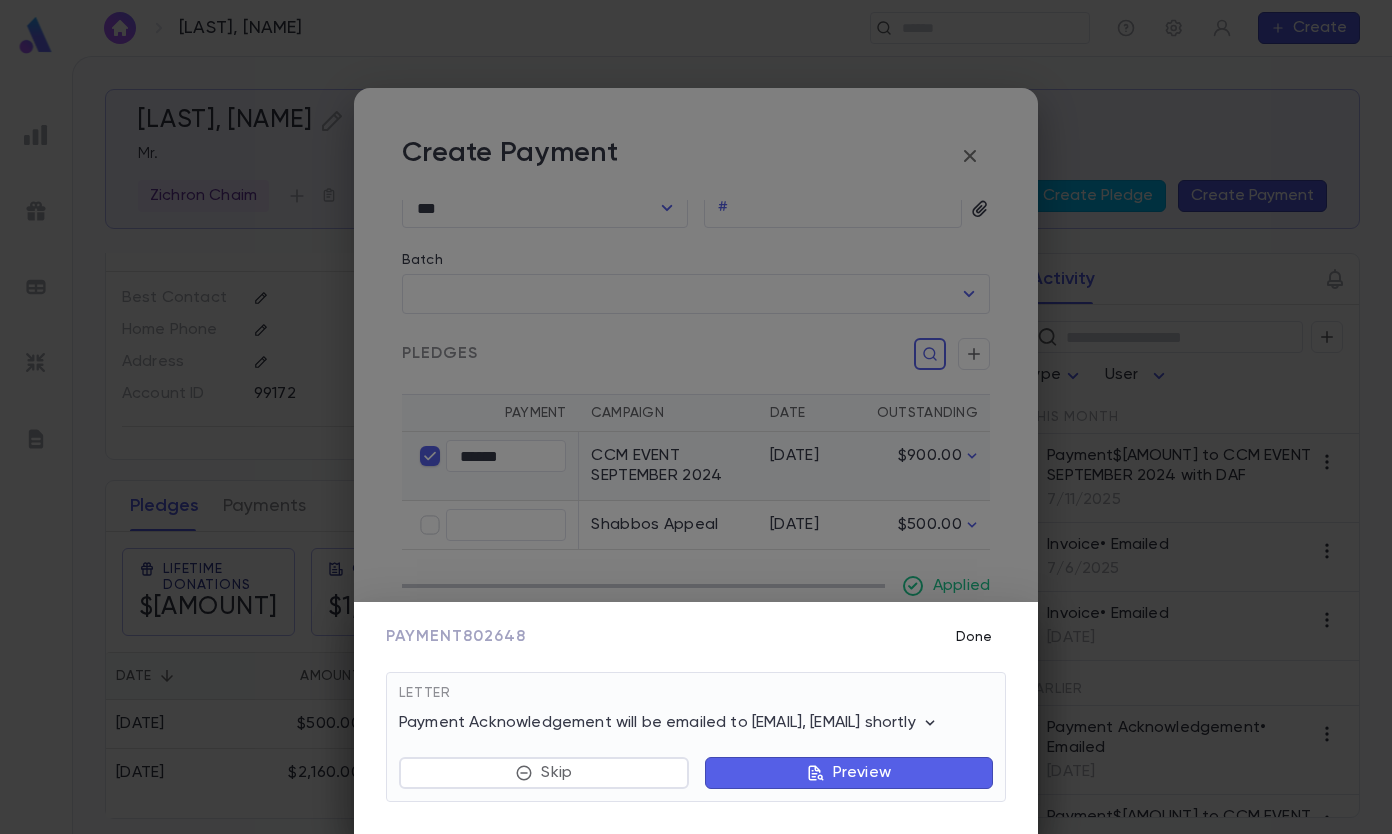 click on "Done" at bounding box center [974, 637] 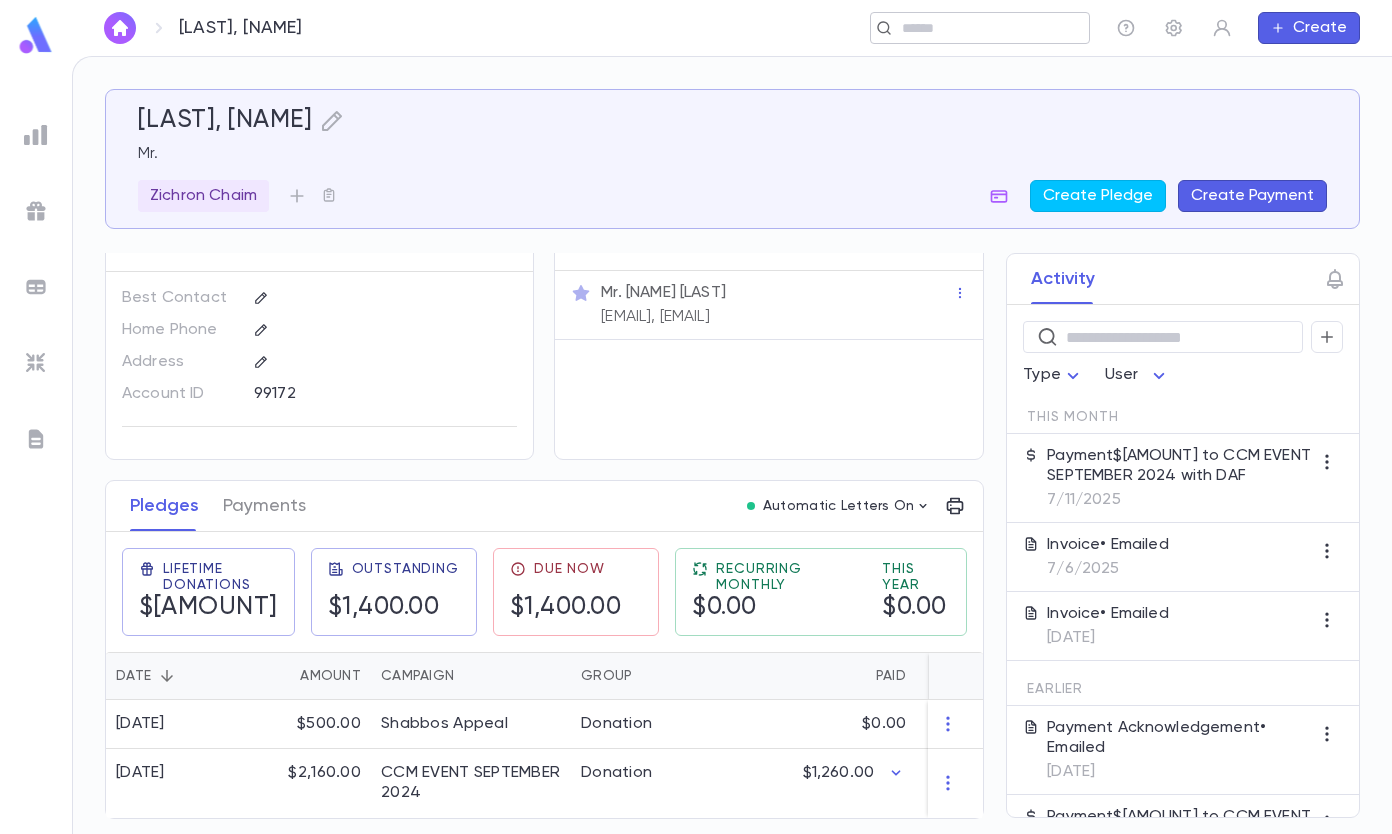 click at bounding box center (973, 28) 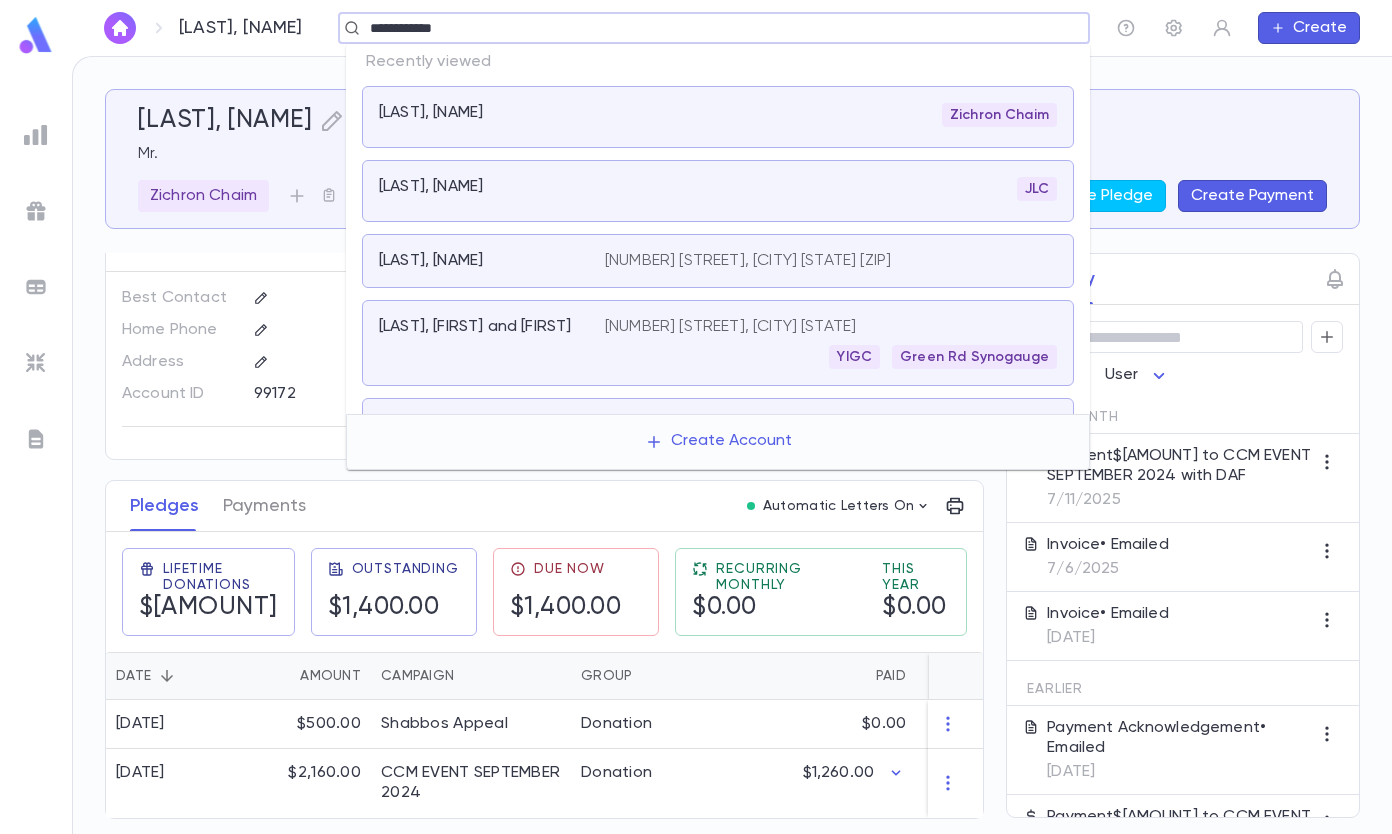 type on "**********" 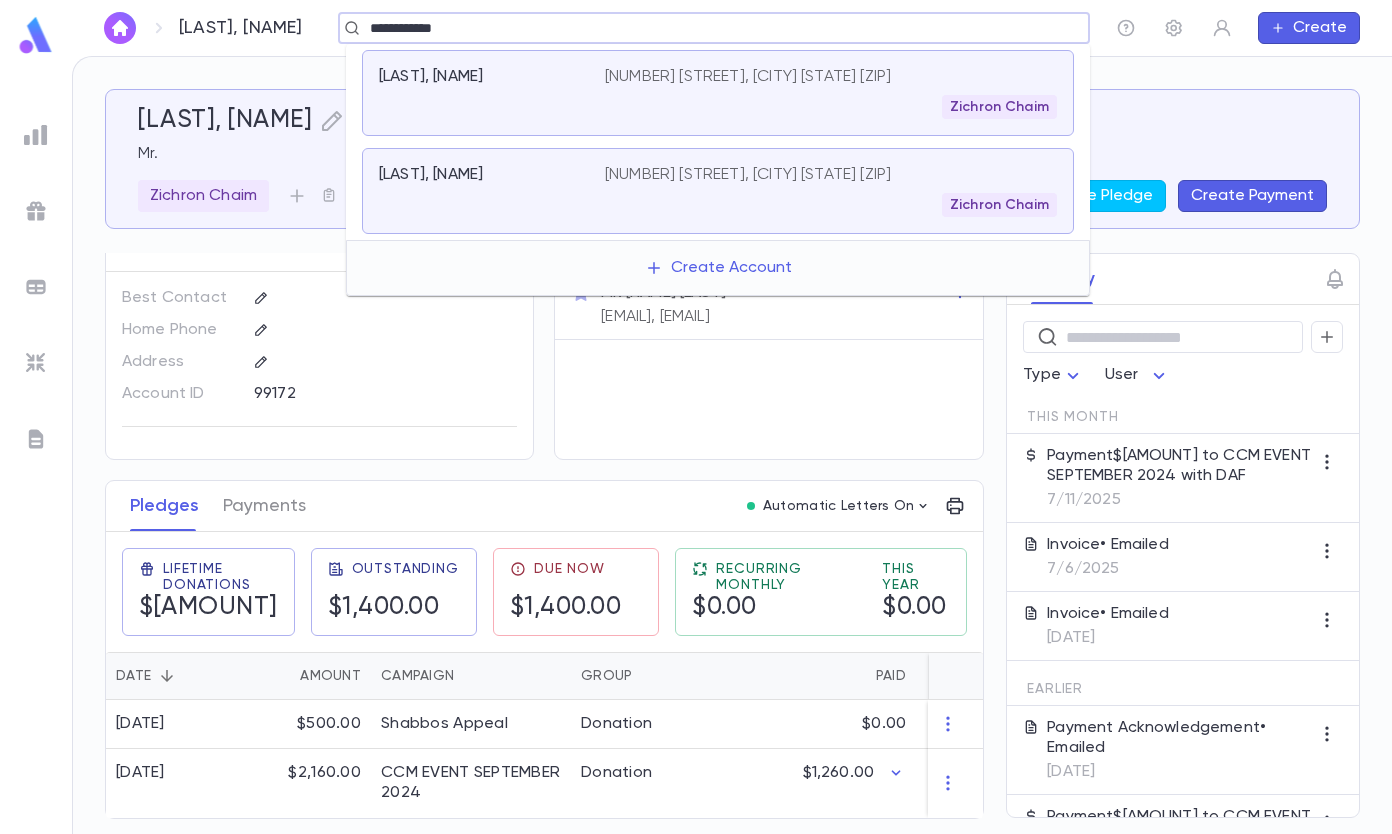 click on "[NUMBER] [STREET], [CITY] [STATE] [ZIP]" at bounding box center (748, 175) 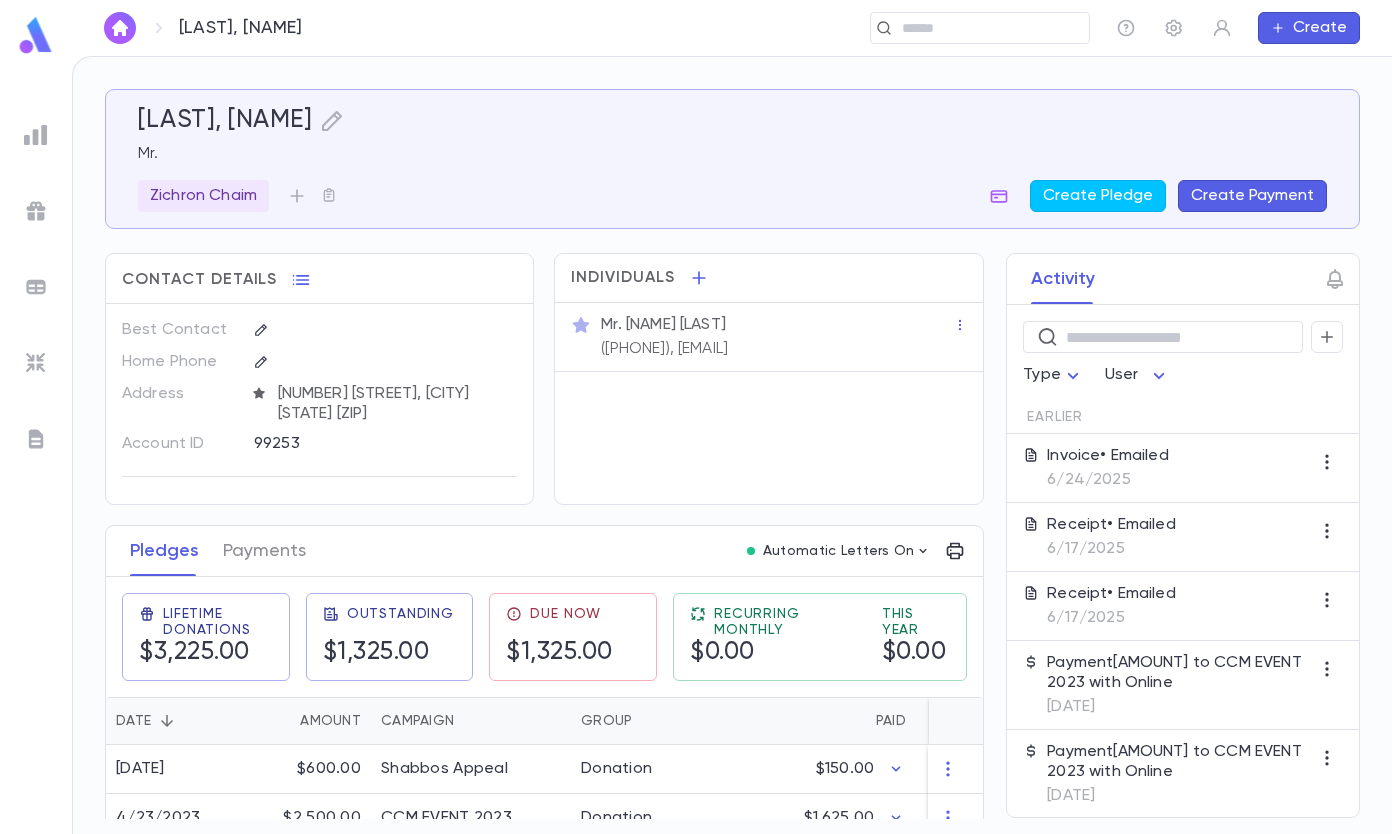 click on "Create Payment" at bounding box center (1252, 196) 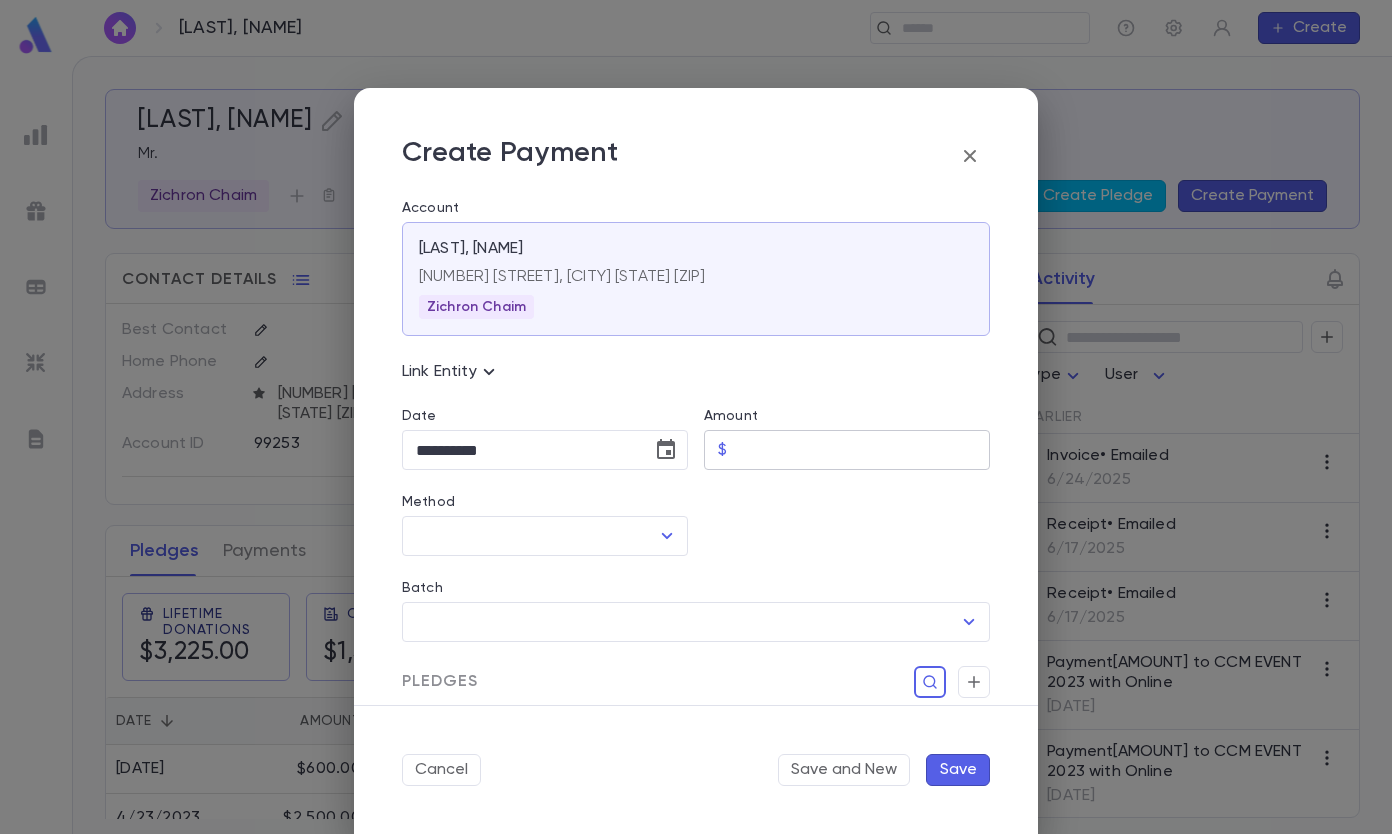 click on "Amount" at bounding box center [862, 450] 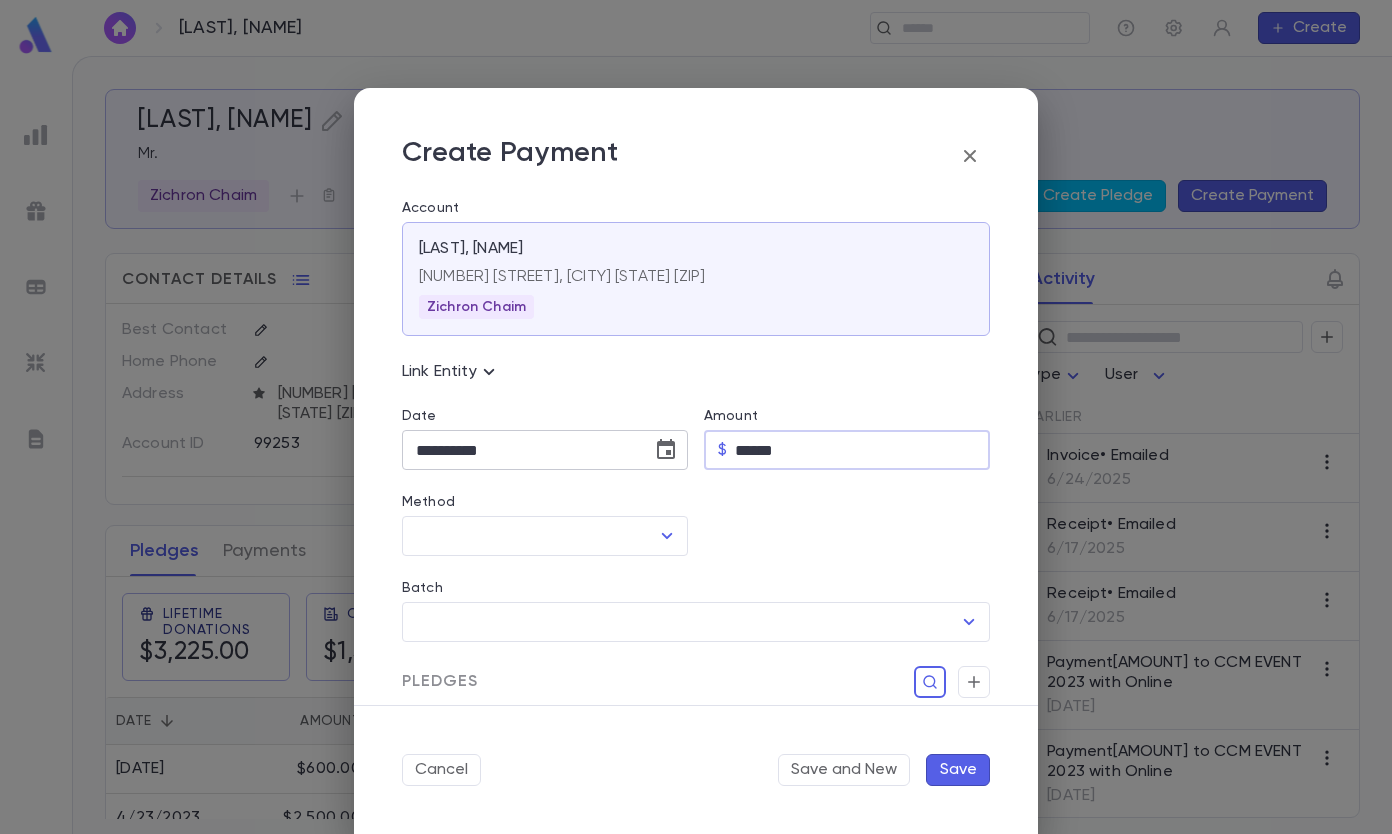 type on "******" 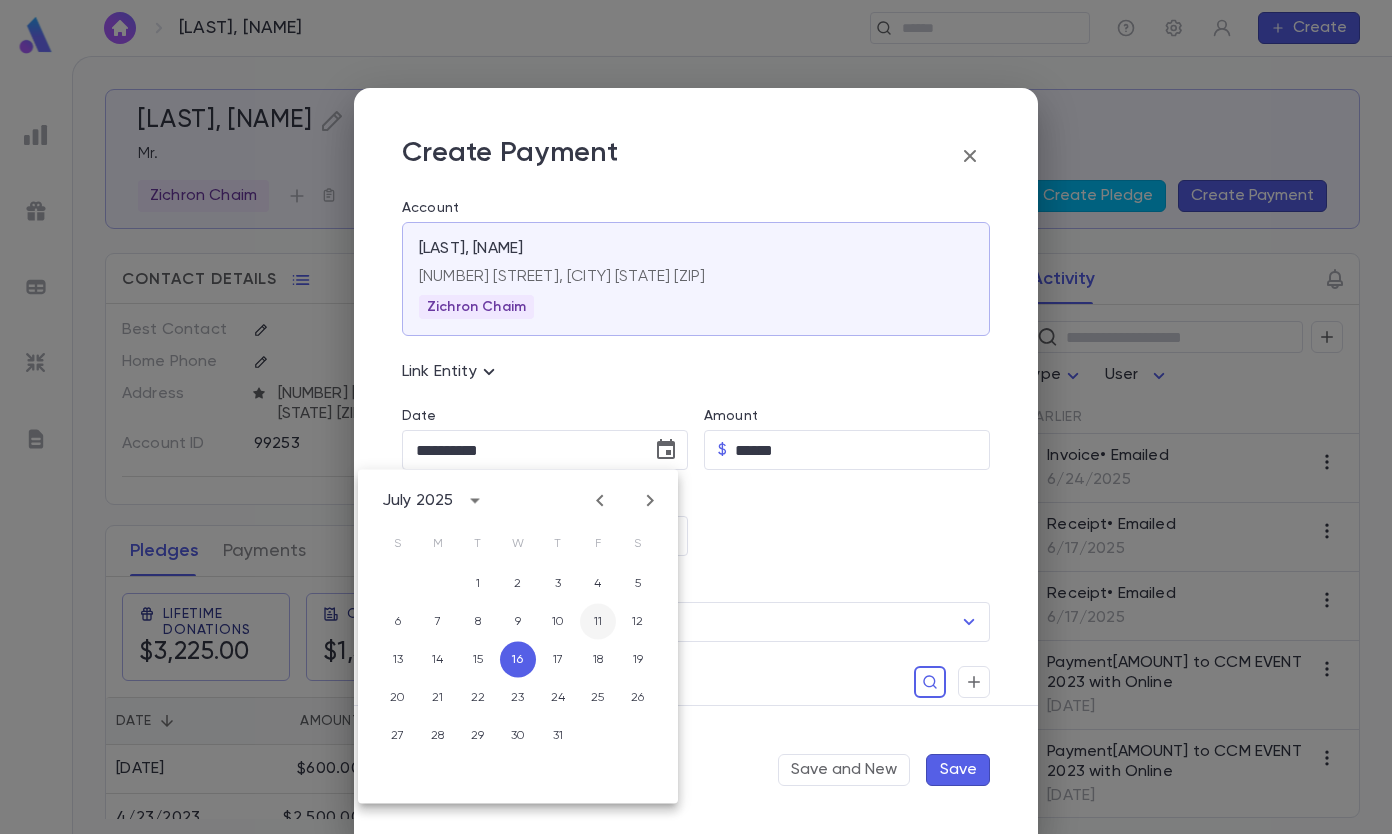 click on "11" at bounding box center (598, 622) 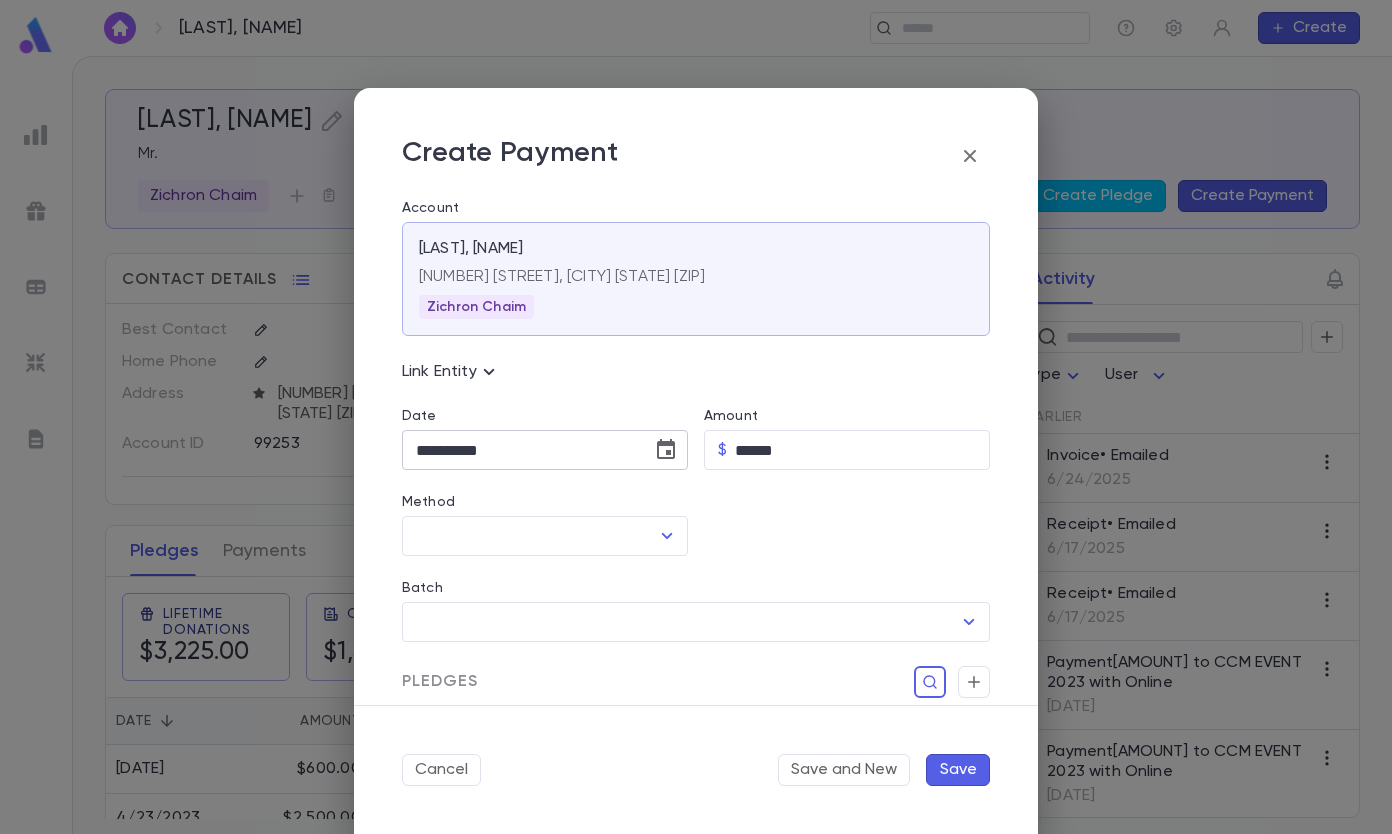 click 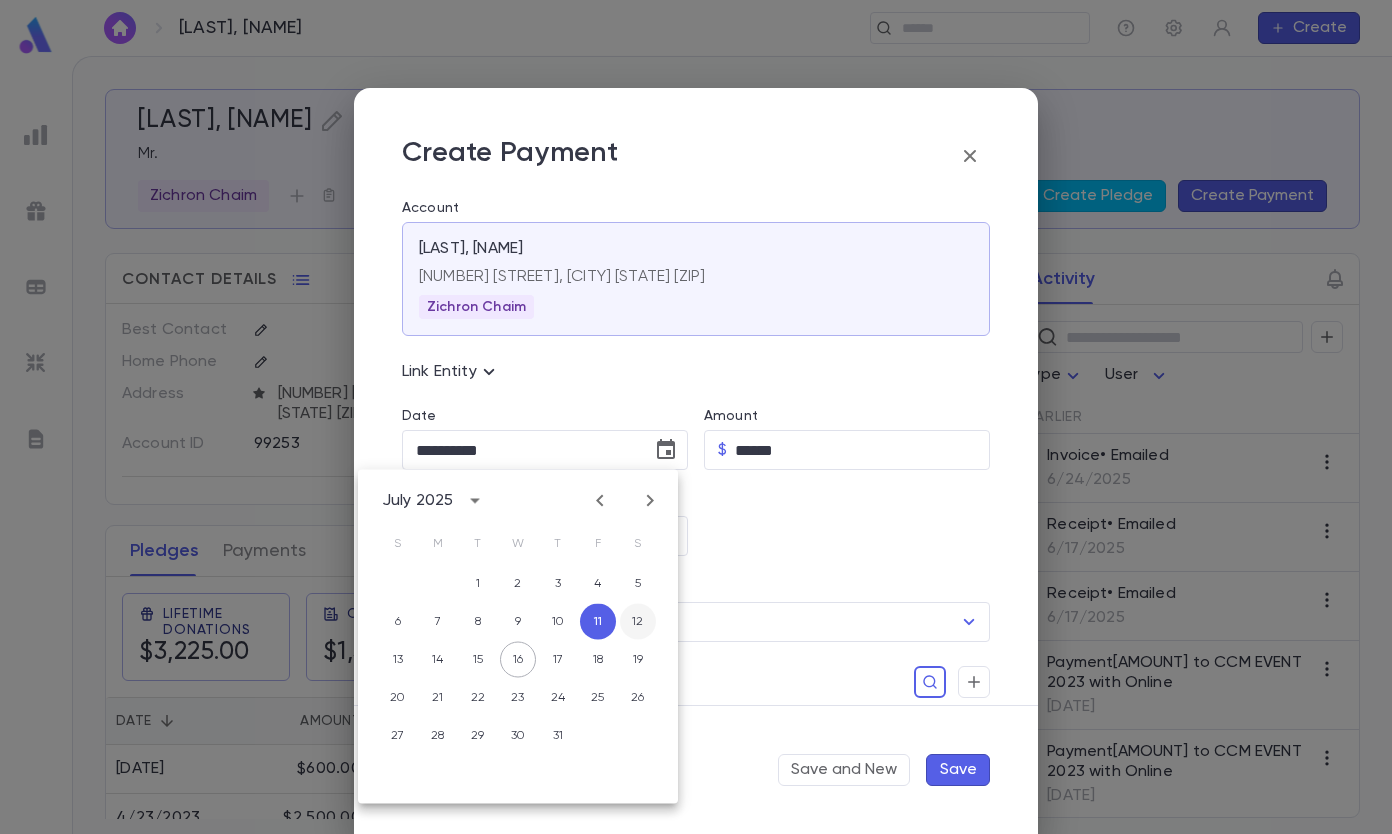 click on "12" at bounding box center [638, 622] 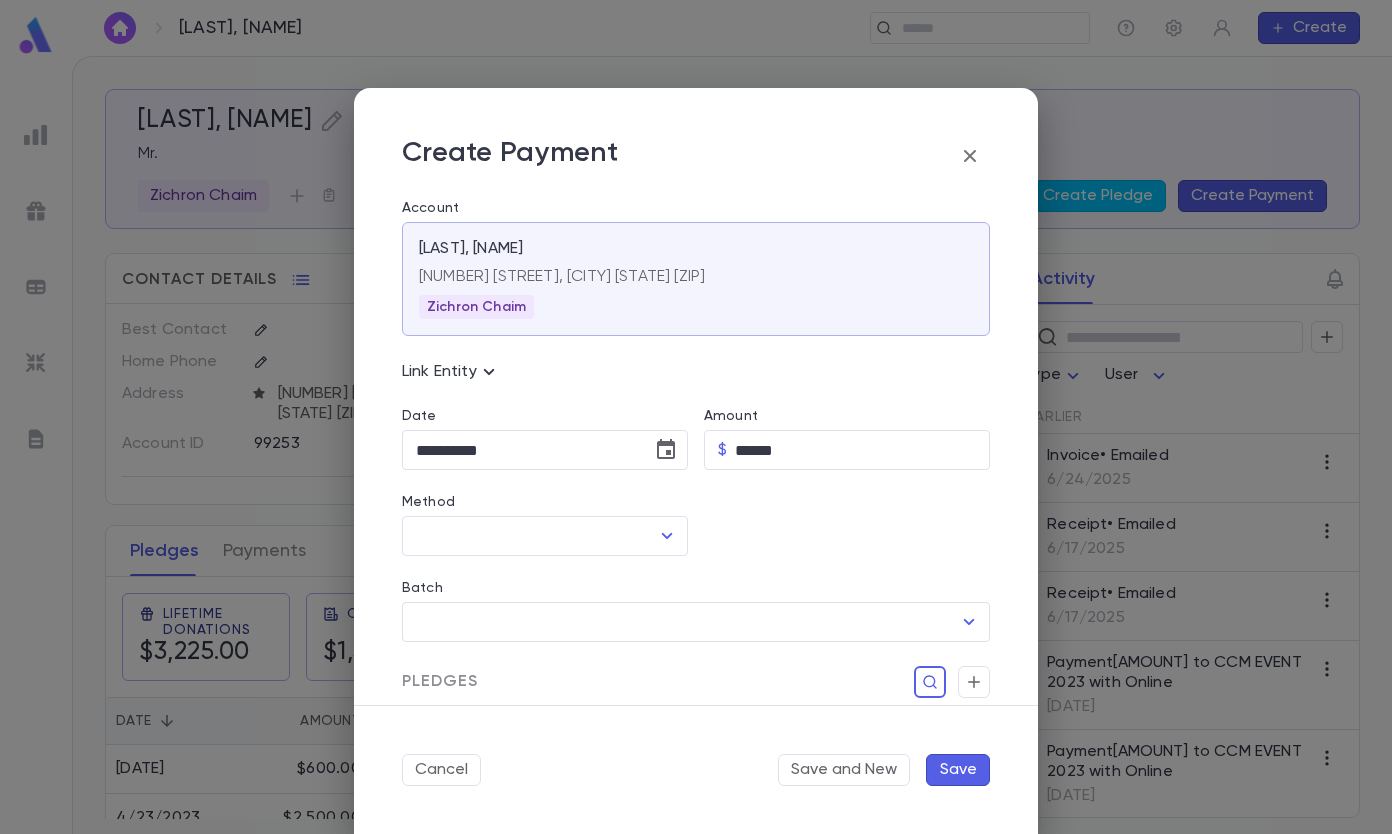 type on "**********" 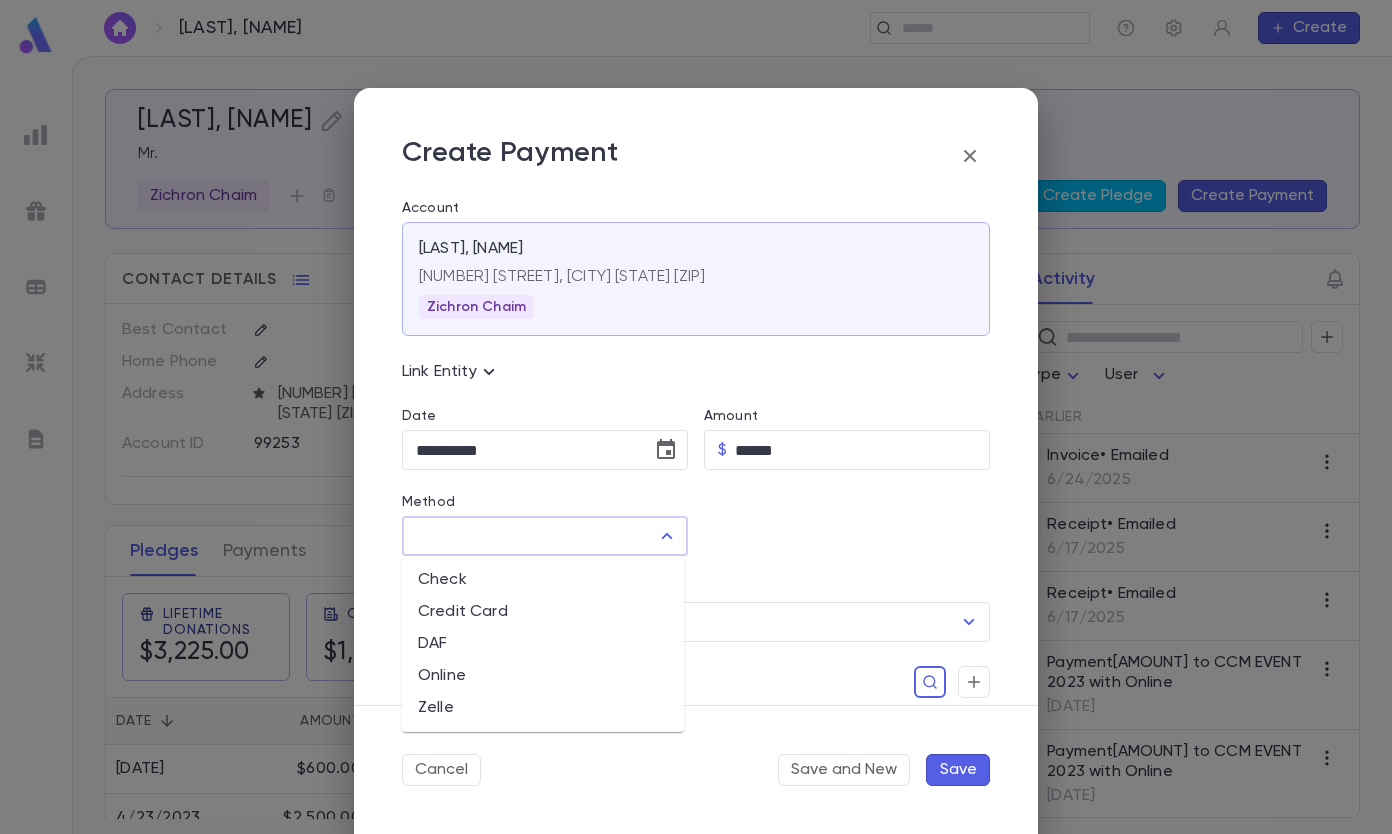 click on "Online" at bounding box center [543, 676] 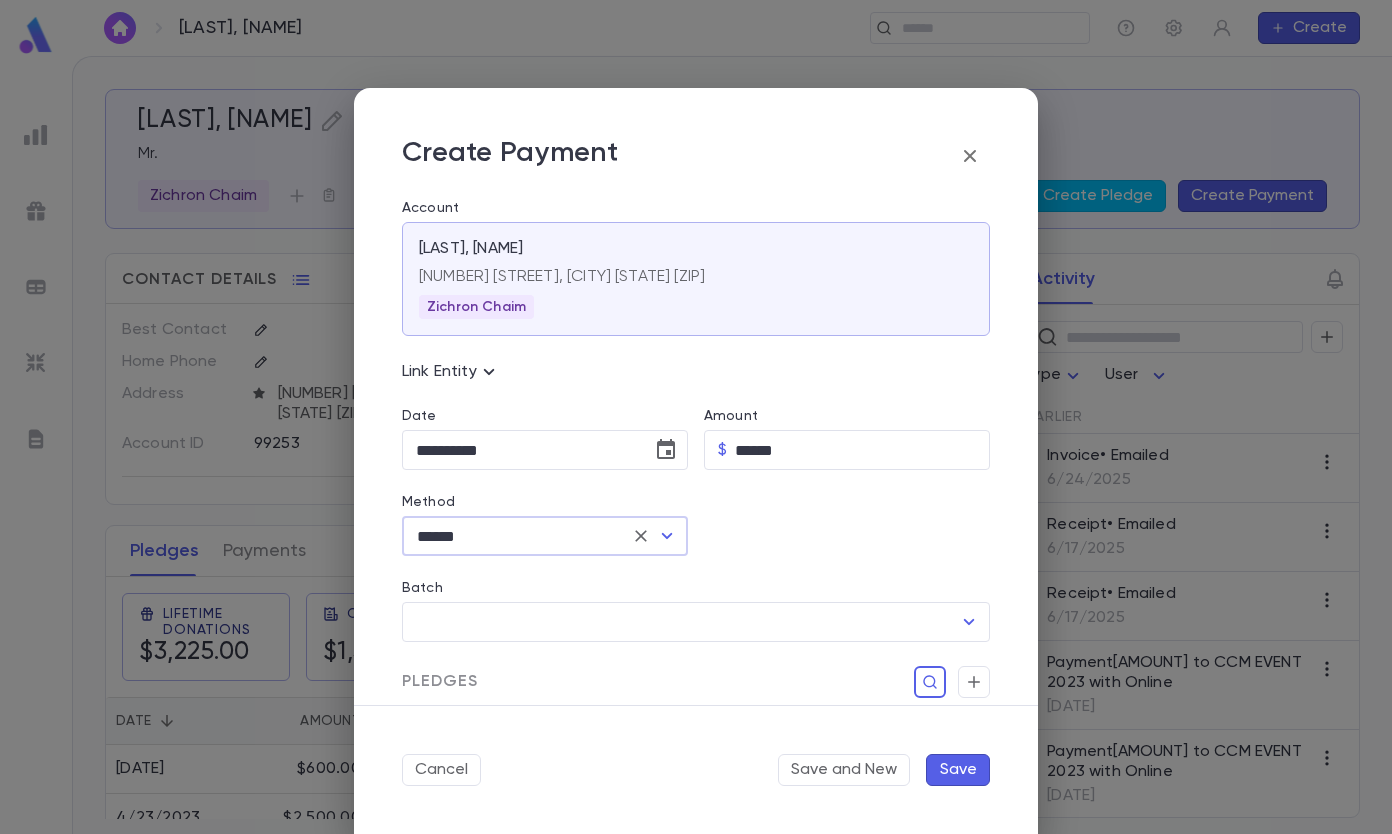 scroll, scrollTop: 373, scrollLeft: 0, axis: vertical 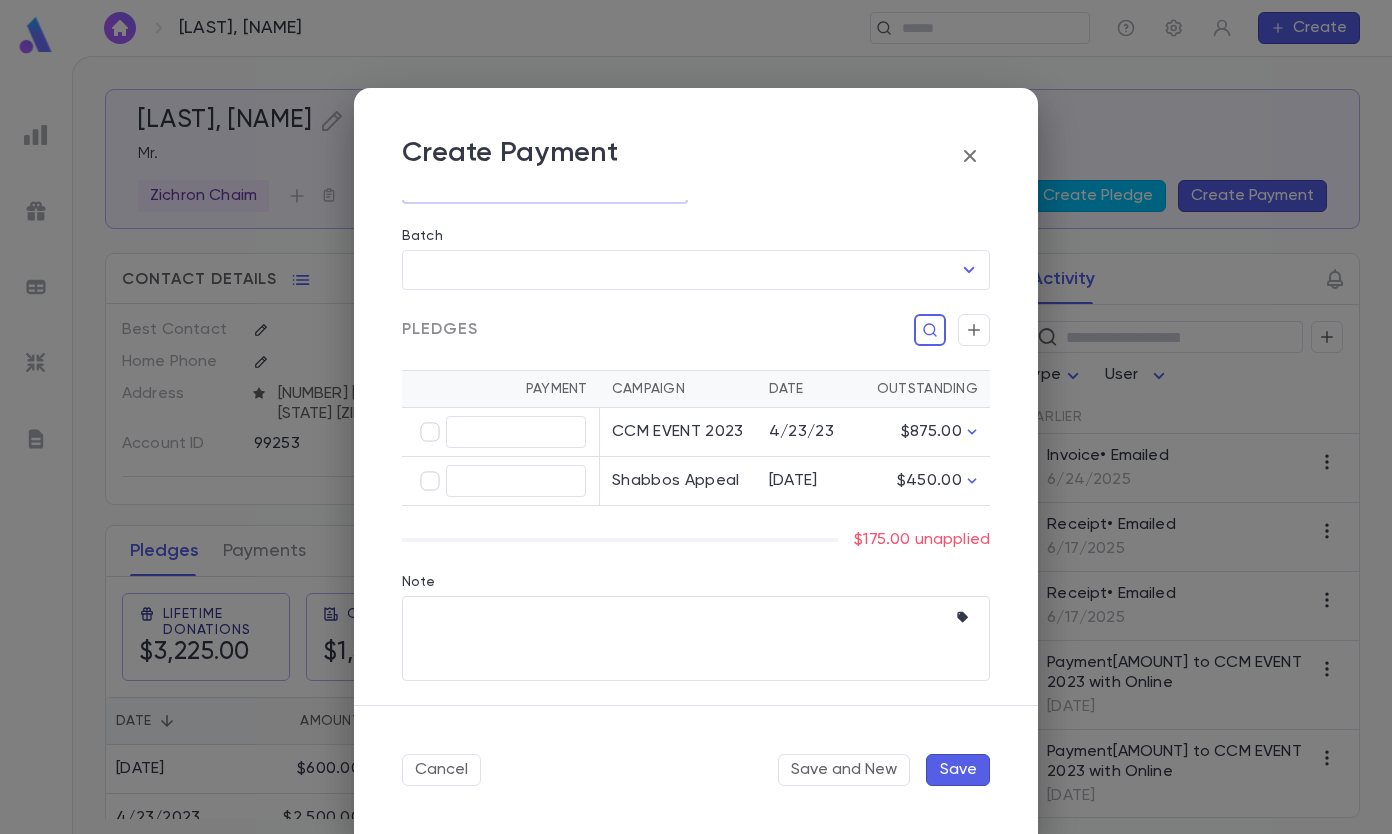 type on "******" 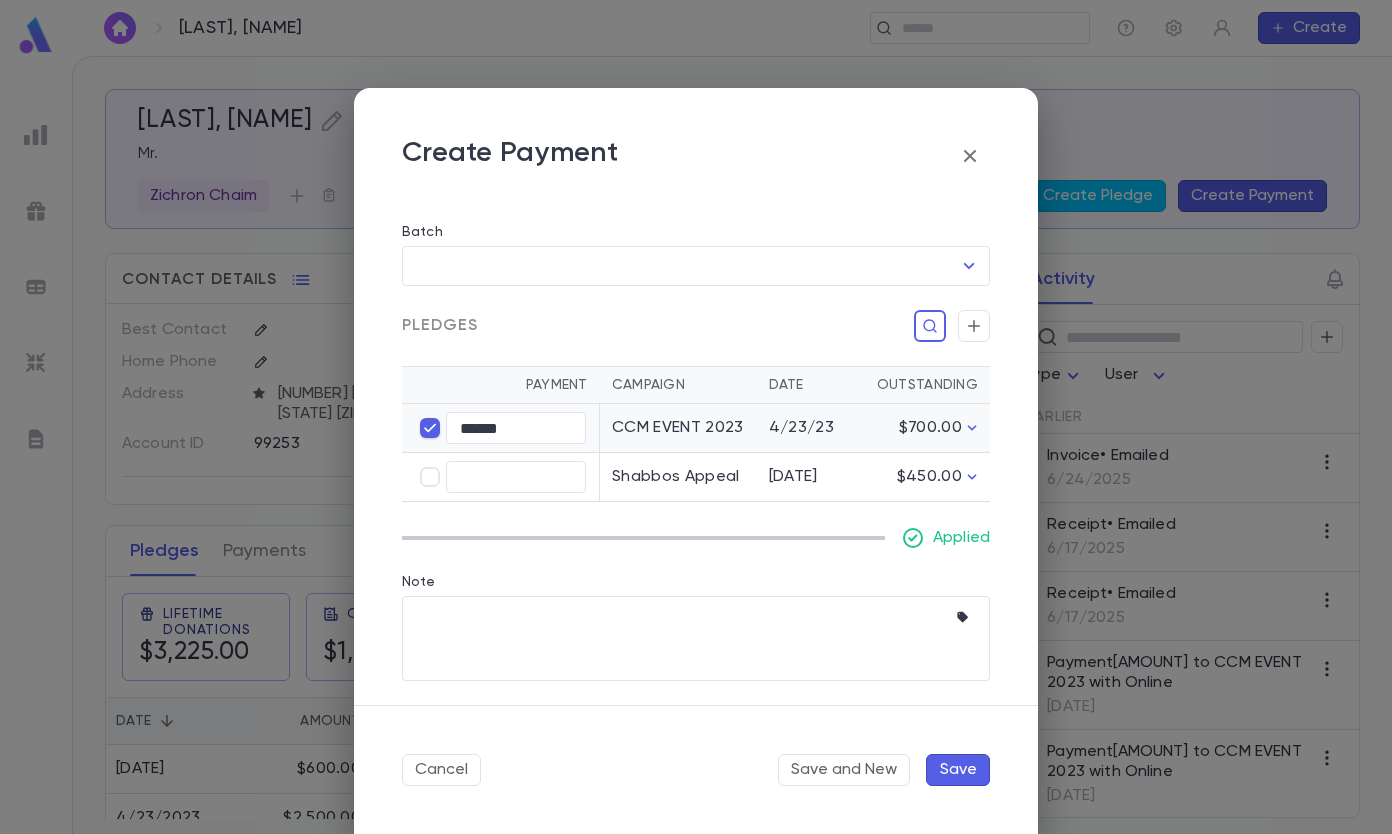 click on "Save" at bounding box center (958, 770) 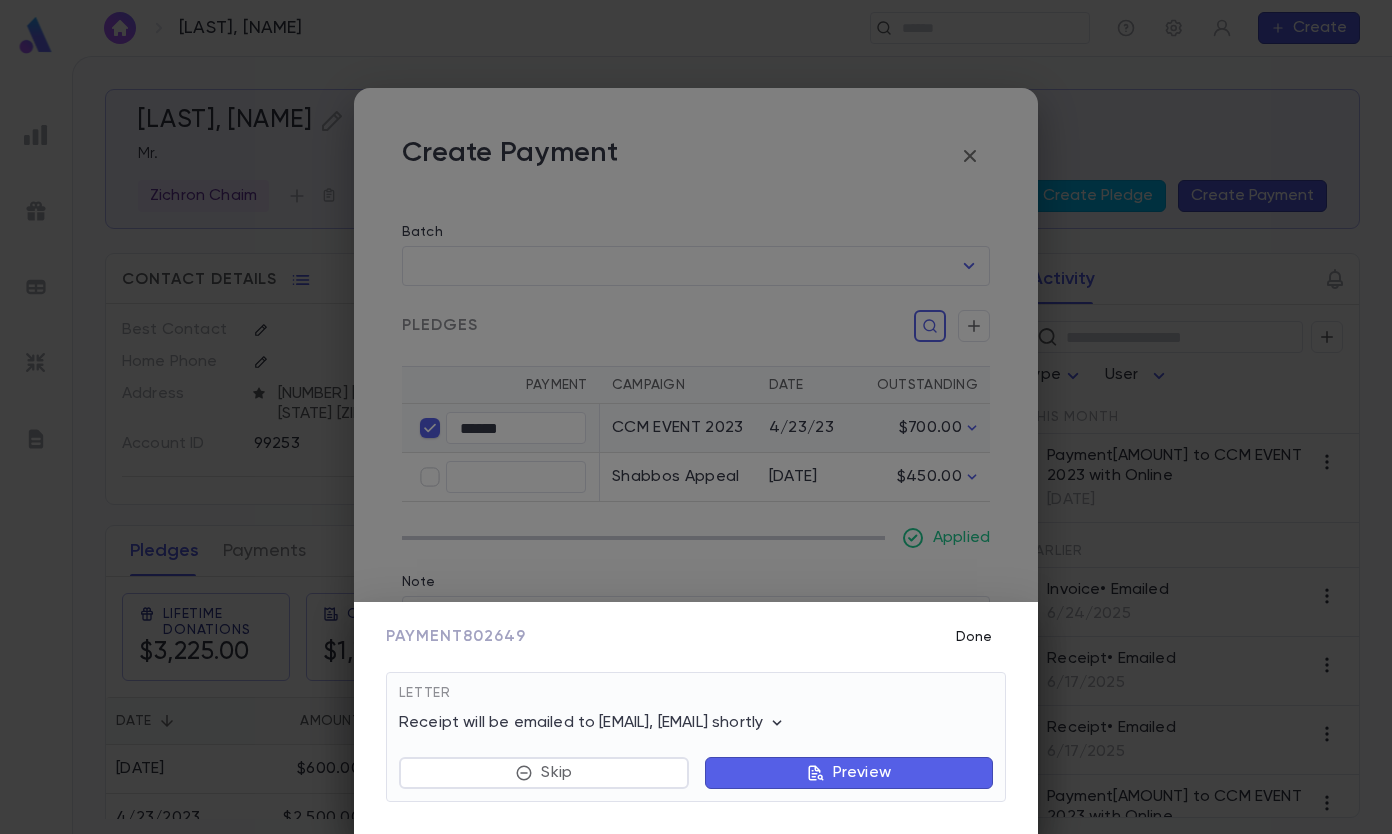 click on "Done" at bounding box center (974, 637) 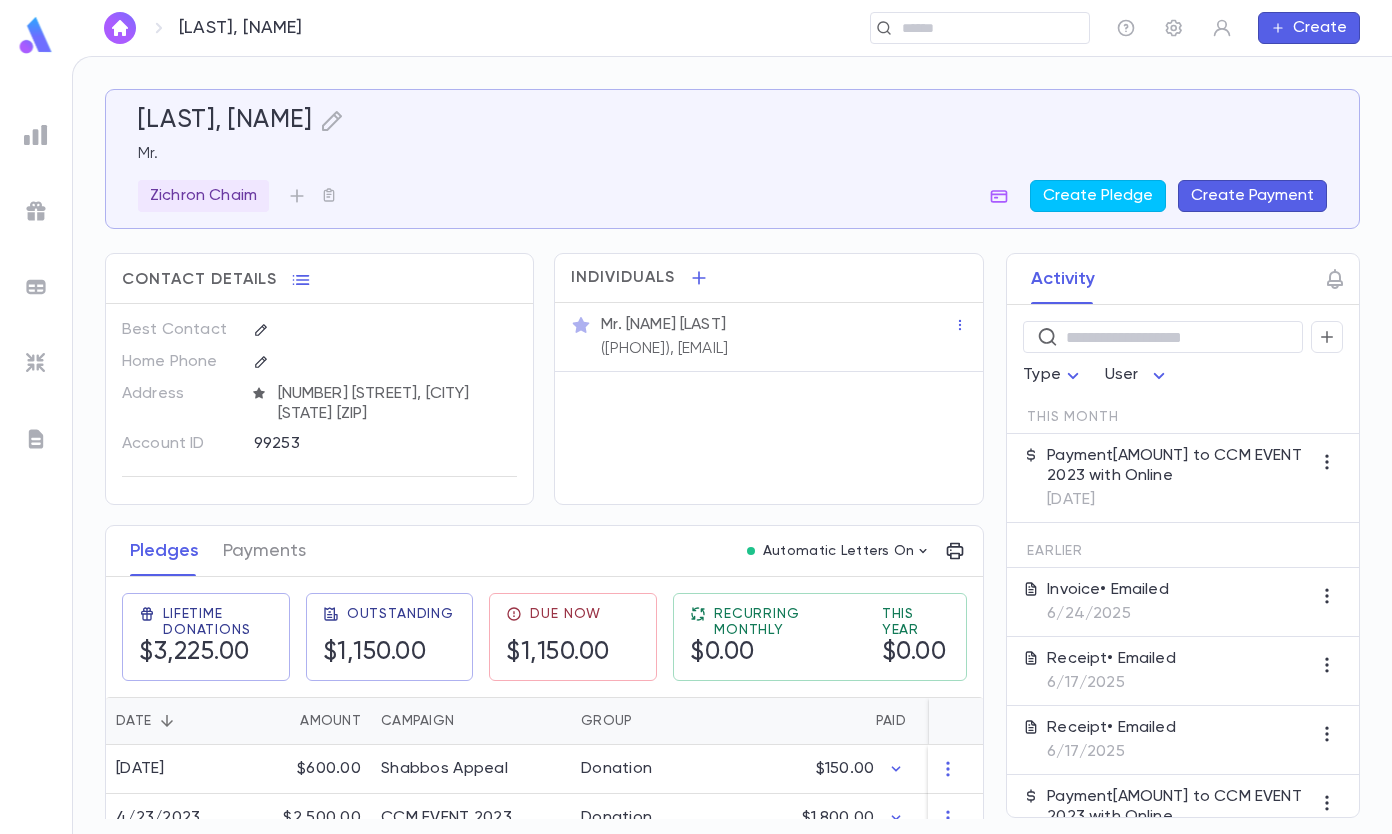 click on "Create Payment" at bounding box center (1252, 196) 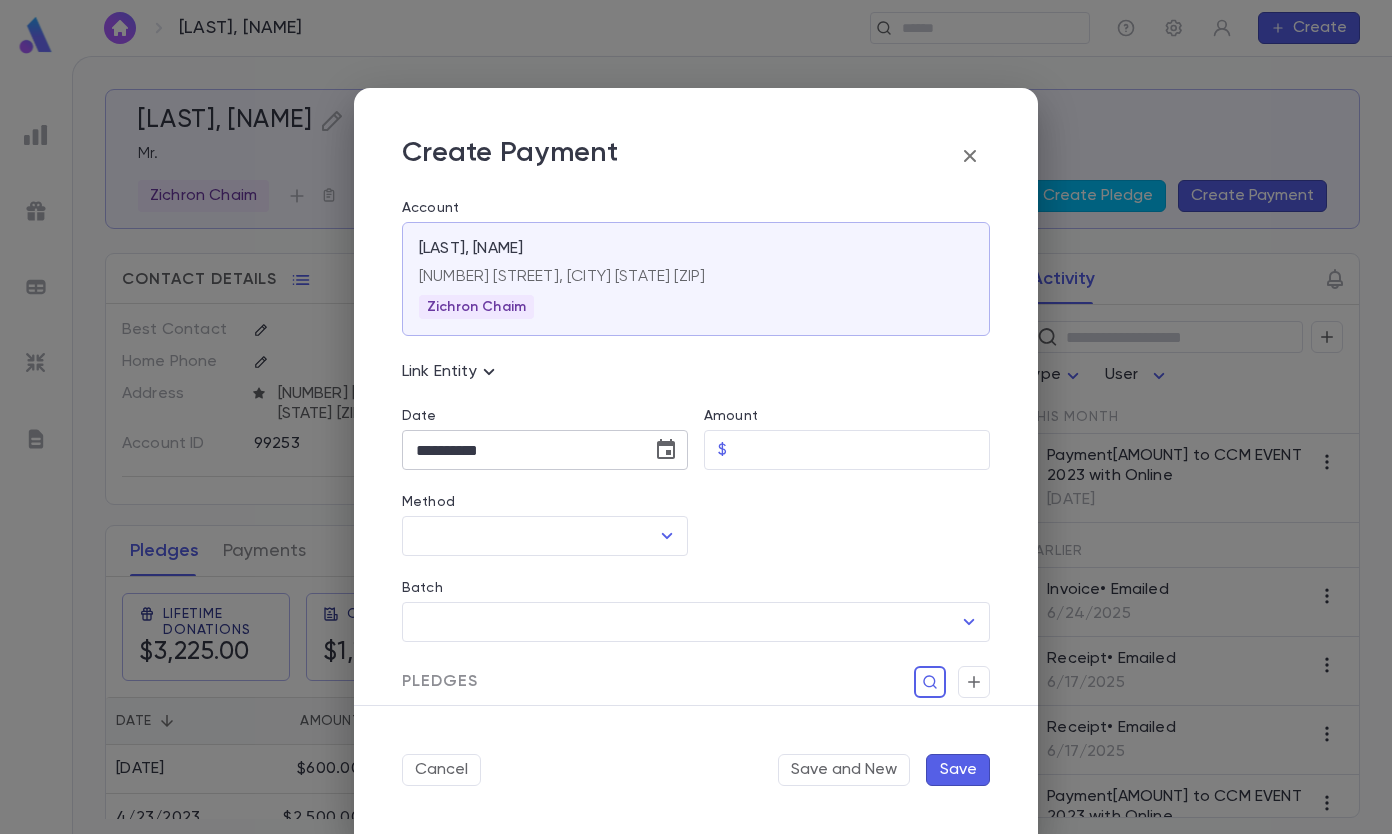 click 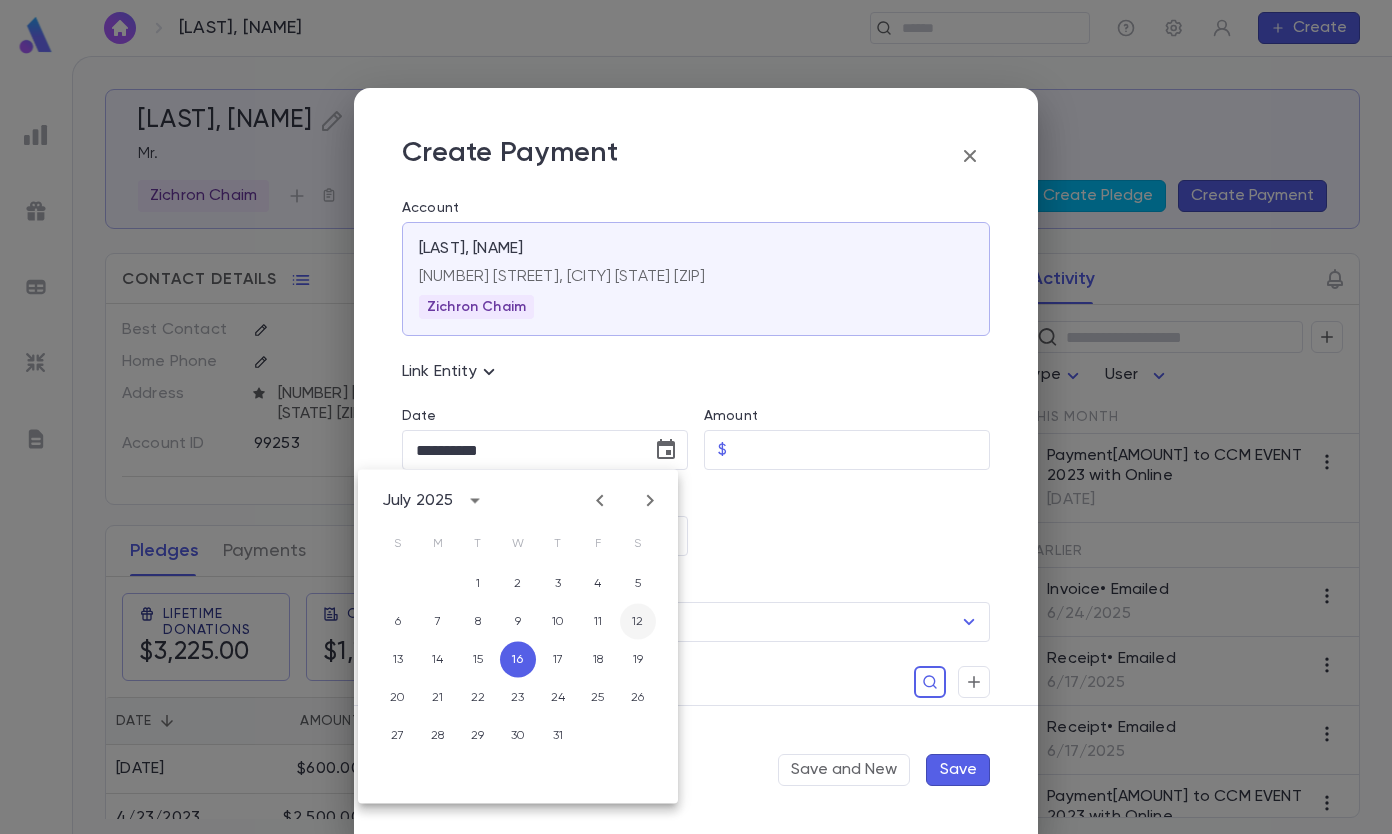 click on "12" at bounding box center [638, 622] 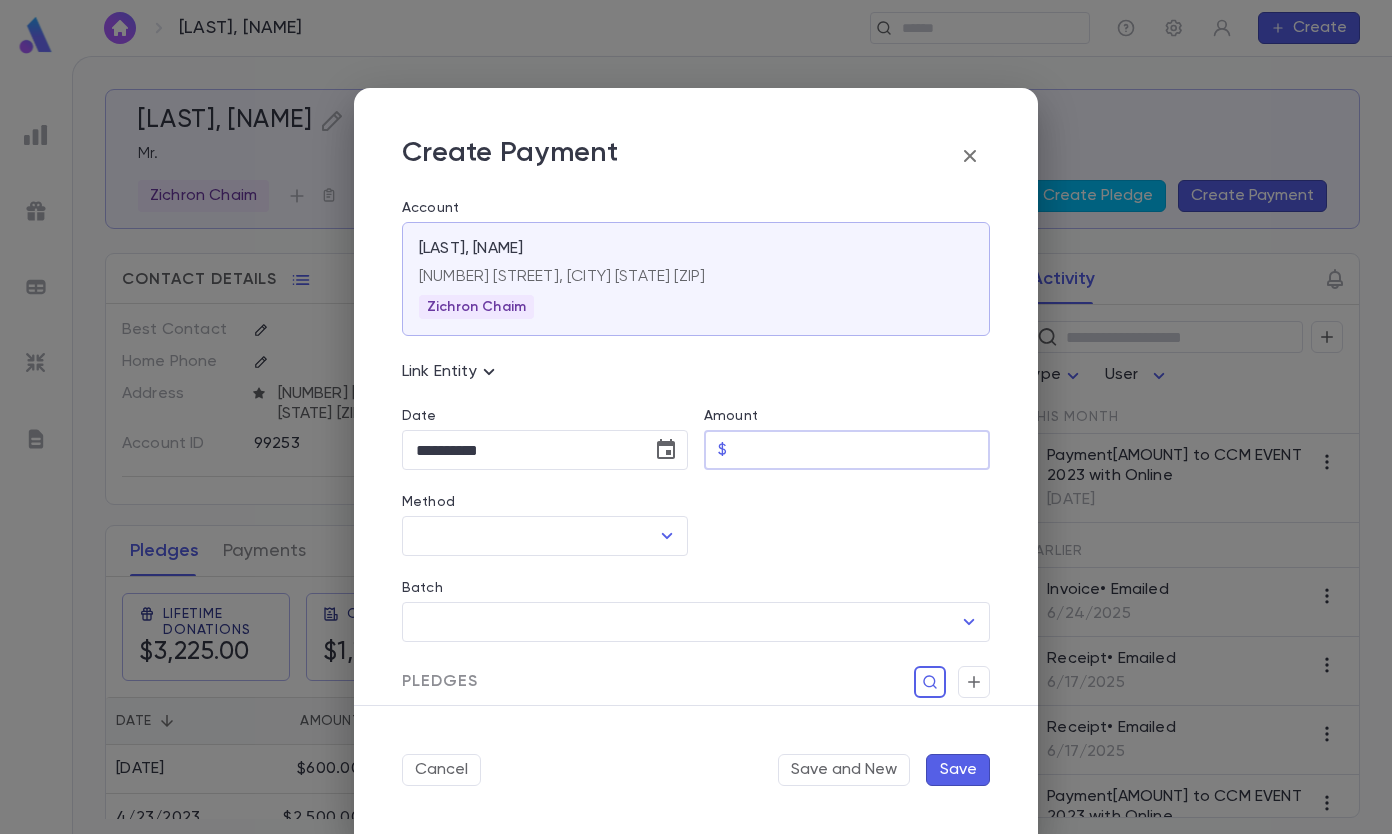 click on "Amount" at bounding box center (862, 450) 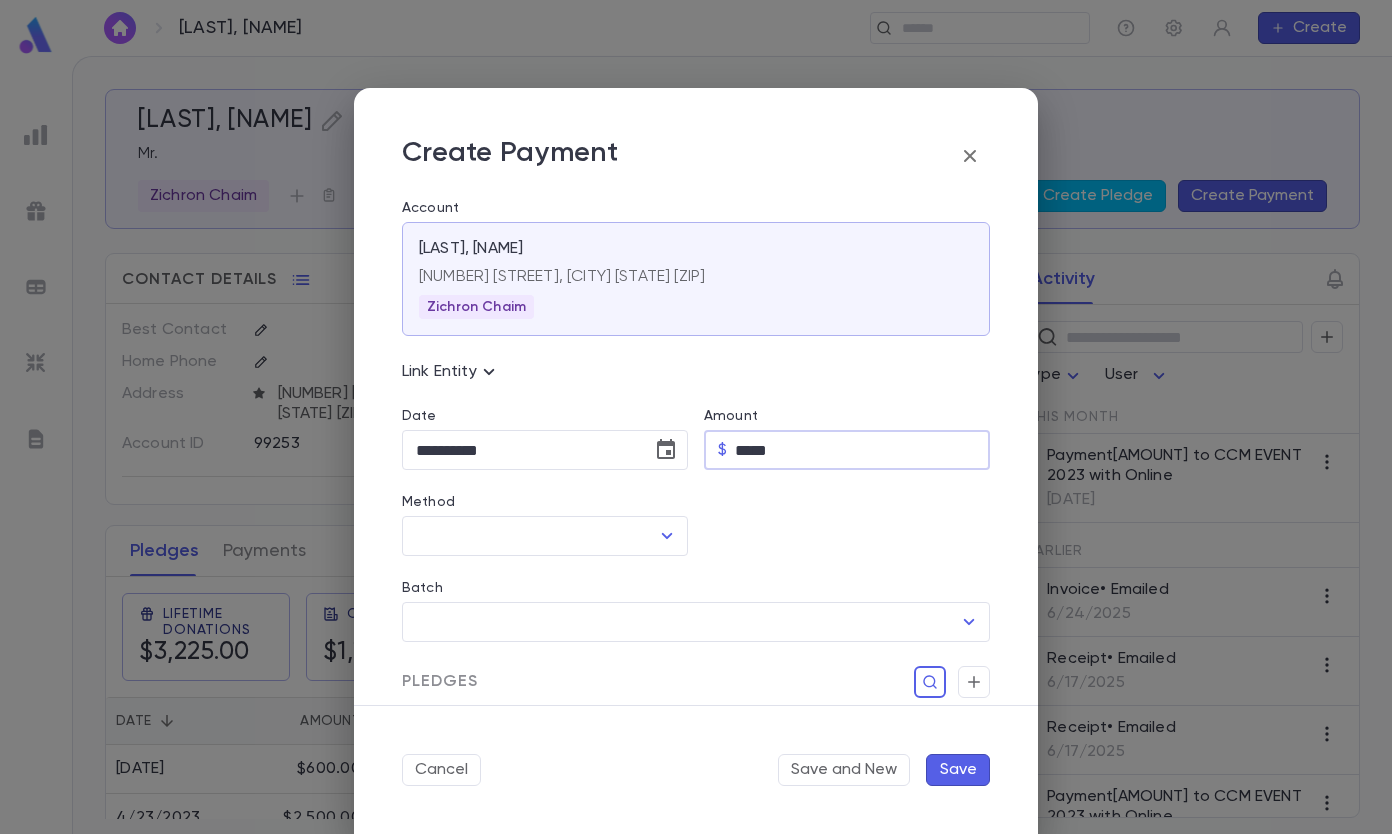 type on "*****" 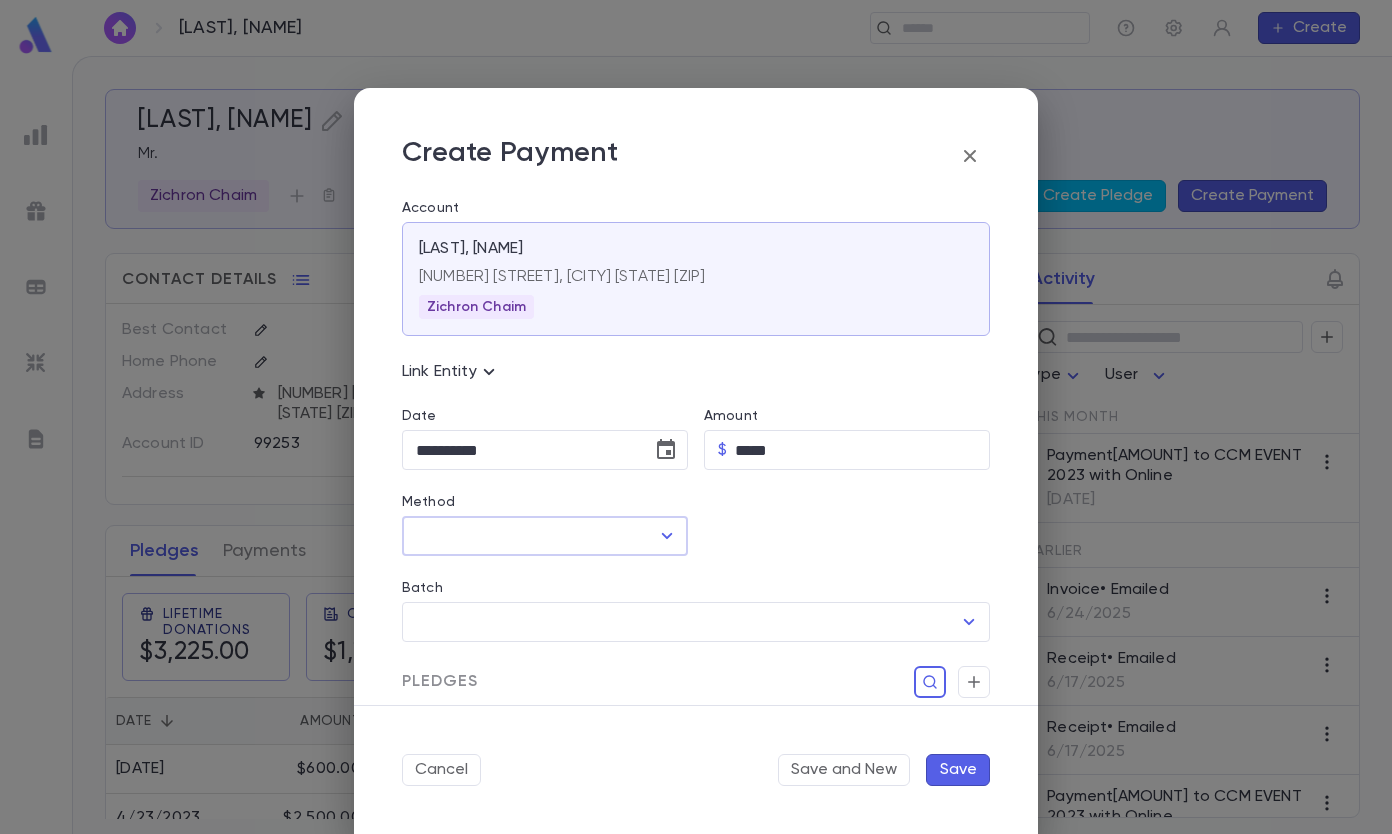 click on "Method" at bounding box center [530, 536] 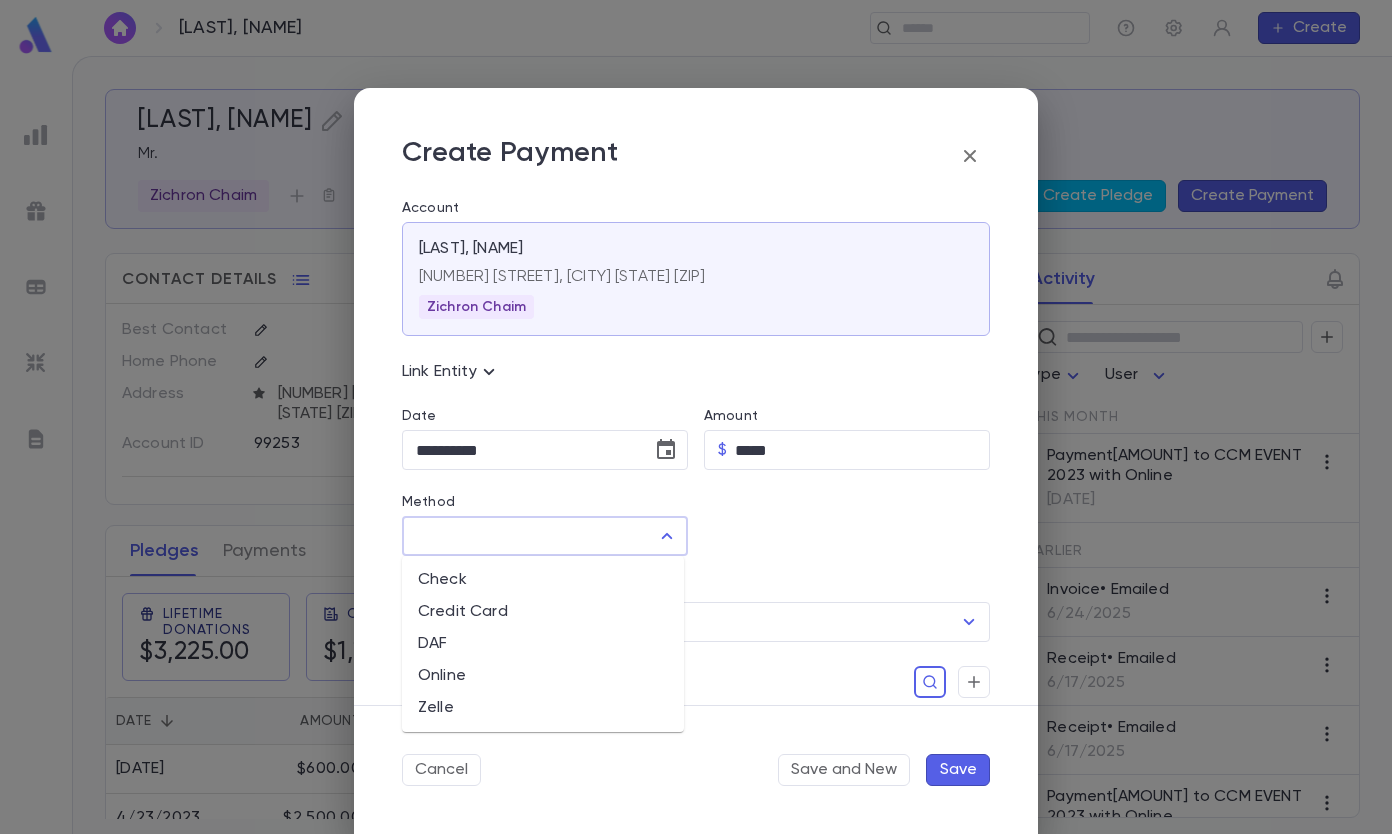 click on "Online" at bounding box center [543, 676] 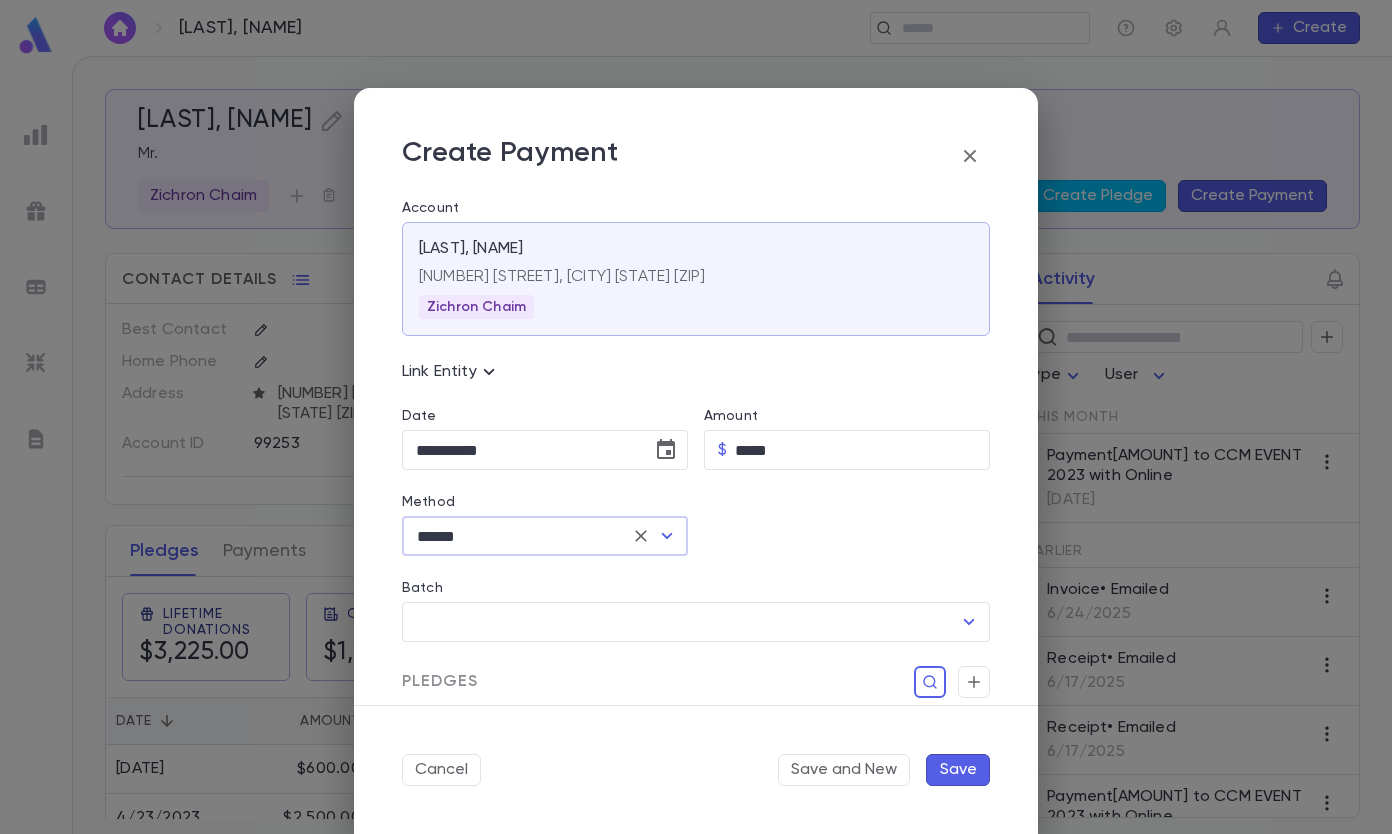 scroll, scrollTop: 300, scrollLeft: 0, axis: vertical 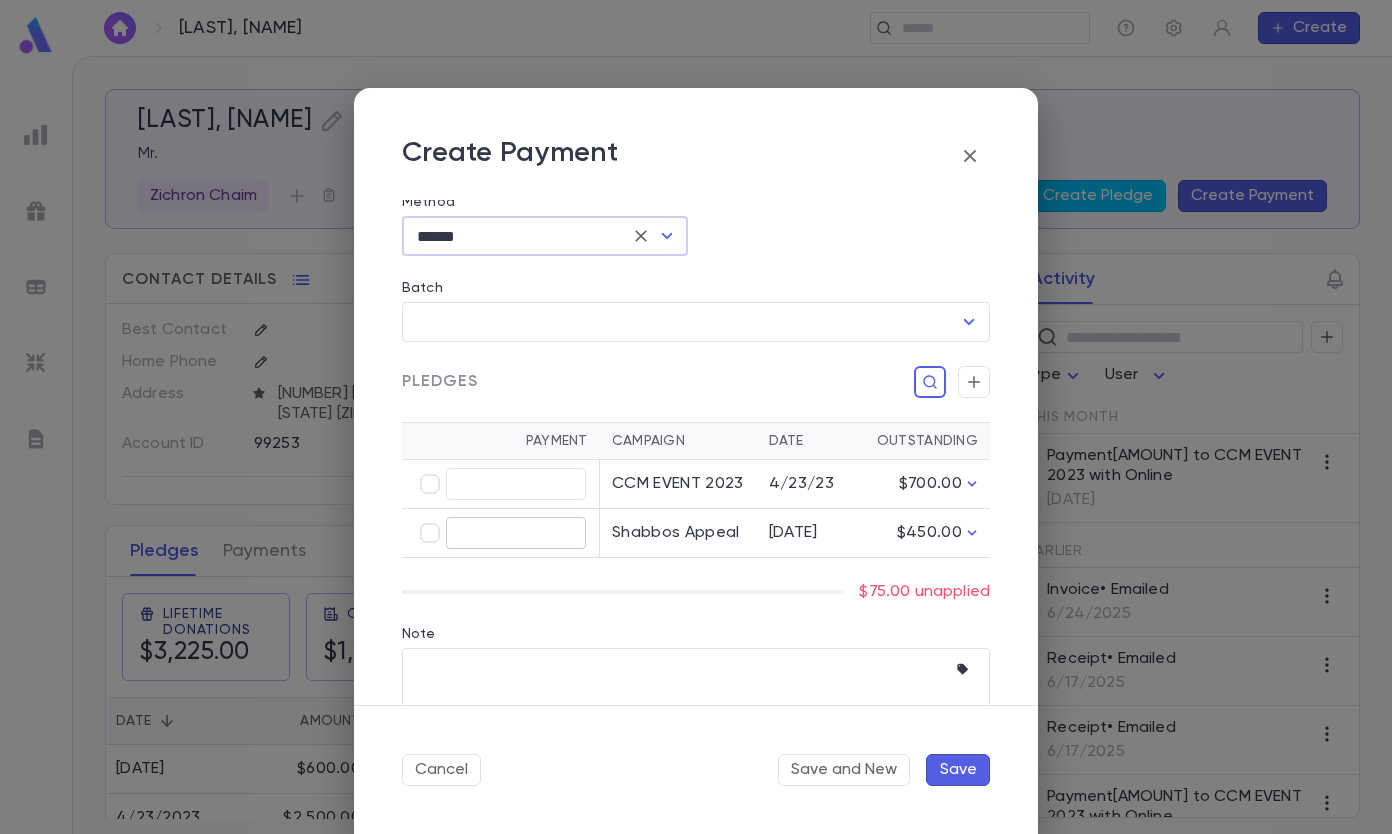 type on "*****" 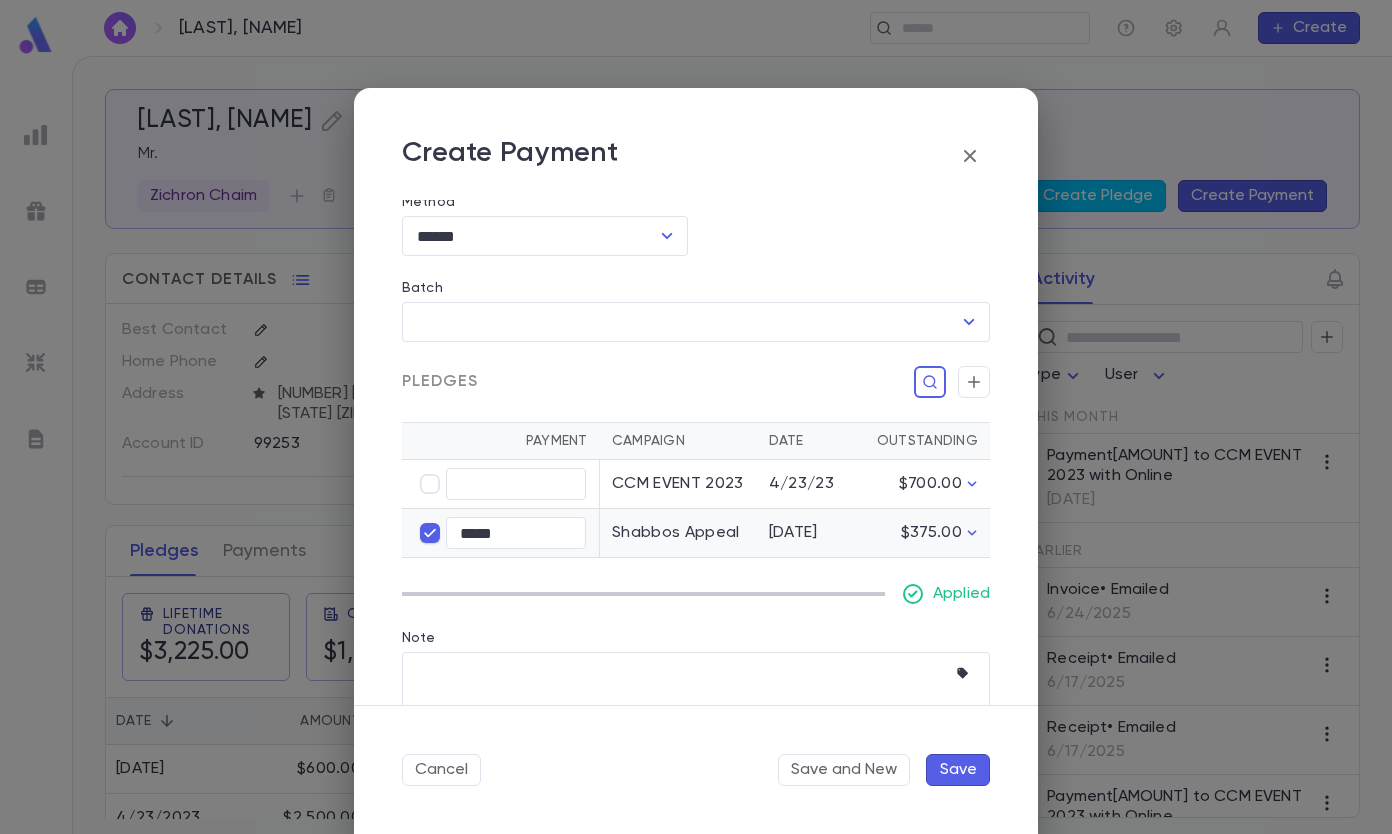 click on "Save" at bounding box center [958, 770] 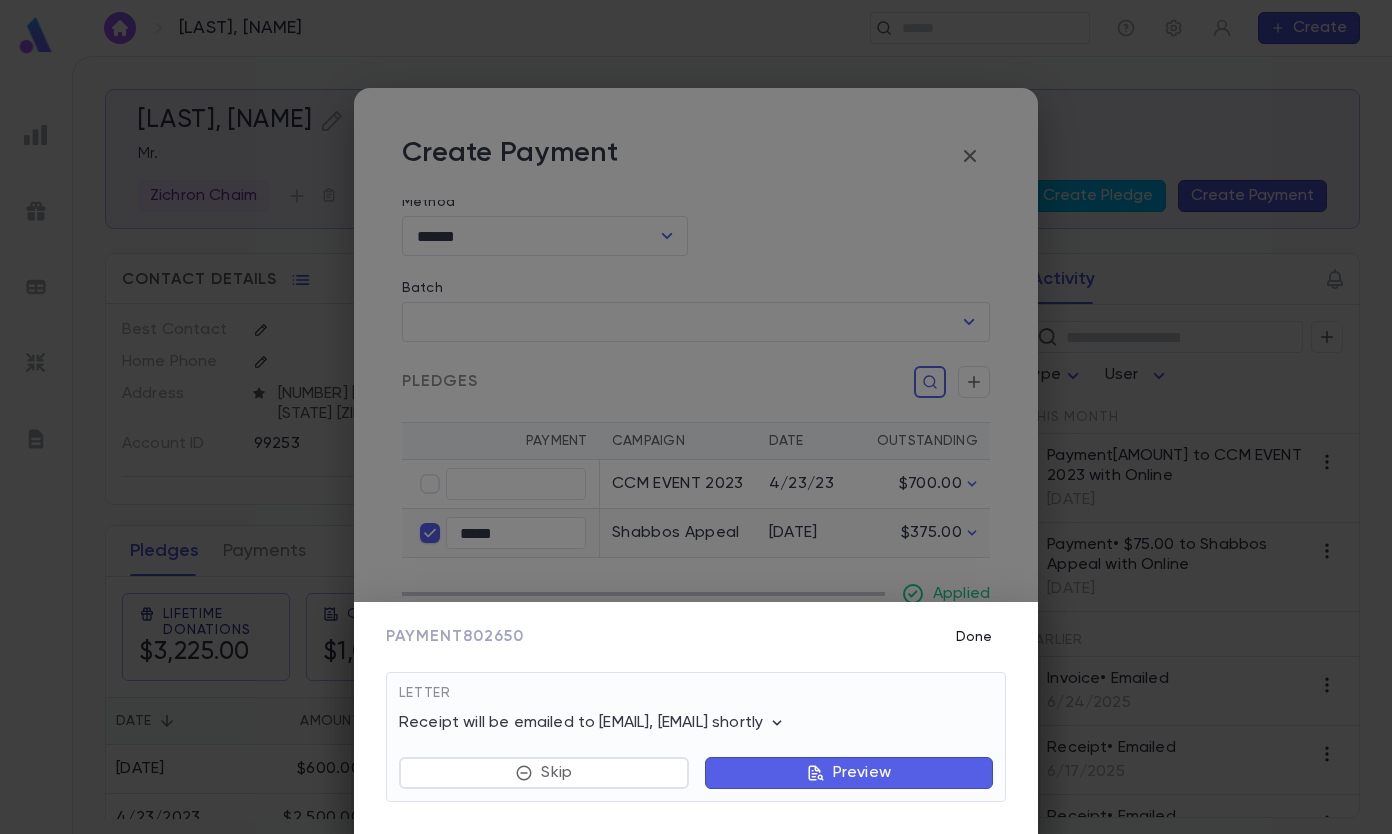 click on "Done" at bounding box center (974, 637) 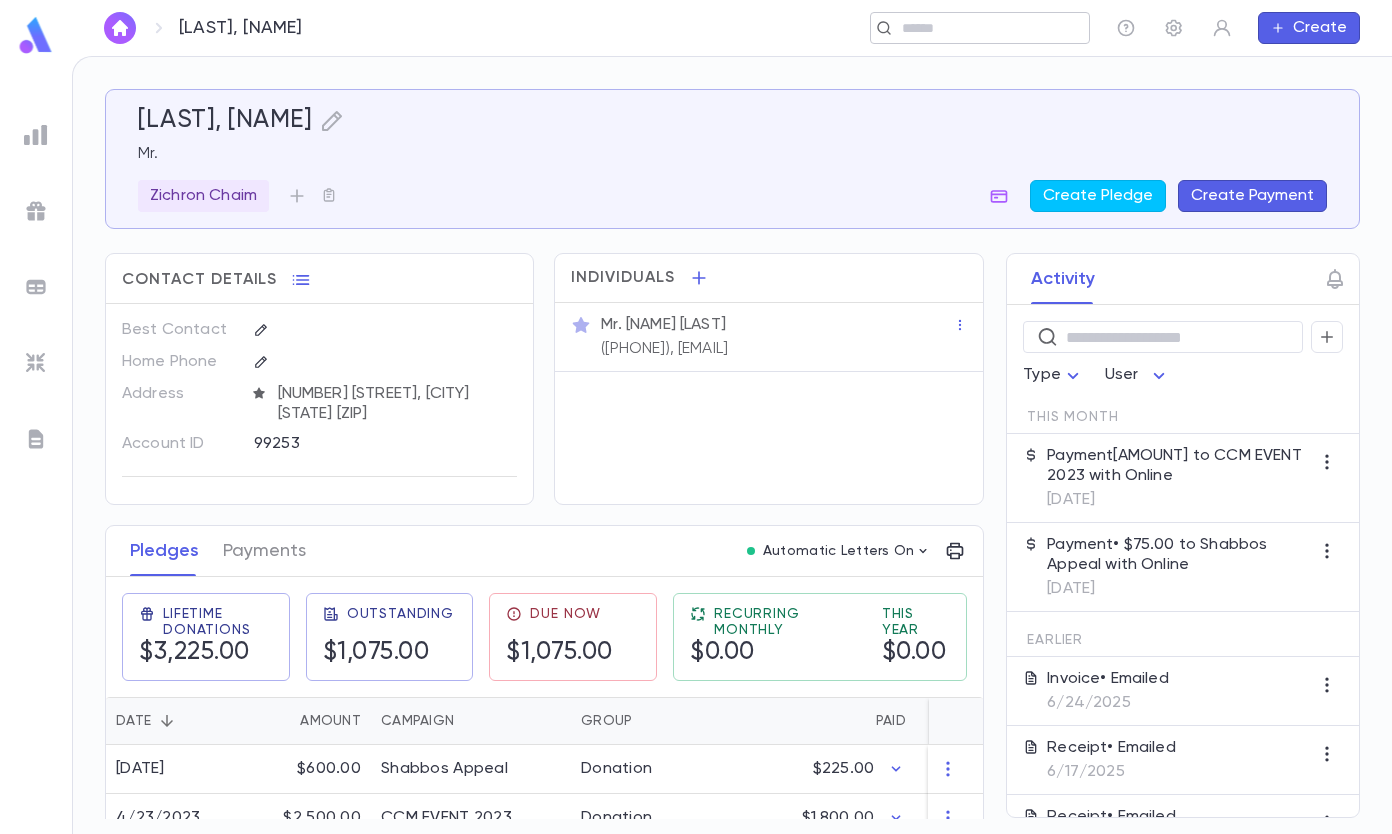 click at bounding box center [973, 28] 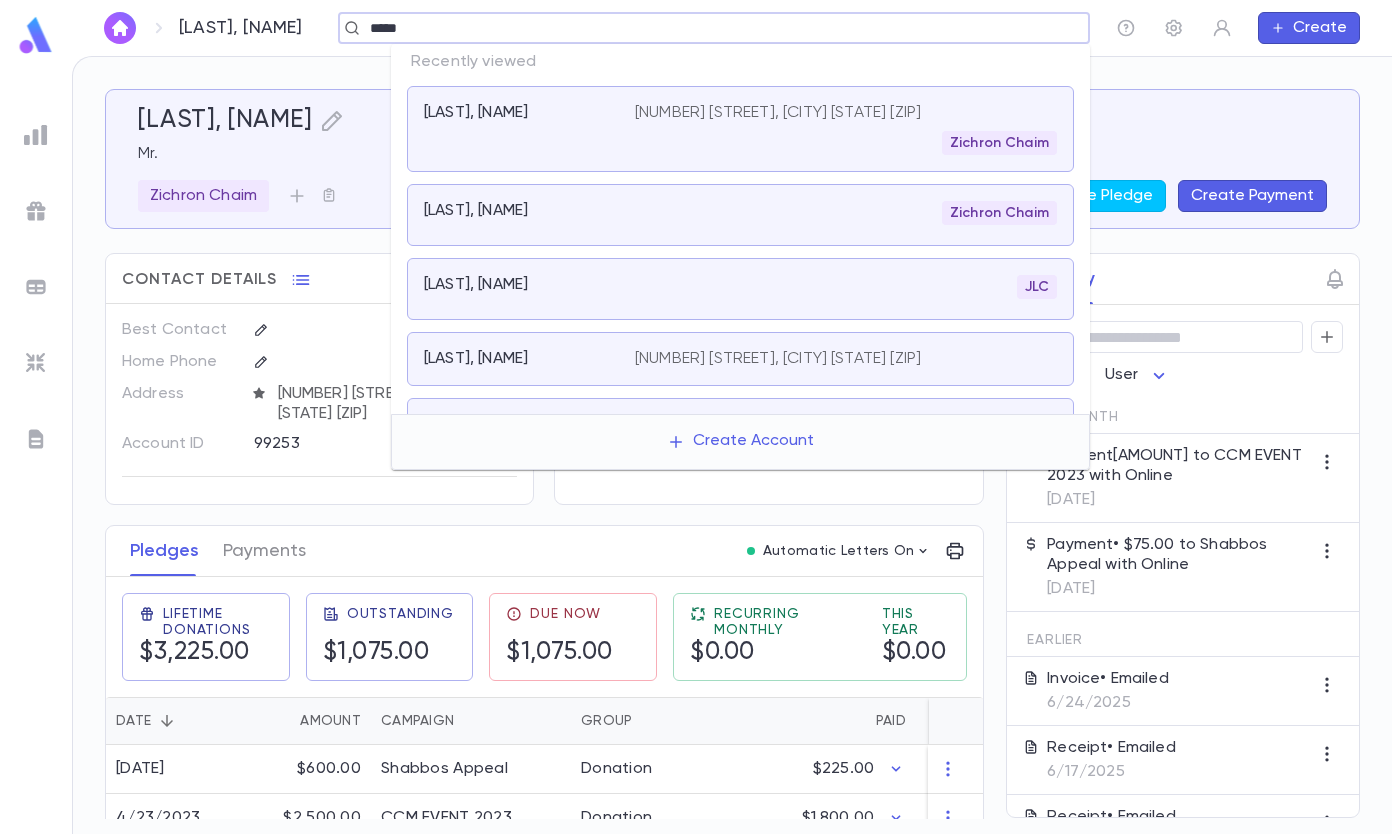 type on "*****" 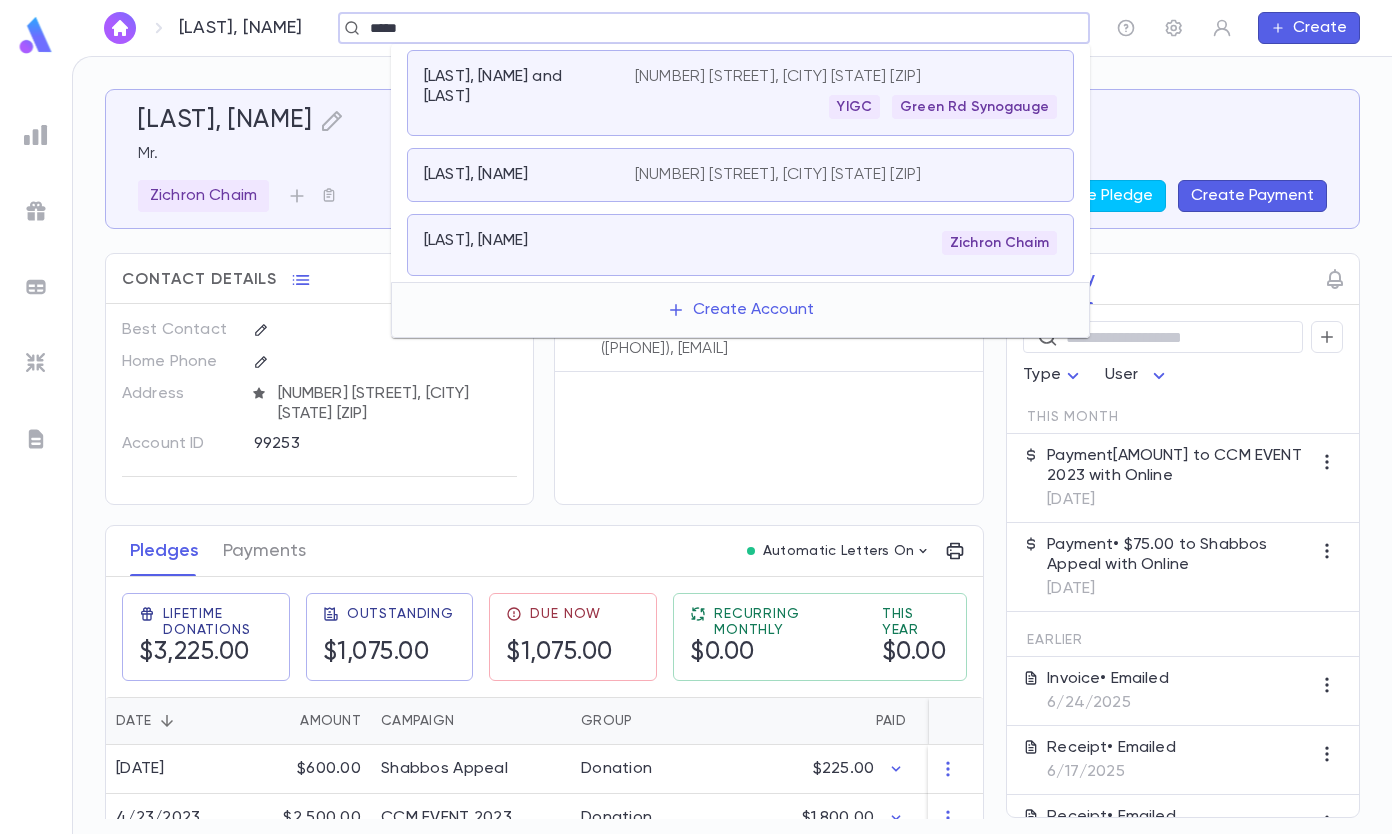 click on "[LAST], [NAME] and [LAST]" at bounding box center [529, 93] 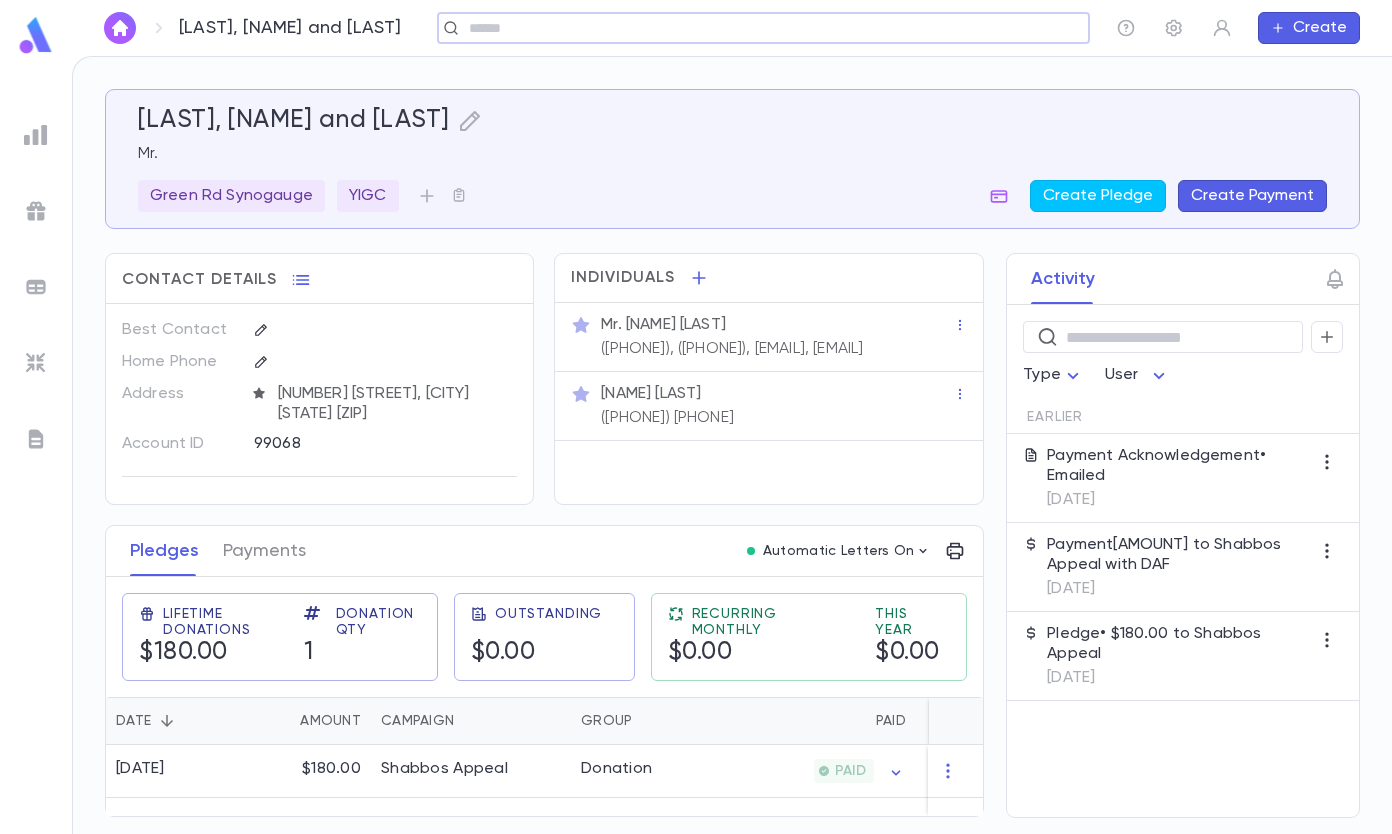 click on "Create Payment" at bounding box center [1252, 196] 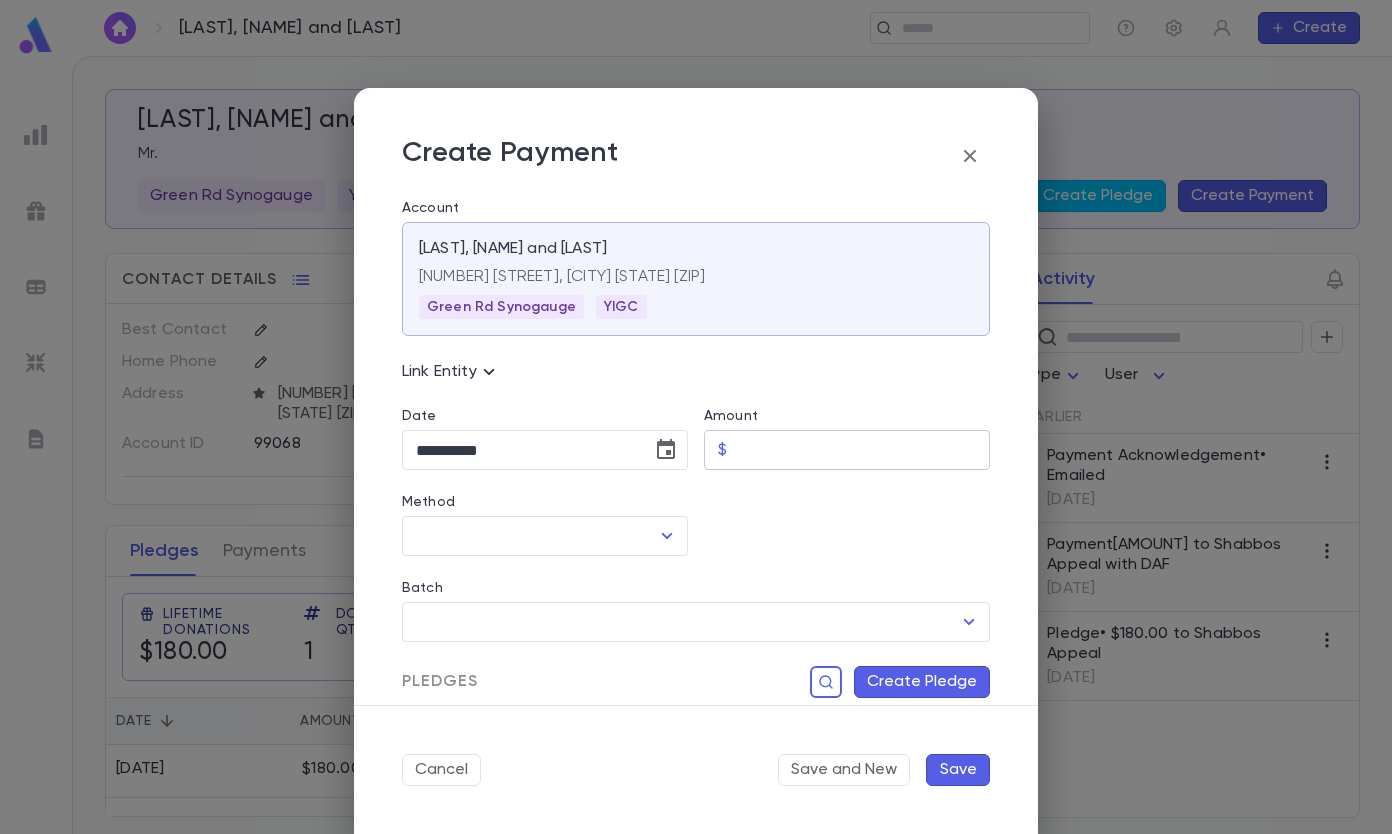 click on "Amount" at bounding box center [862, 450] 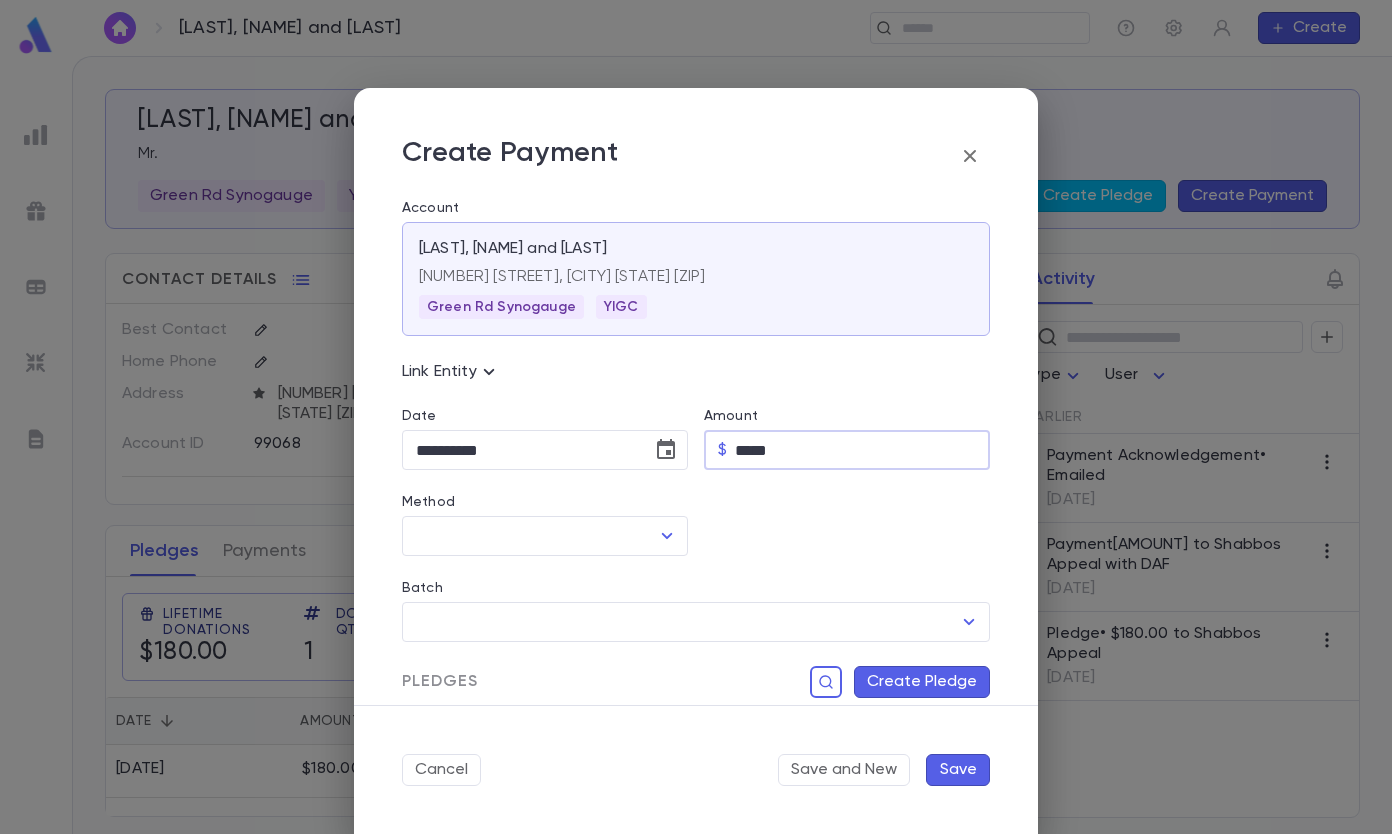 type on "*****" 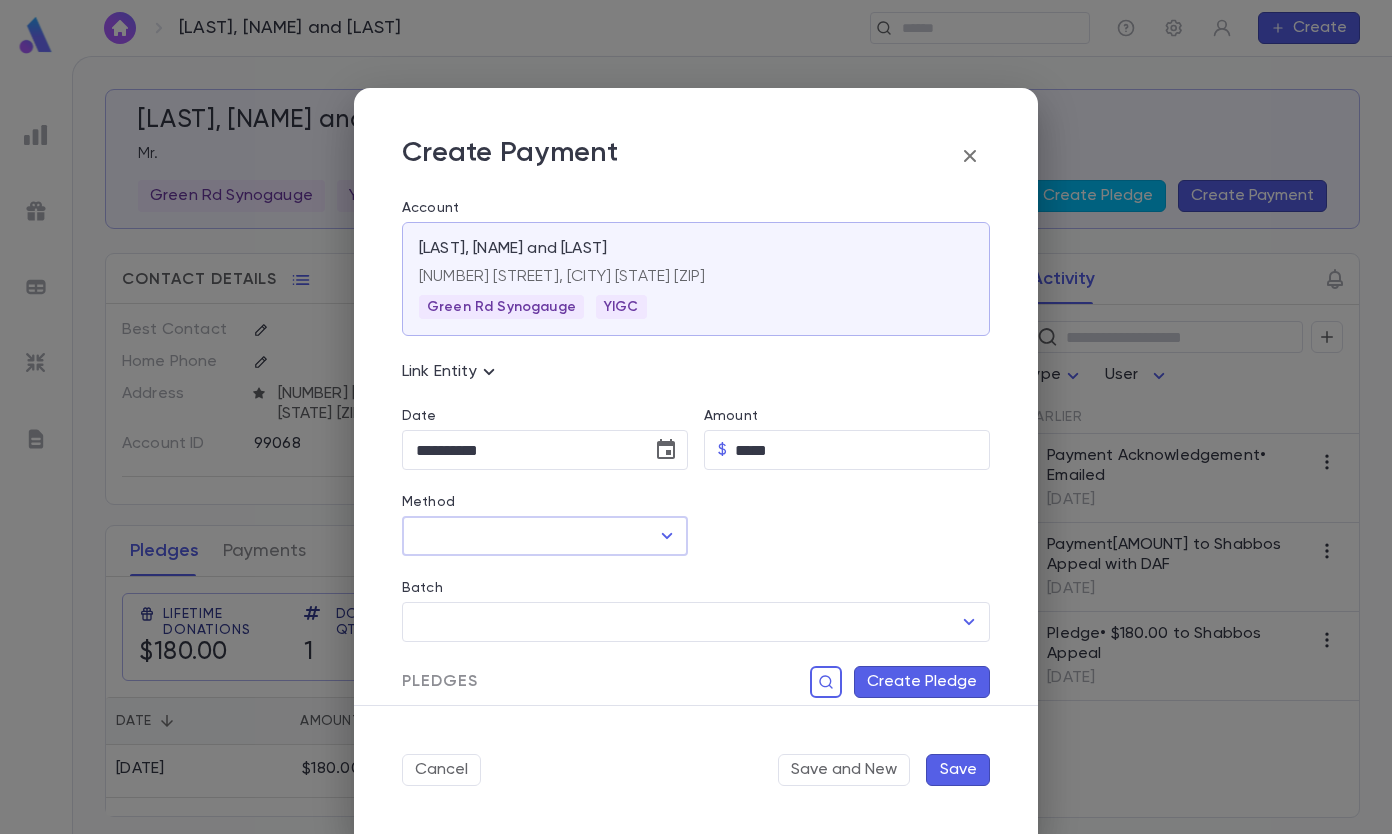 click 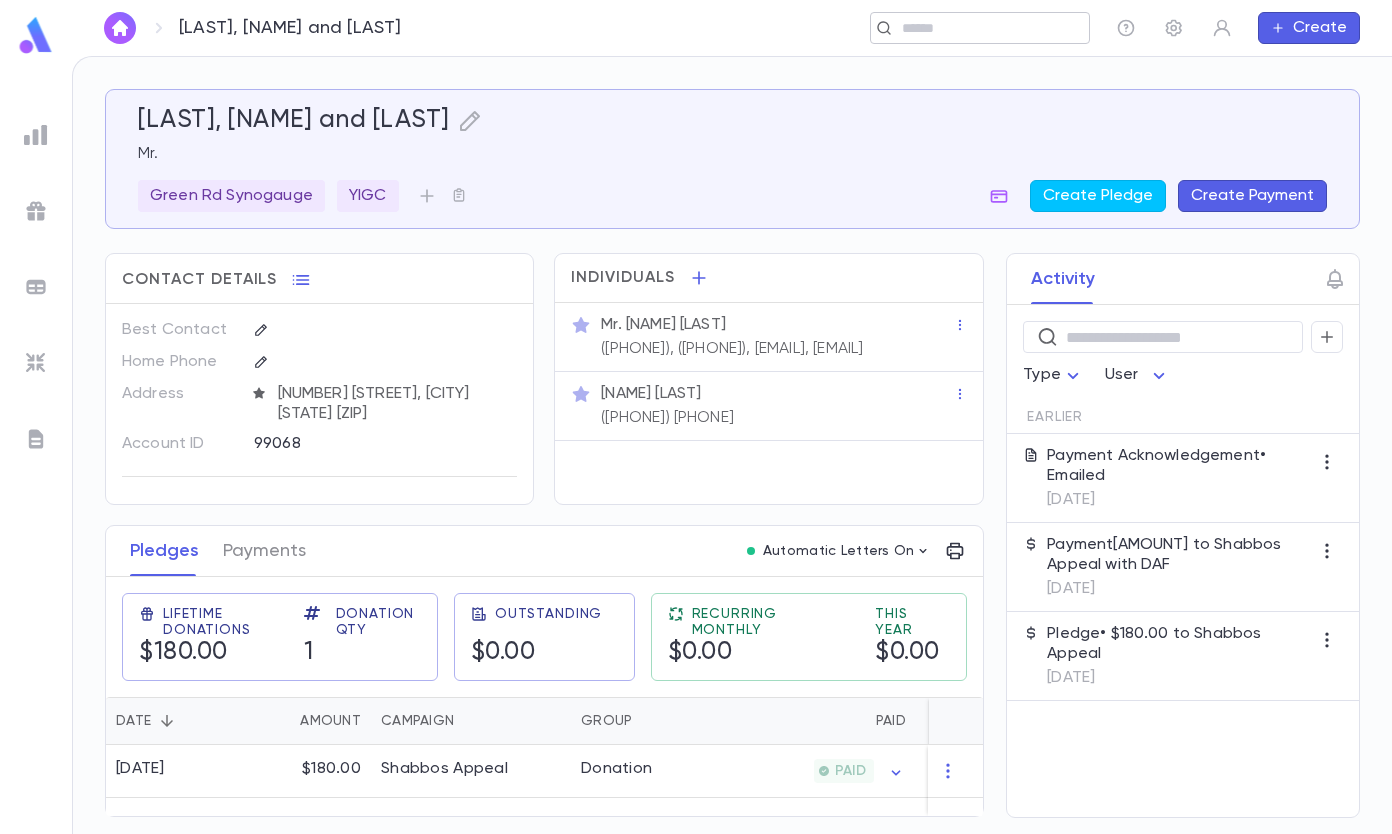 click at bounding box center [973, 28] 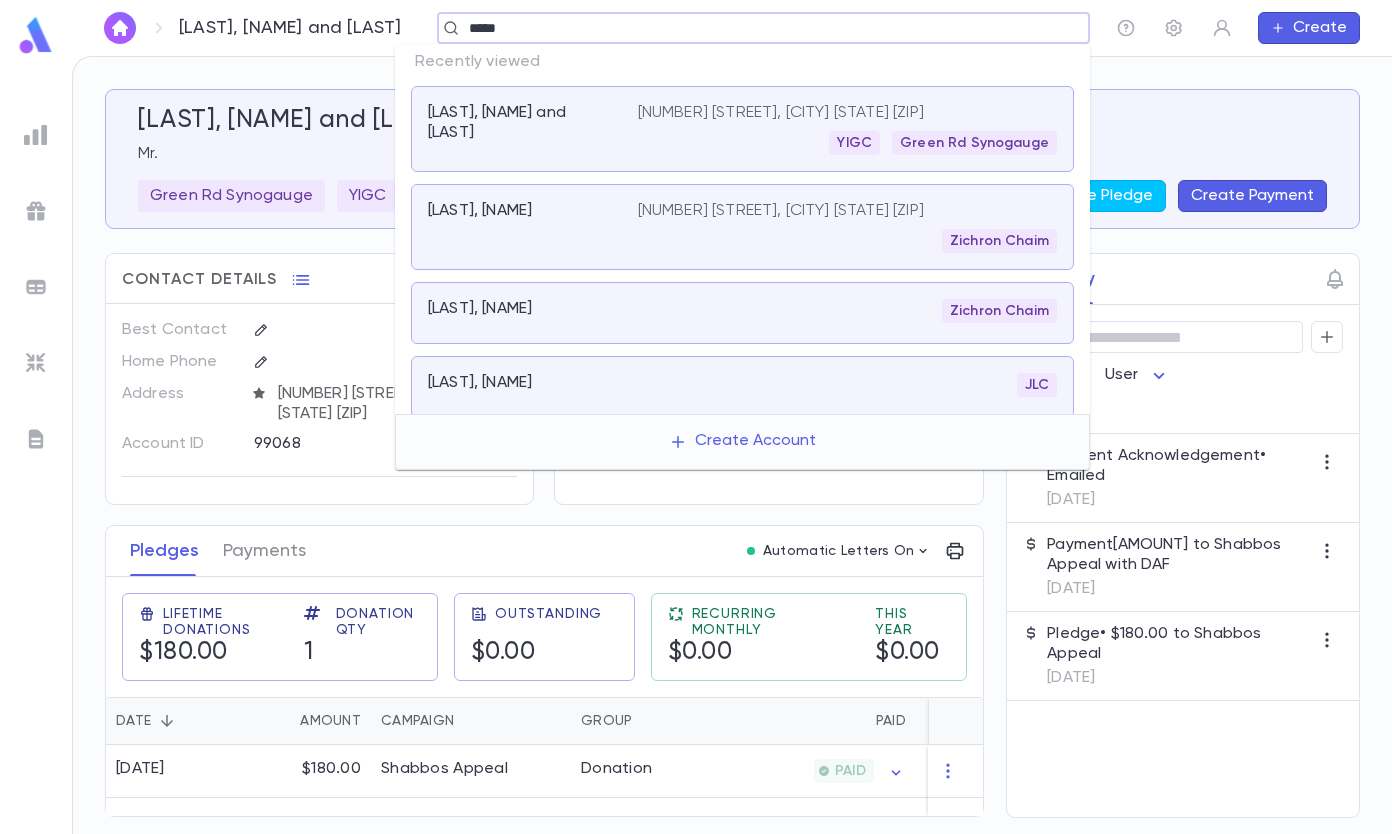 type on "*****" 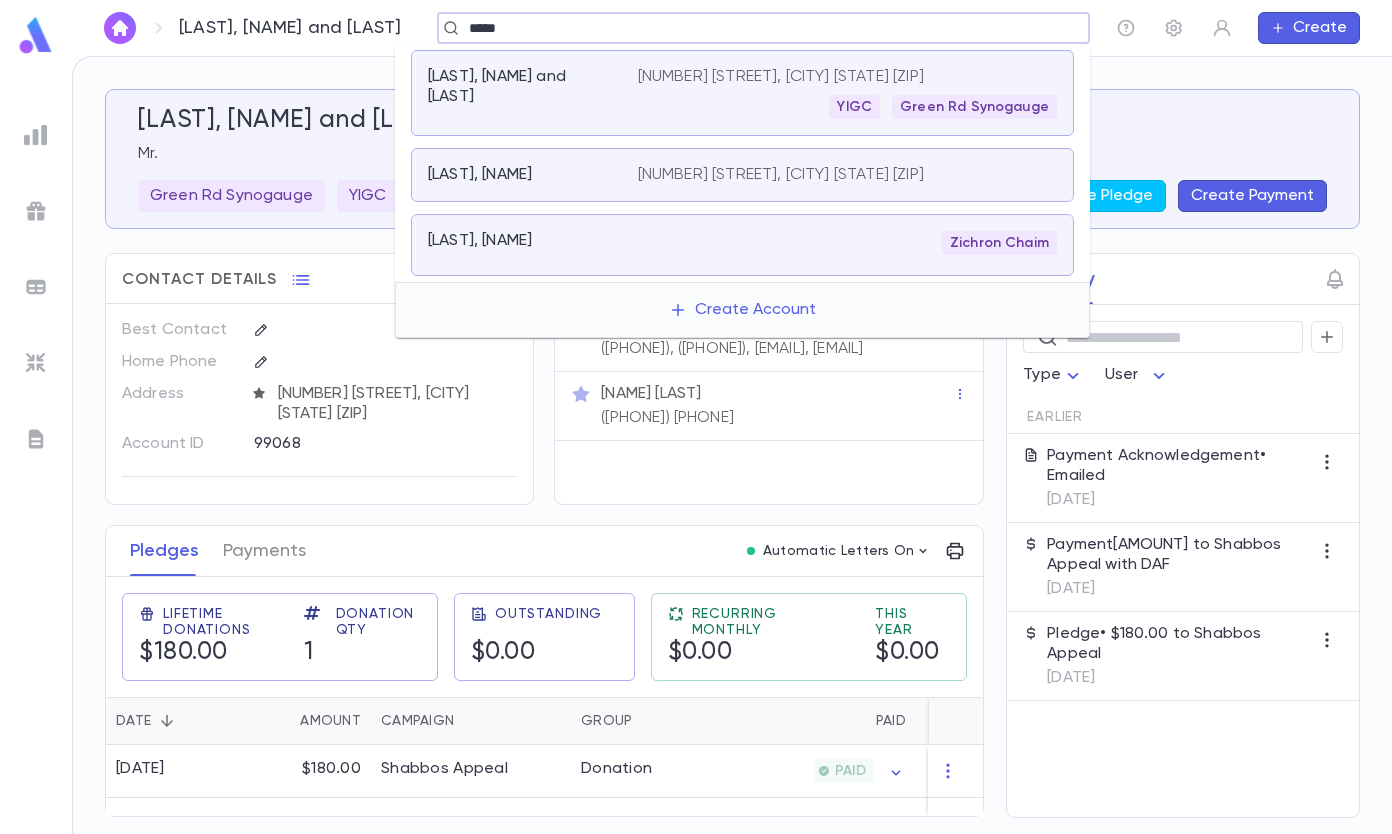 click on "[LAST], [FIRST] [MIDDLE]" at bounding box center [742, 245] 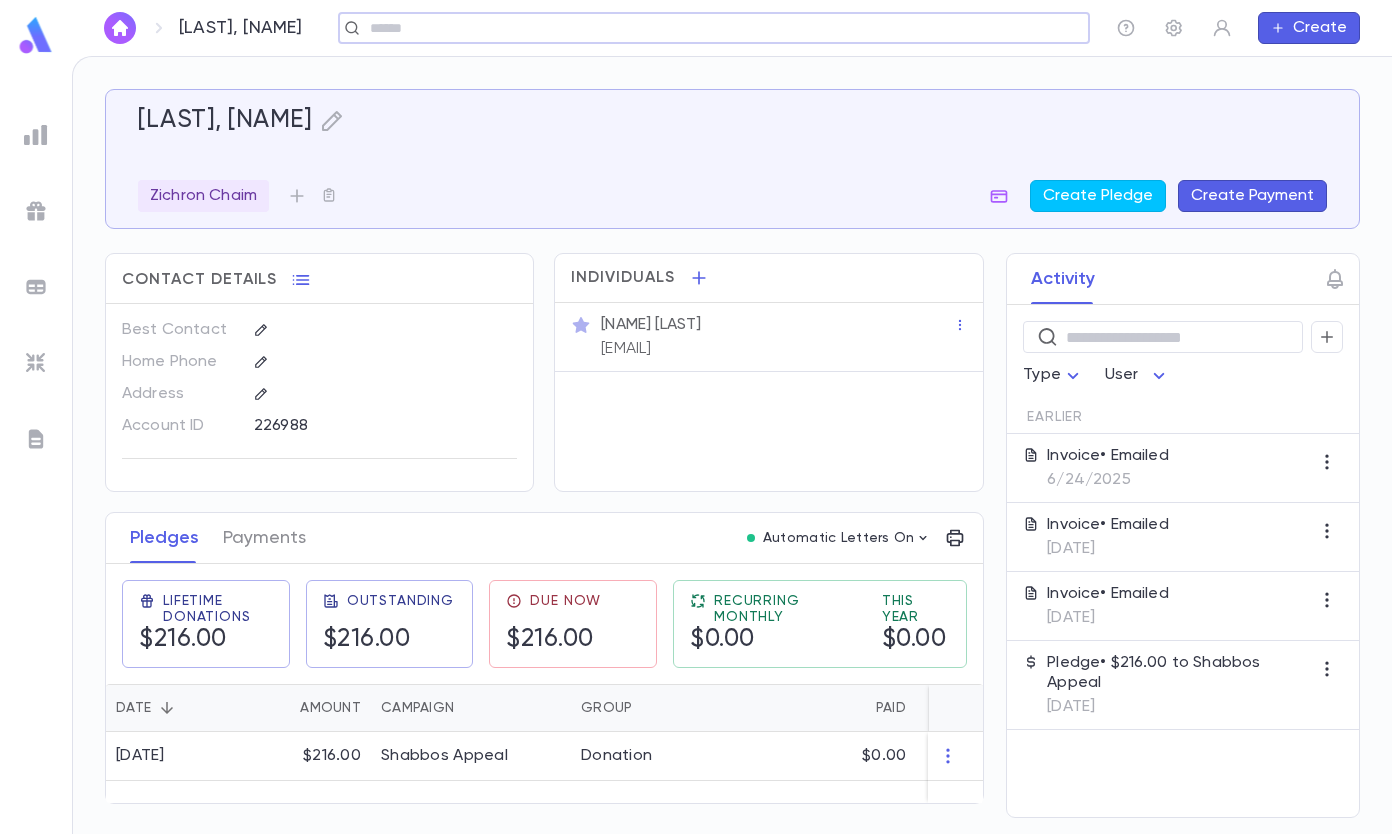 click on "Create Payment" at bounding box center [1252, 196] 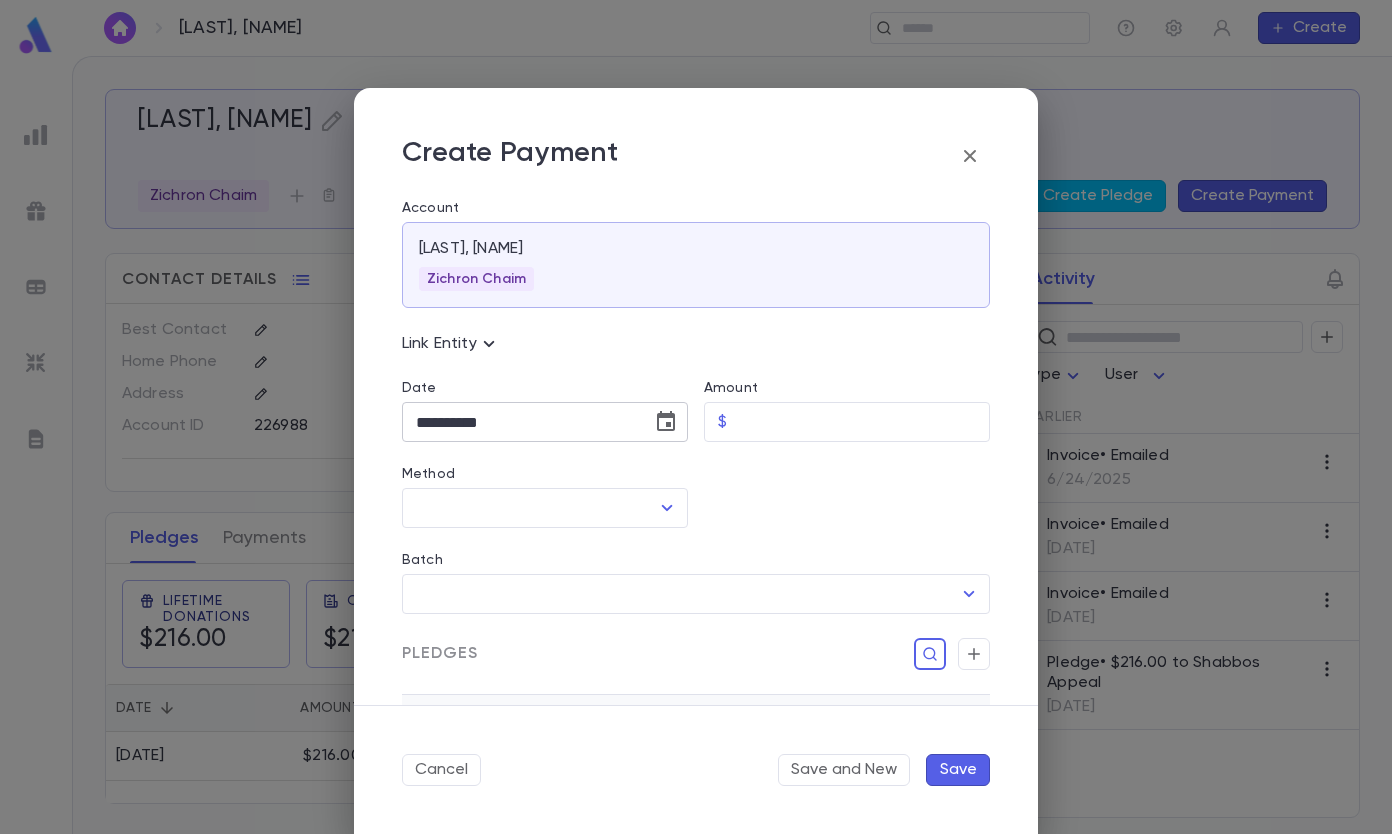 click 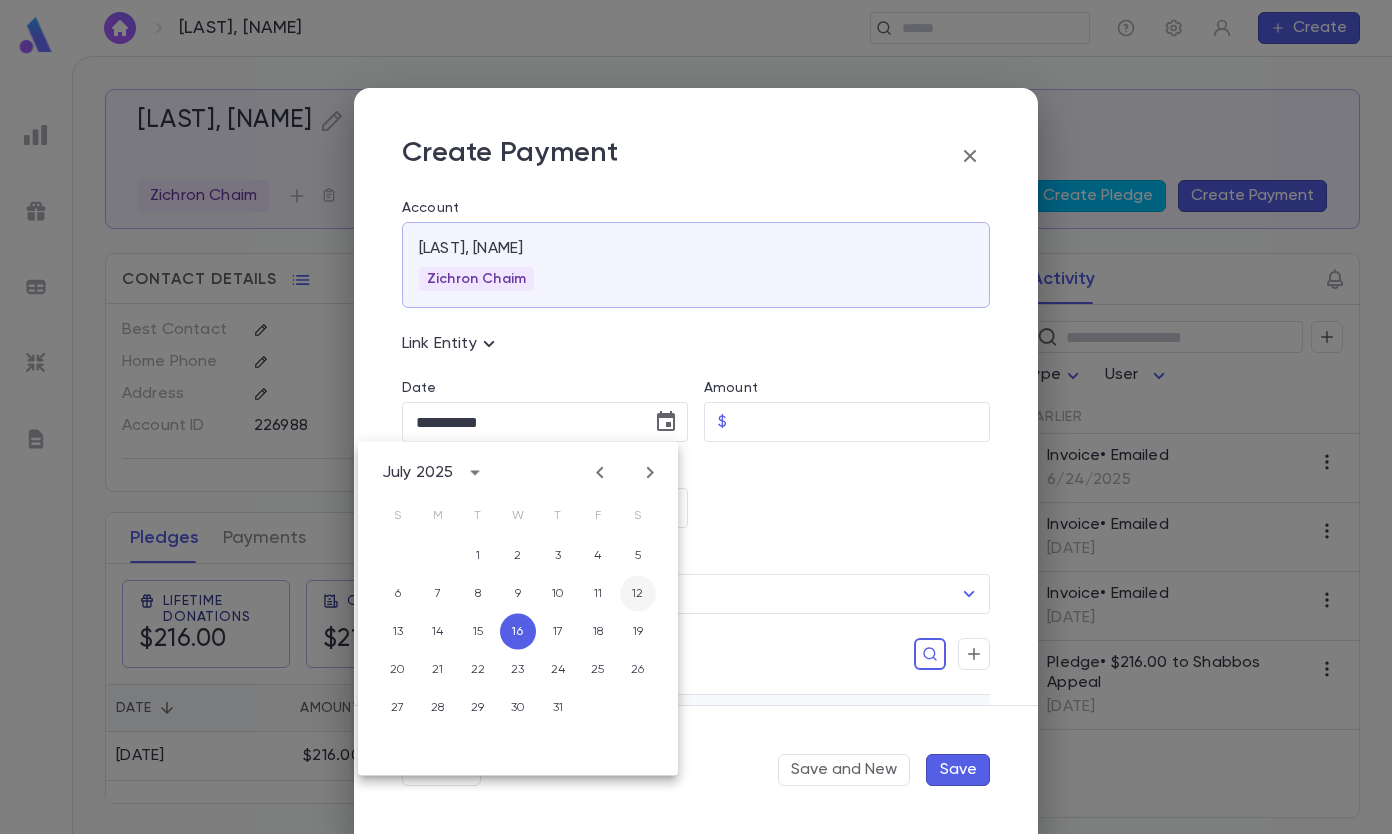 click on "12" at bounding box center [638, 594] 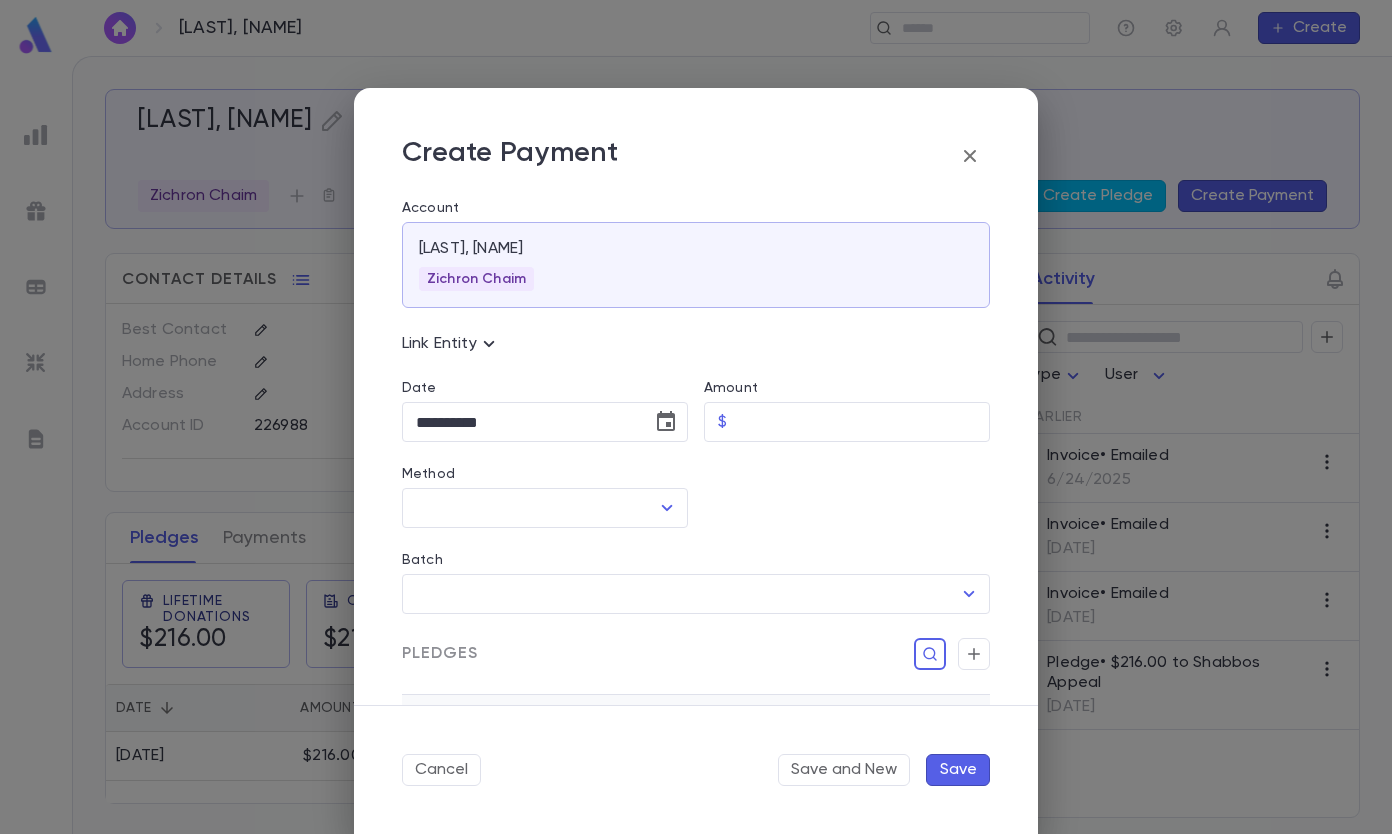type on "**********" 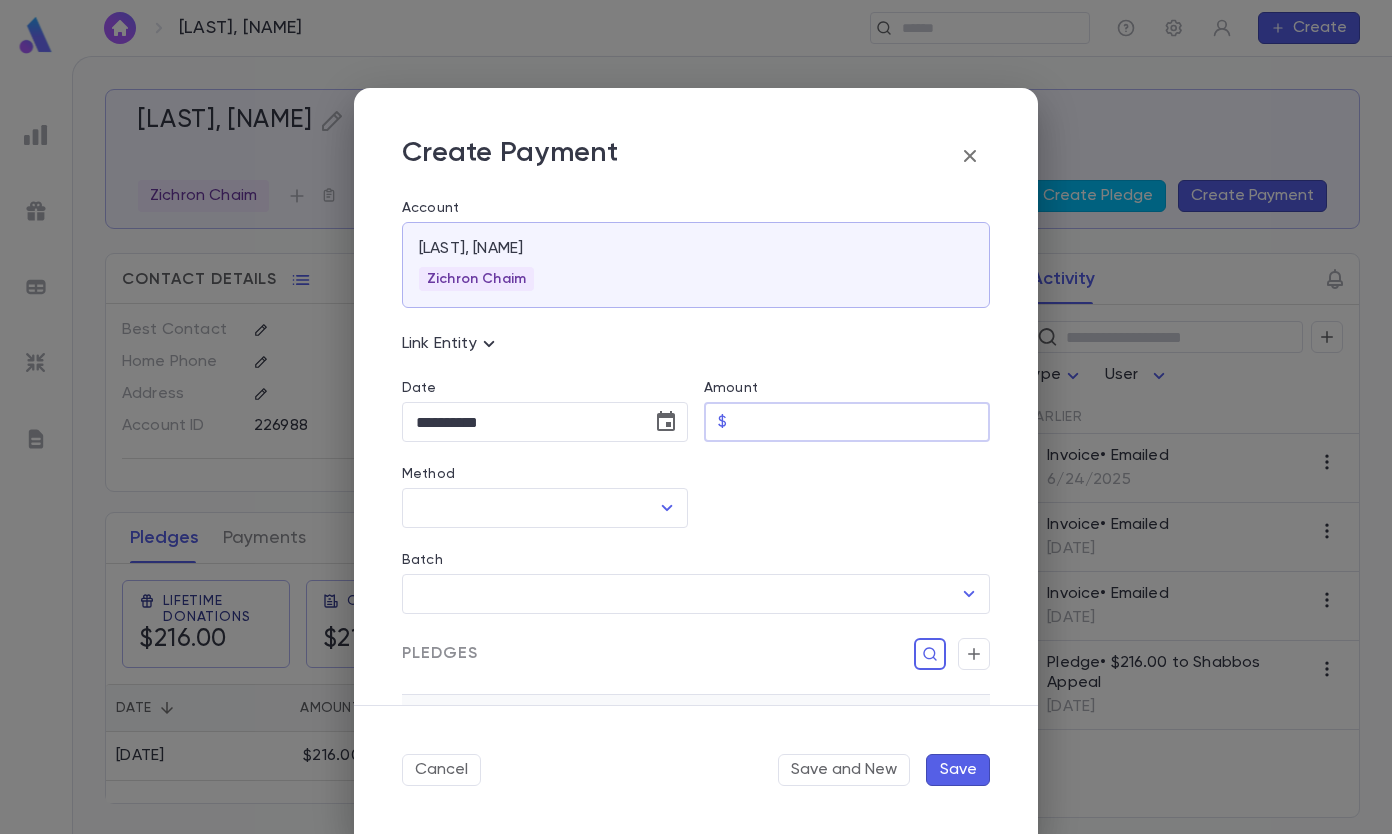 click on "Amount" at bounding box center (862, 422) 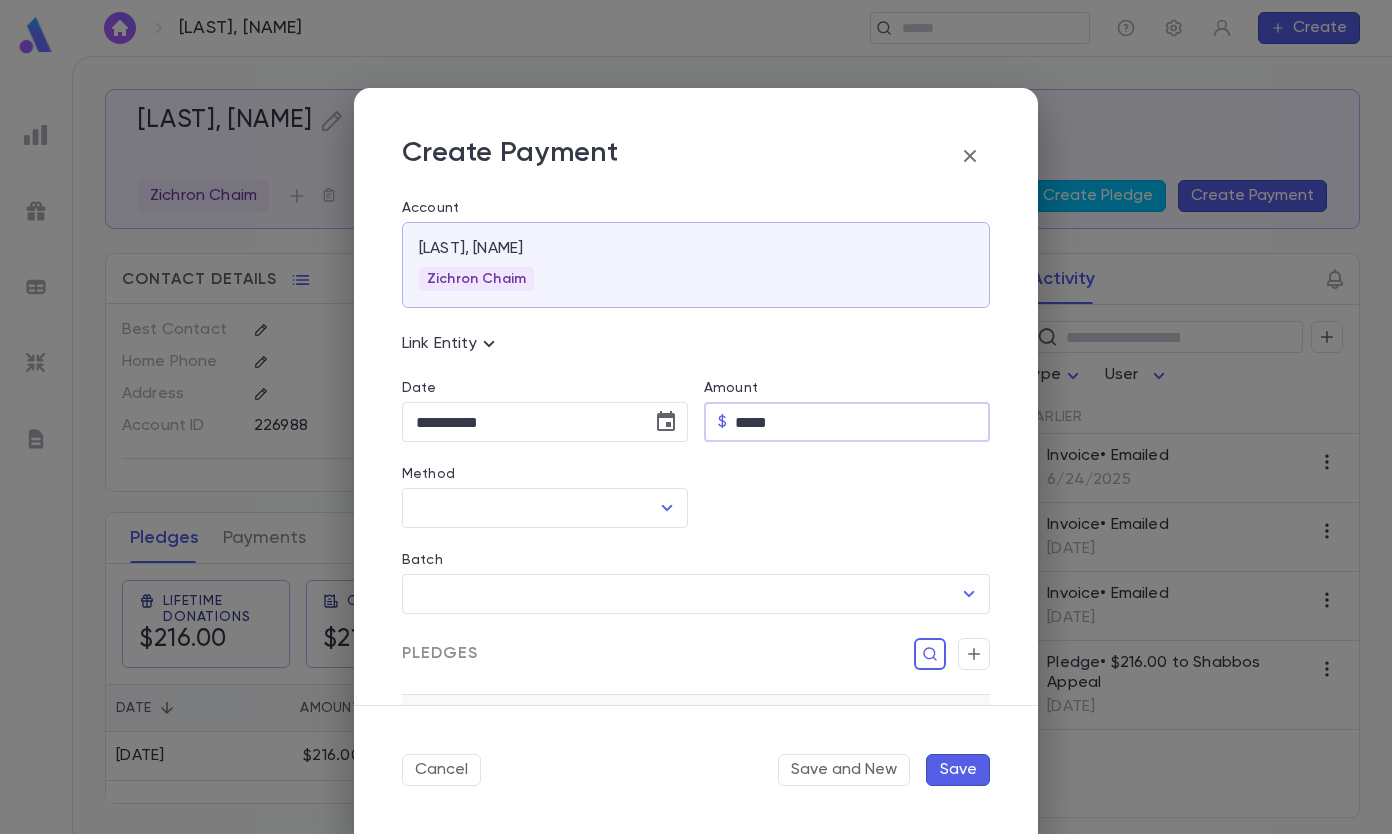 type on "*****" 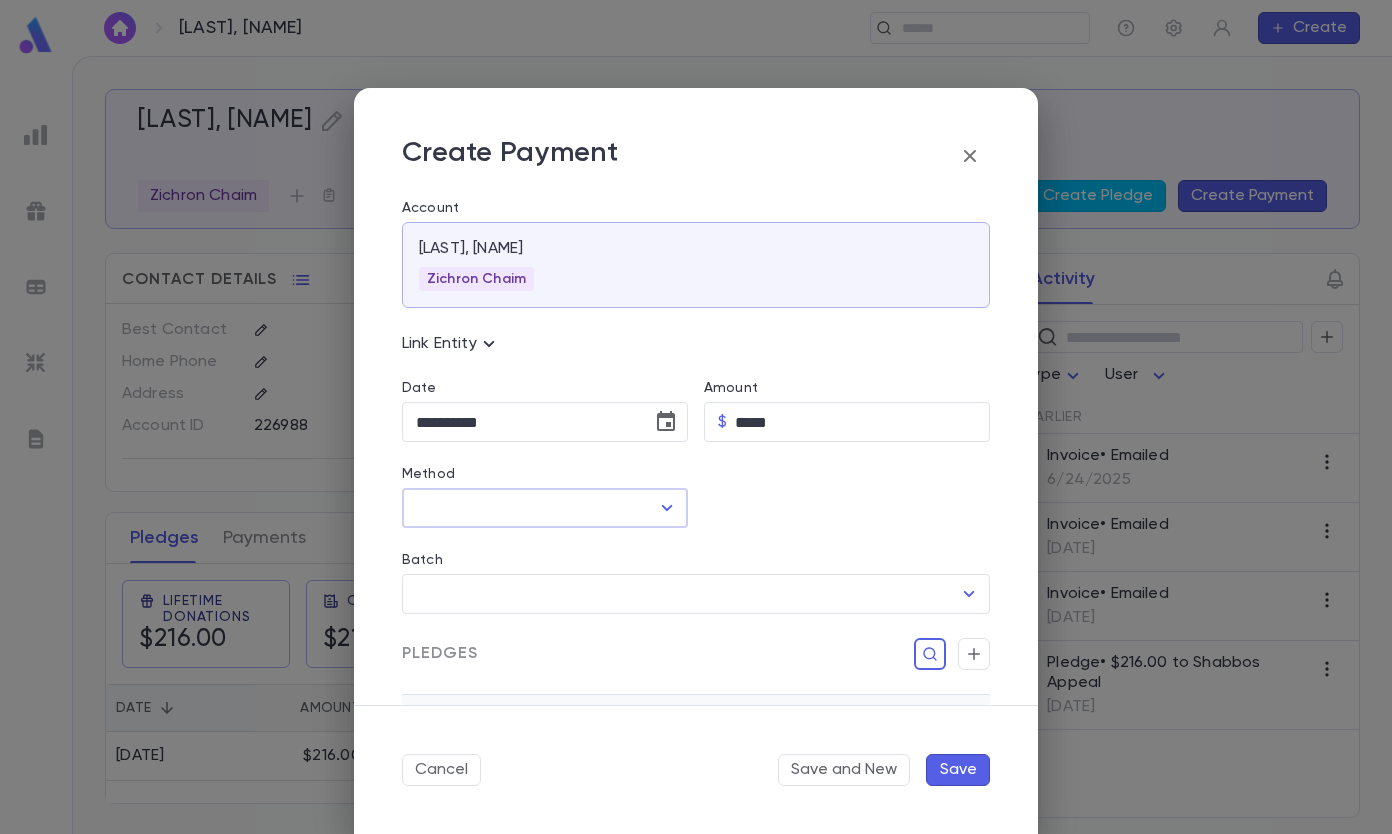 click 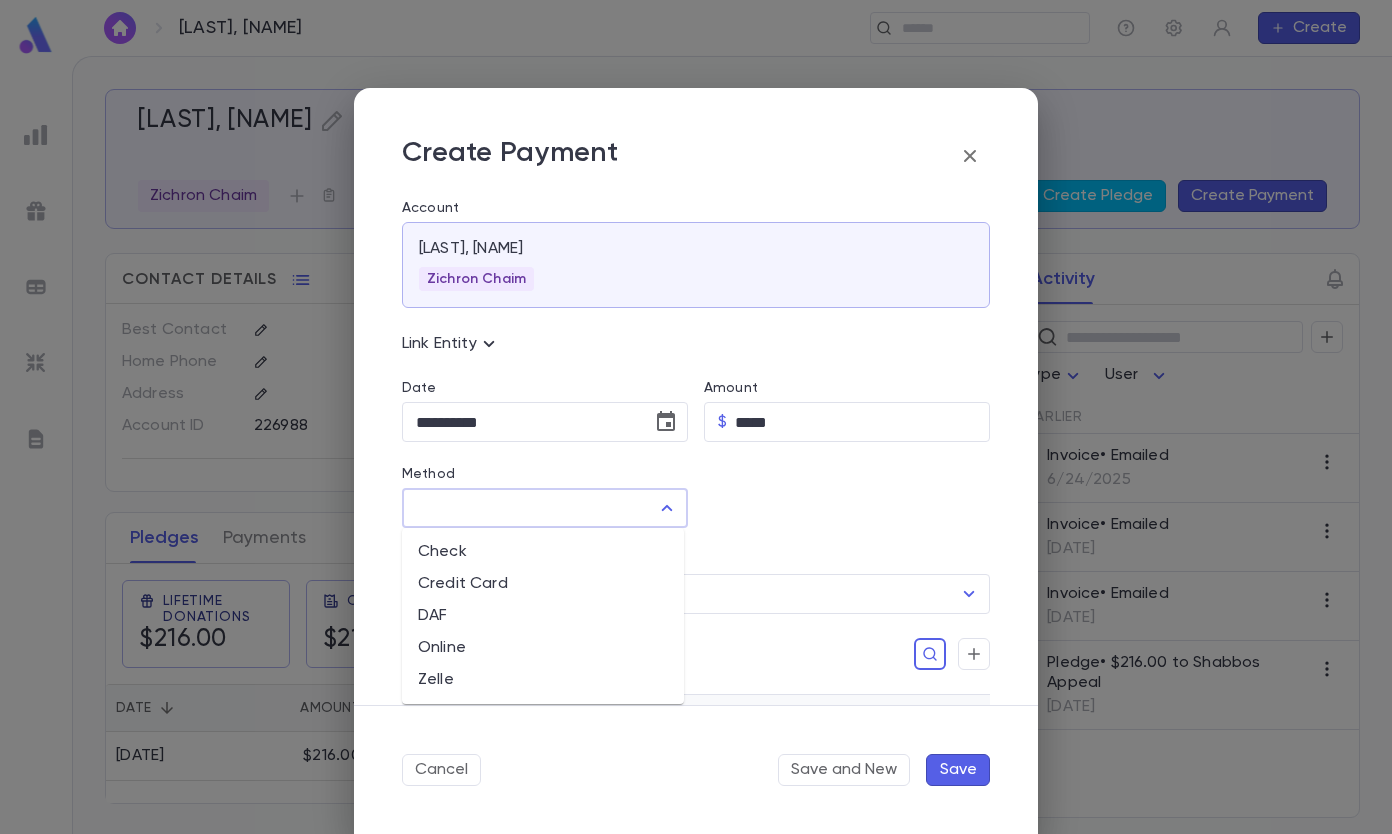 click on "Online" at bounding box center (543, 648) 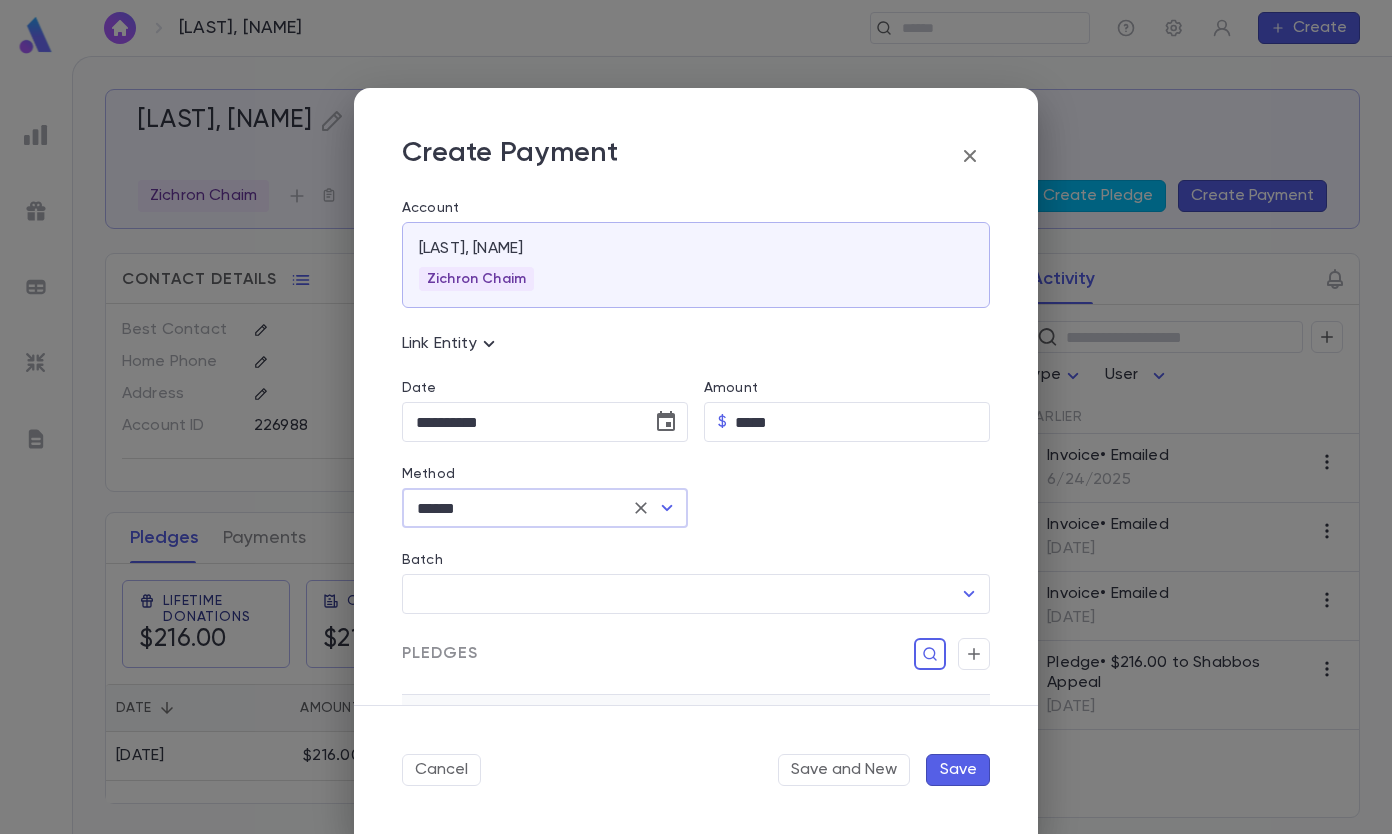scroll, scrollTop: 295, scrollLeft: 0, axis: vertical 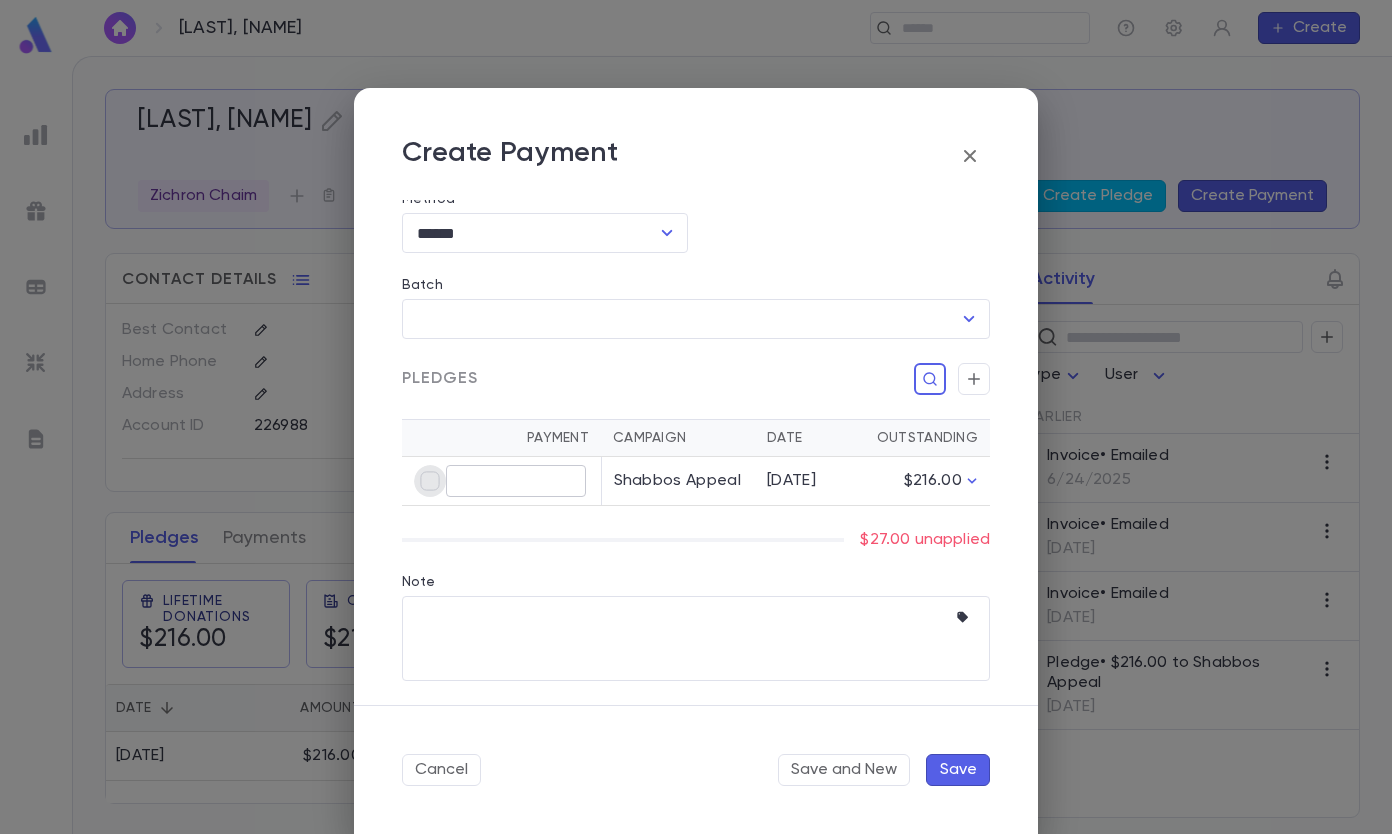 type on "*****" 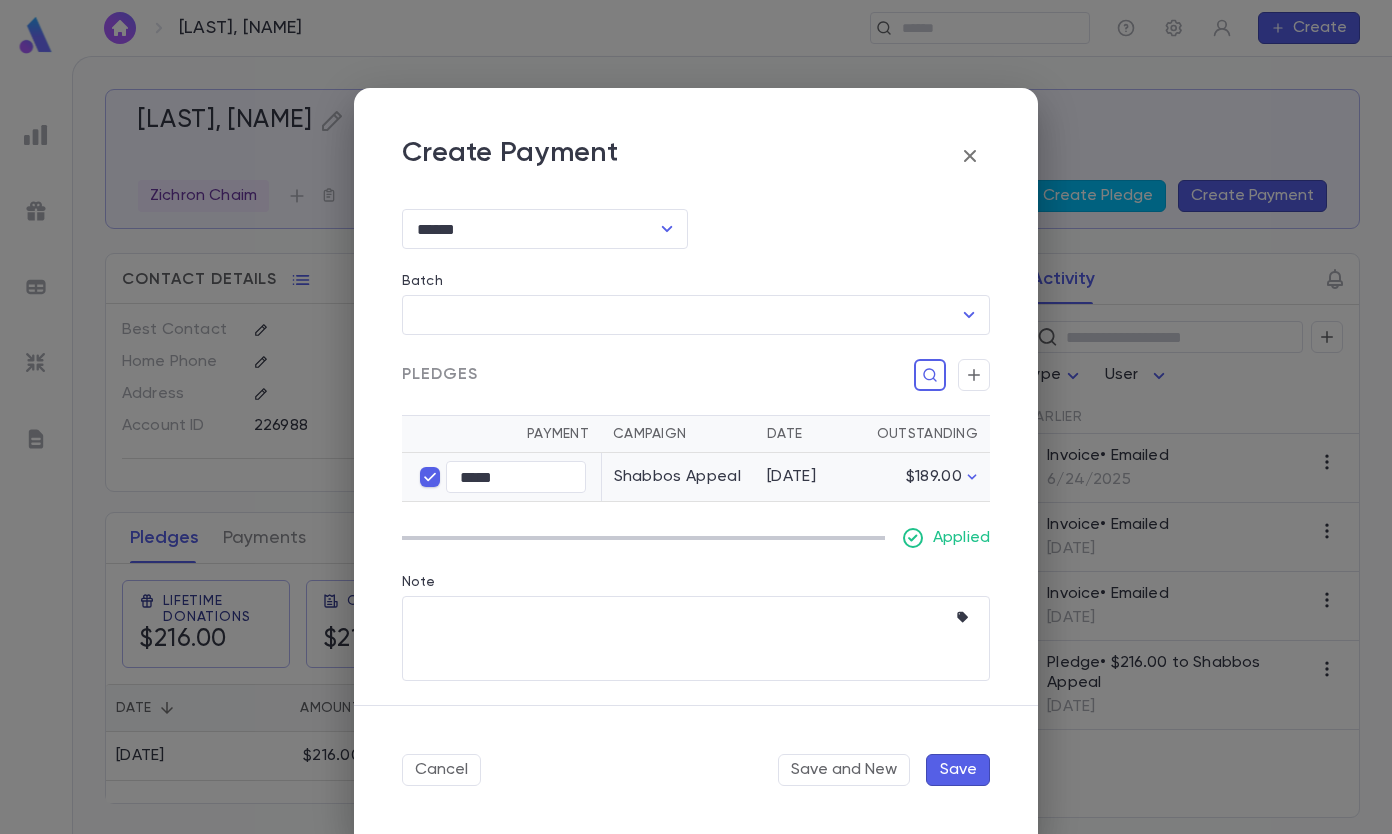 click on "Save" at bounding box center [958, 770] 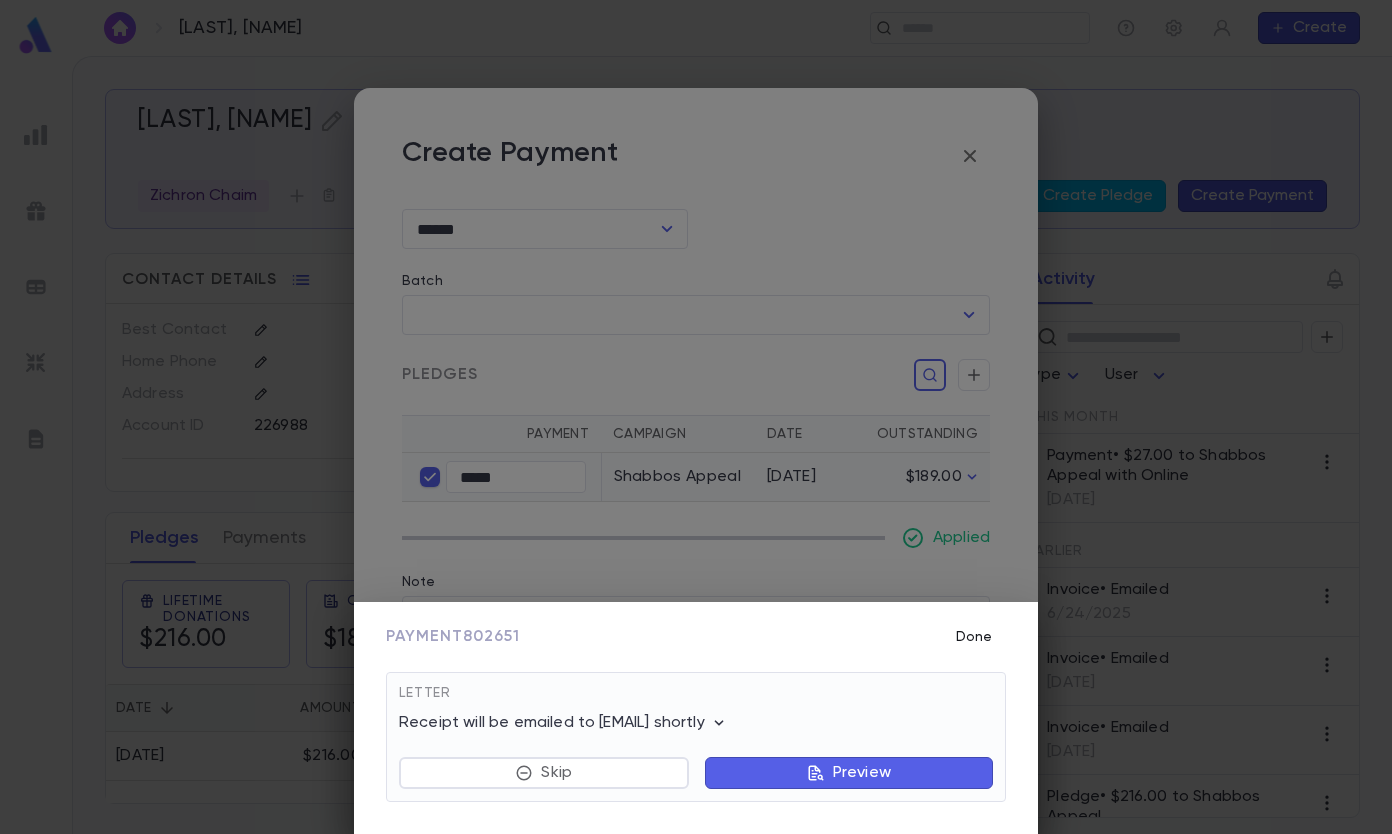 click on "Done" at bounding box center (974, 637) 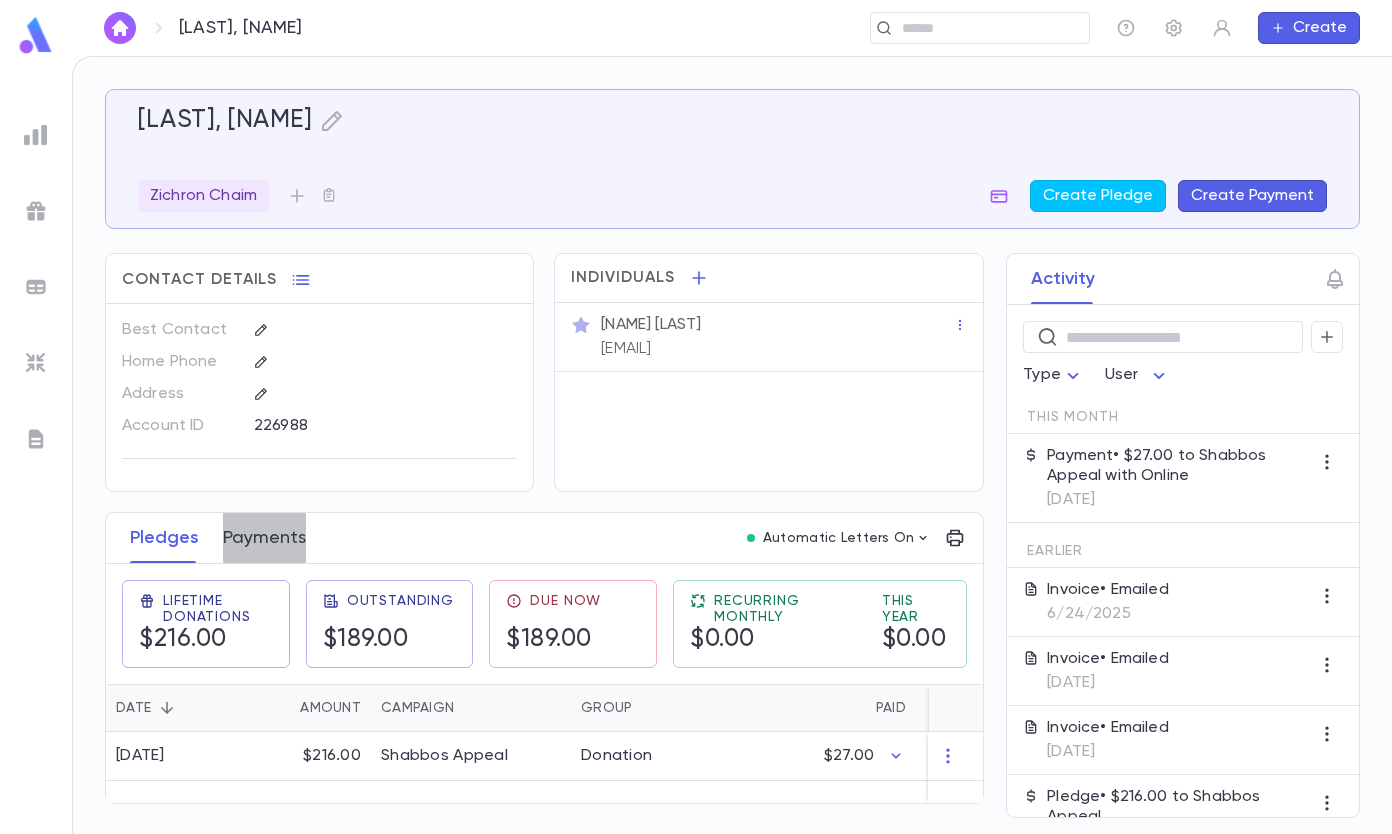 click on "Payments" at bounding box center (264, 538) 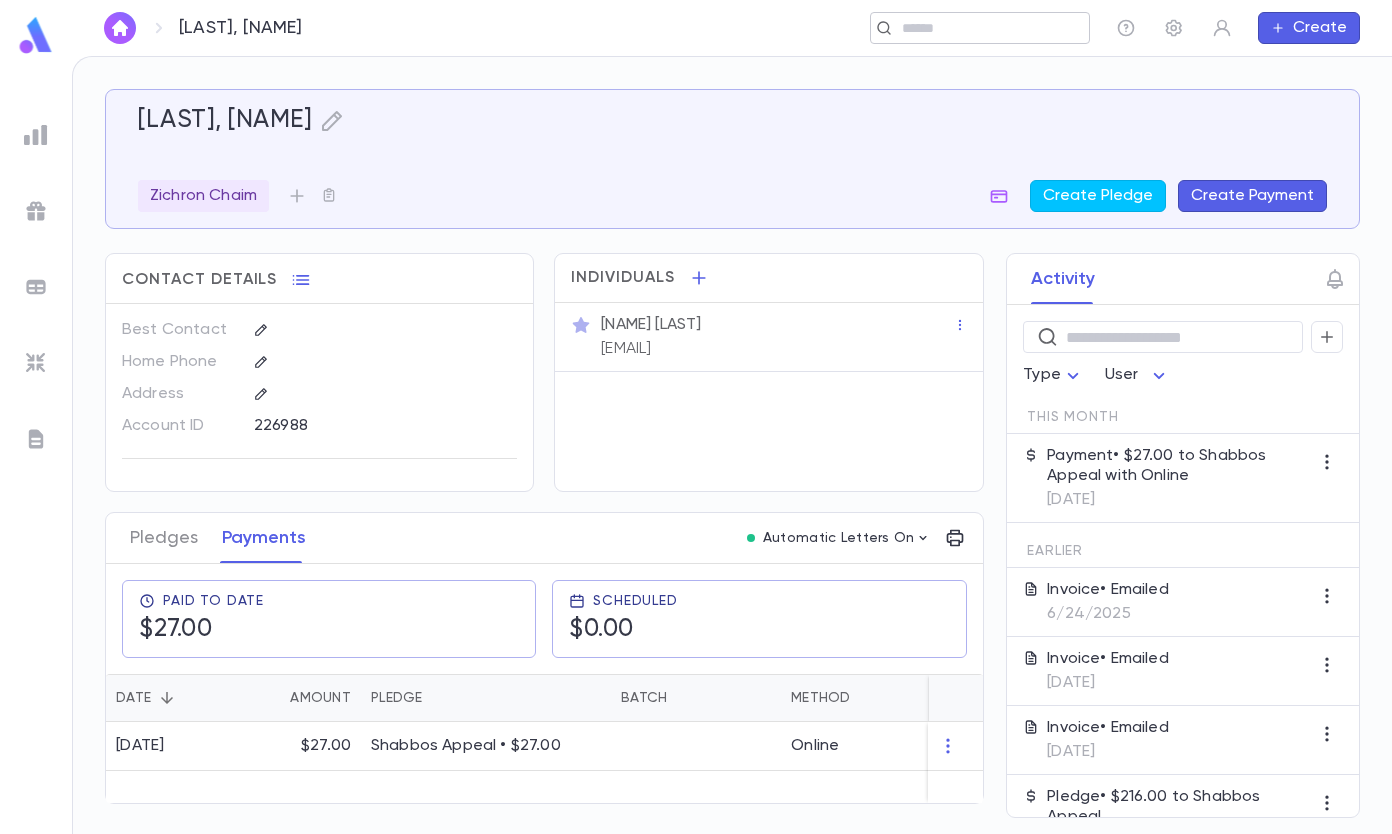 click on "​" at bounding box center (980, 28) 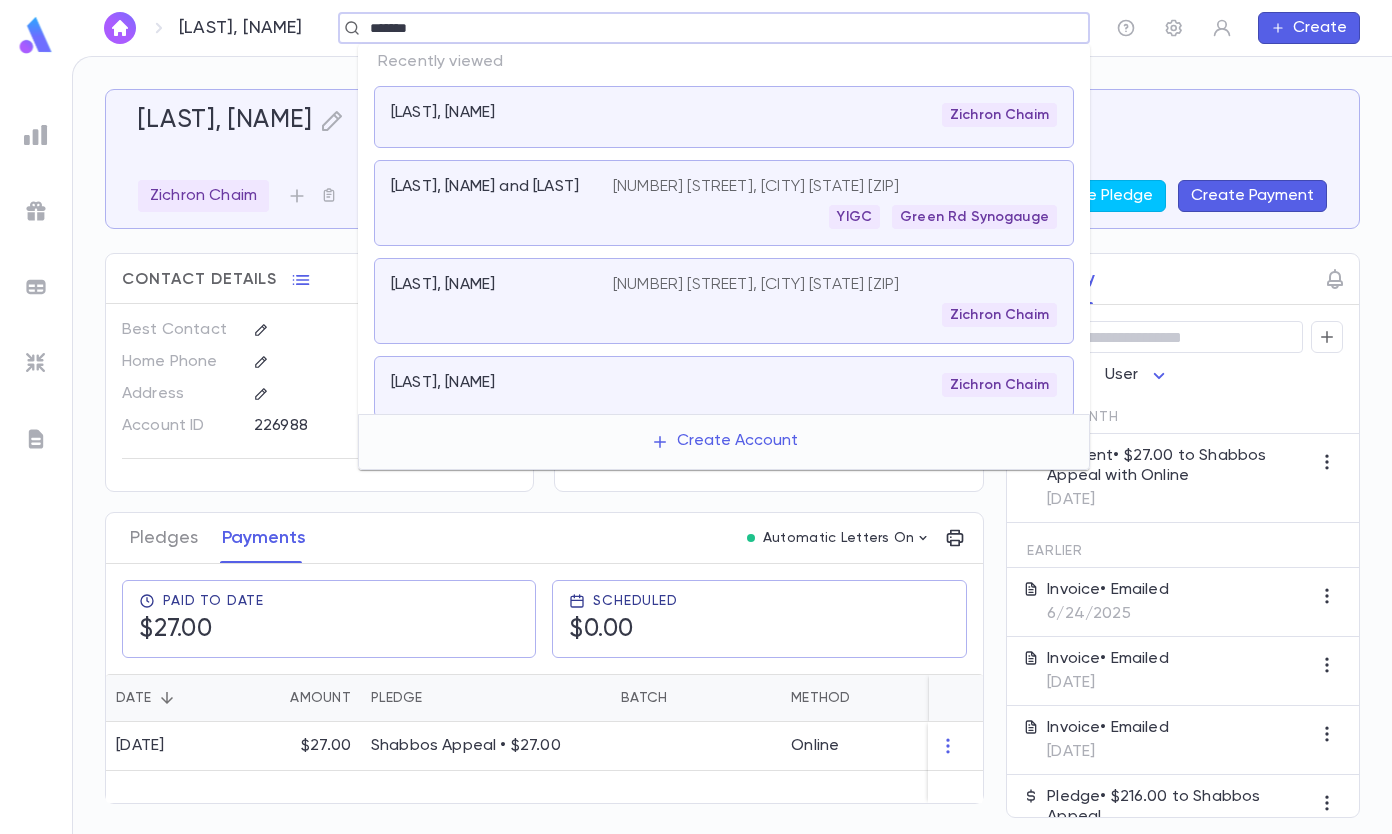 type on "*******" 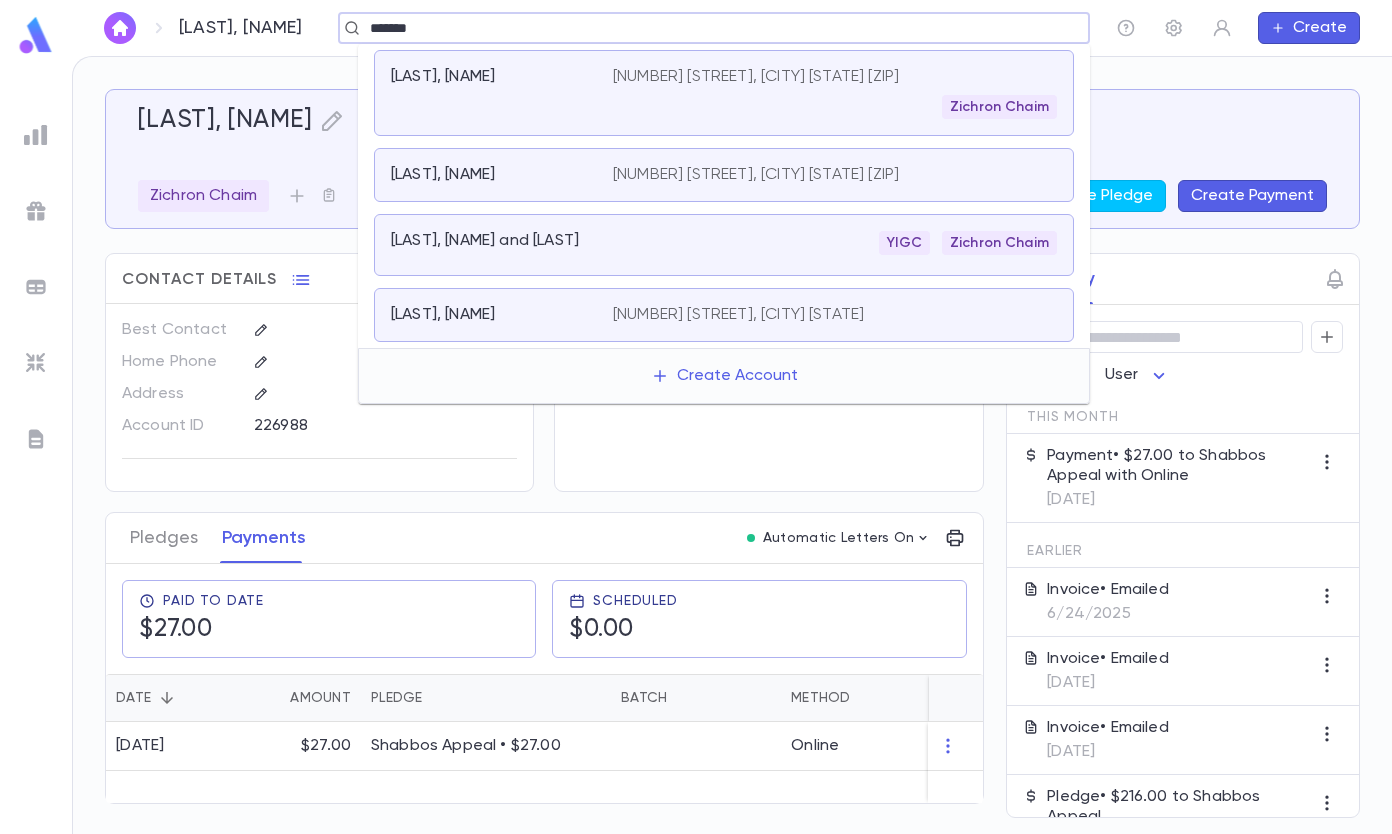 click on "[NUMBER] [STREET], [CITY] [STATE] Zichron Chaim" at bounding box center (835, 93) 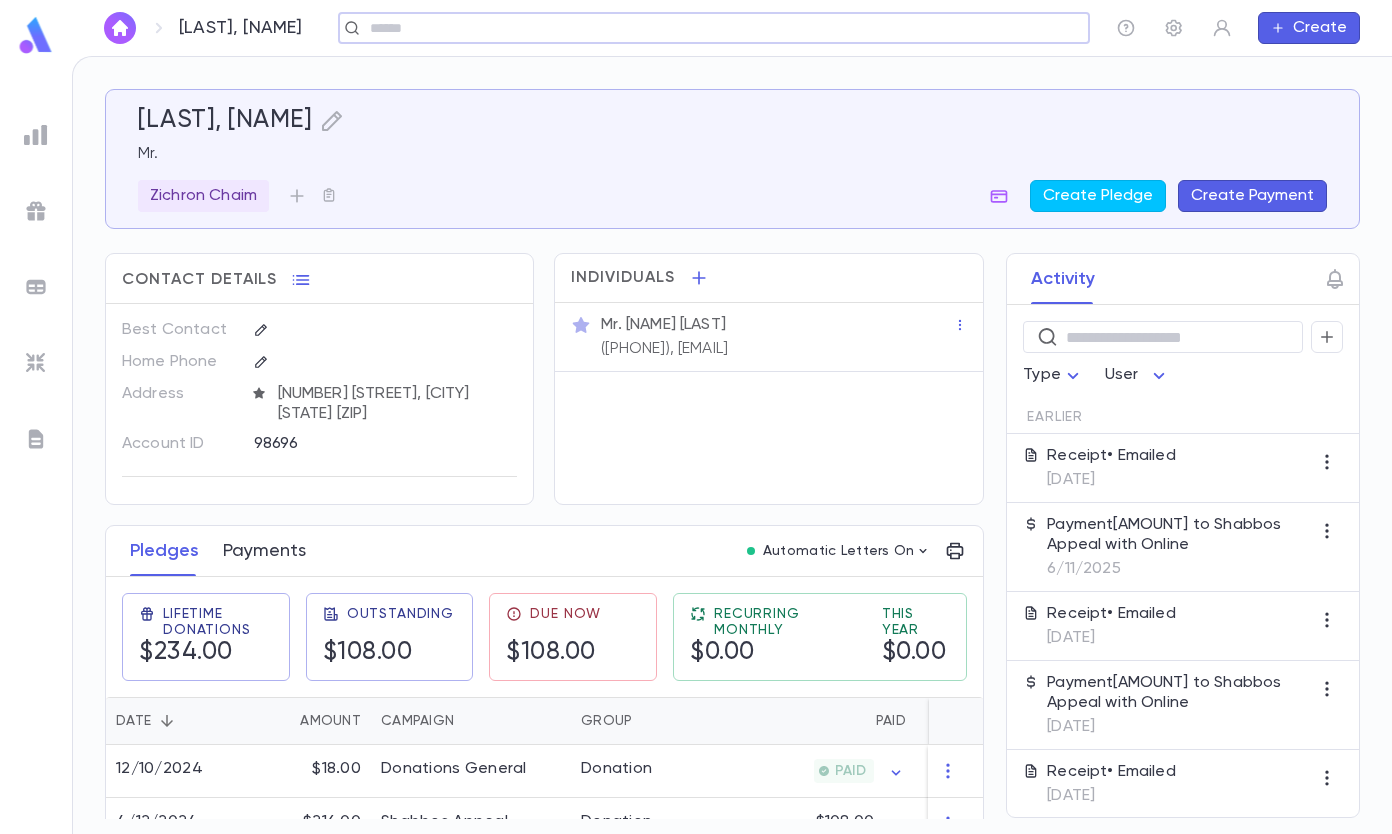 click on "Payments" at bounding box center (264, 551) 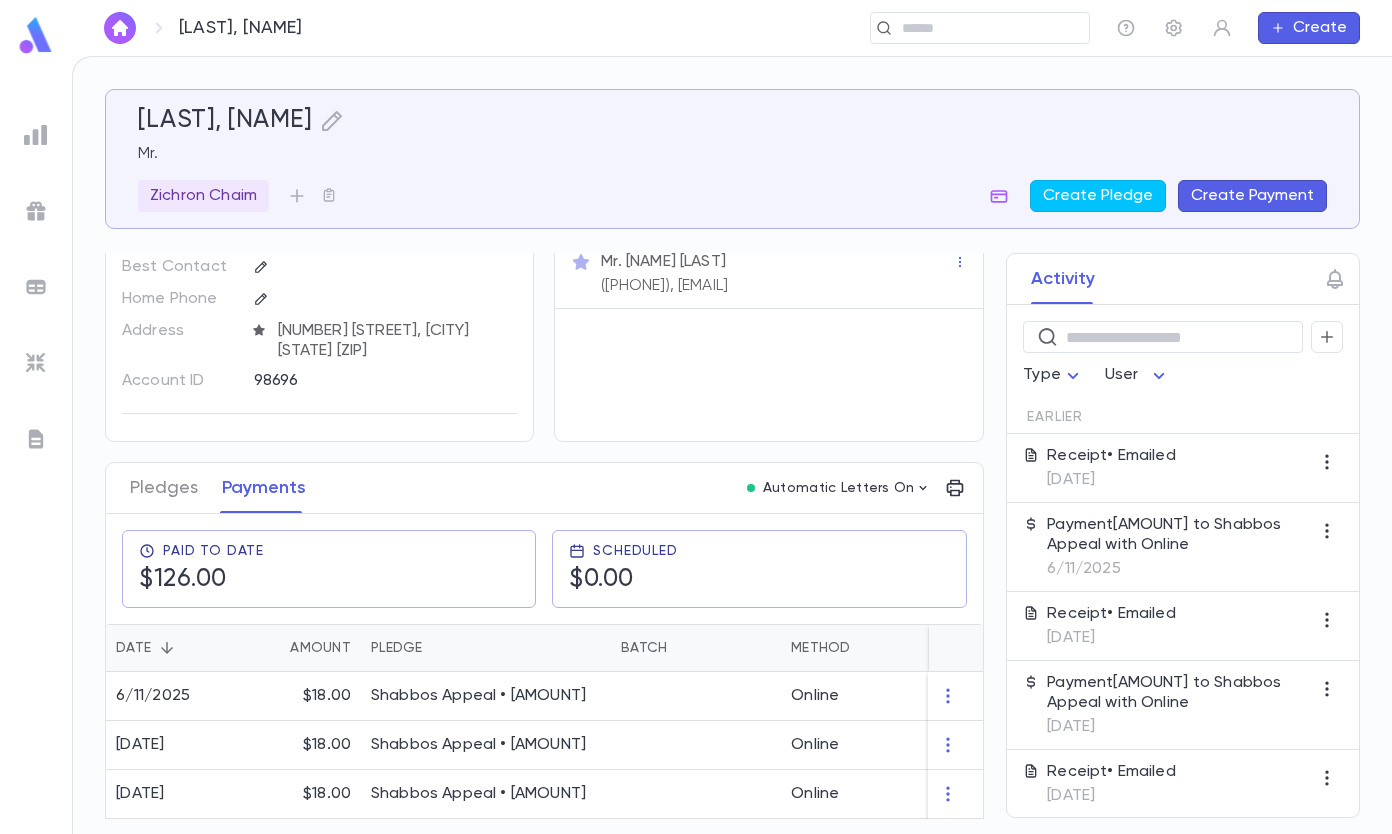 scroll, scrollTop: 100, scrollLeft: 0, axis: vertical 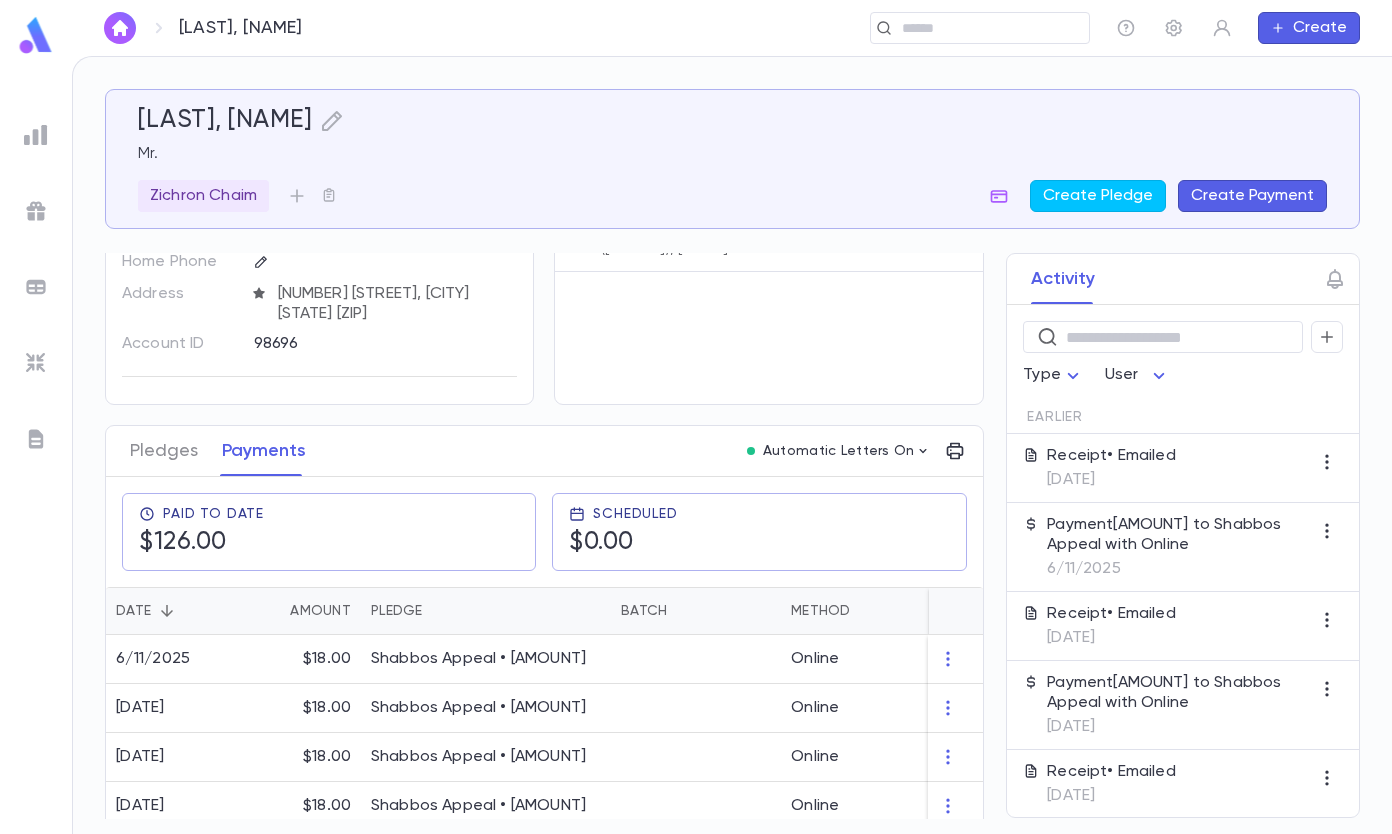 click on "Create Payment" at bounding box center (1252, 196) 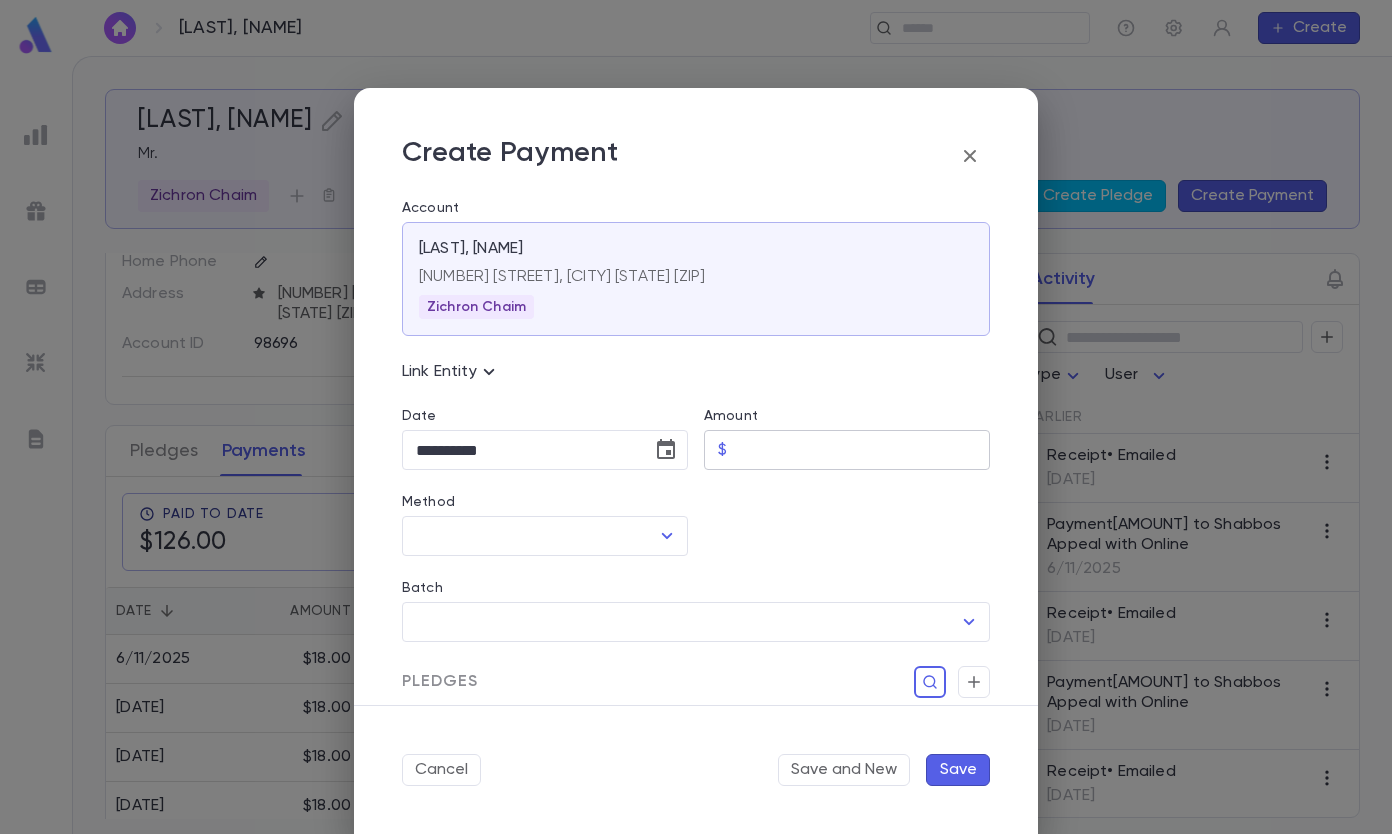 click on "$ ​" at bounding box center [847, 450] 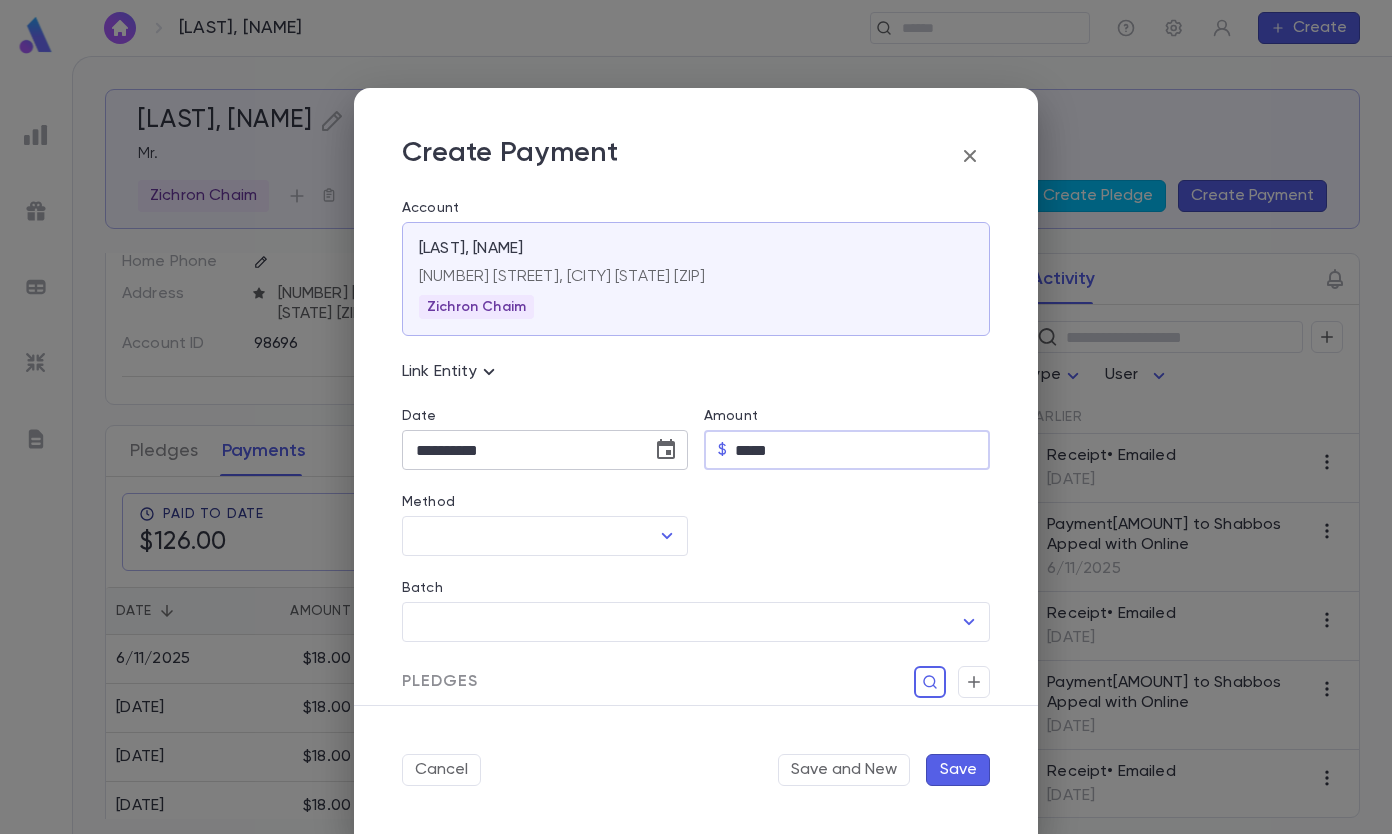 type on "*****" 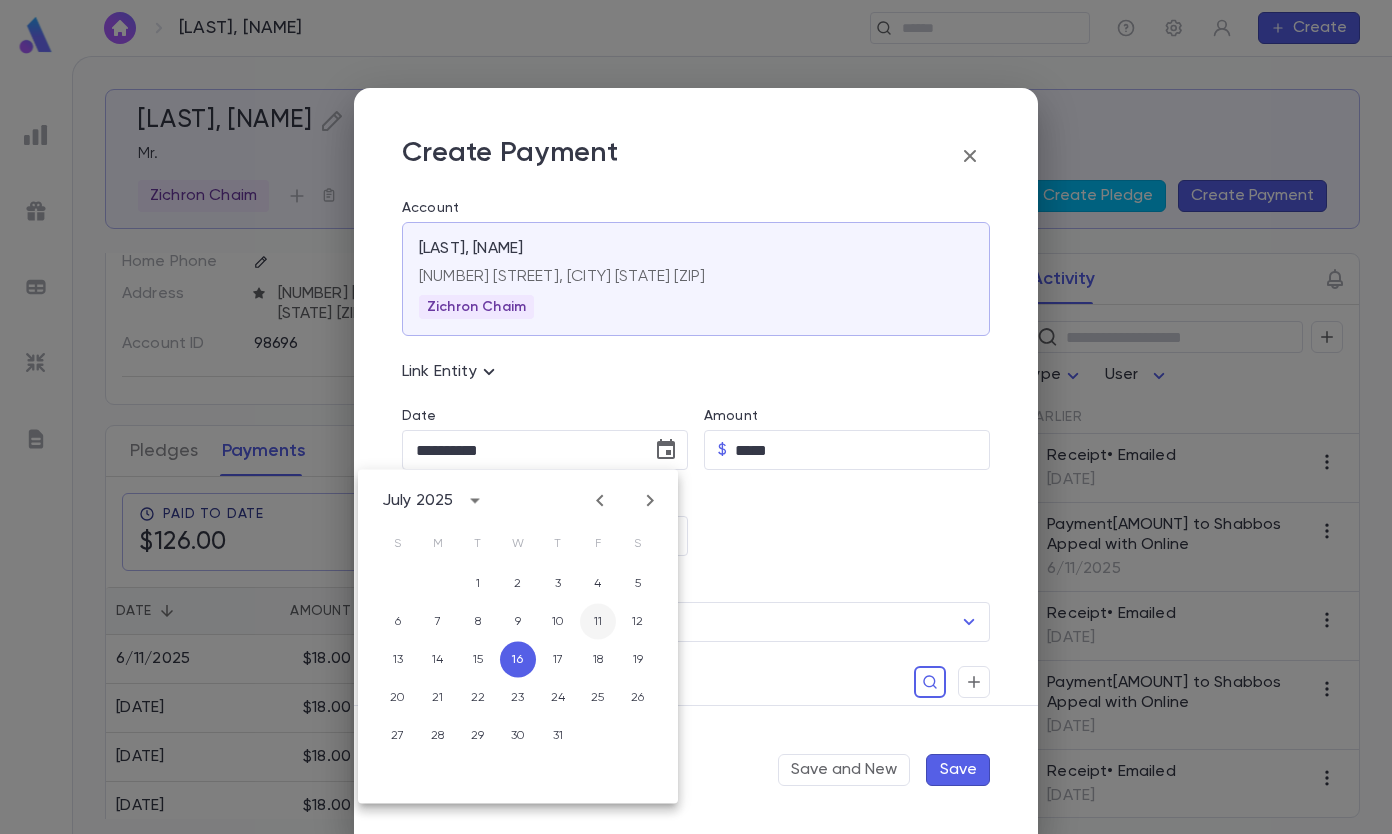 click on "11" at bounding box center (598, 622) 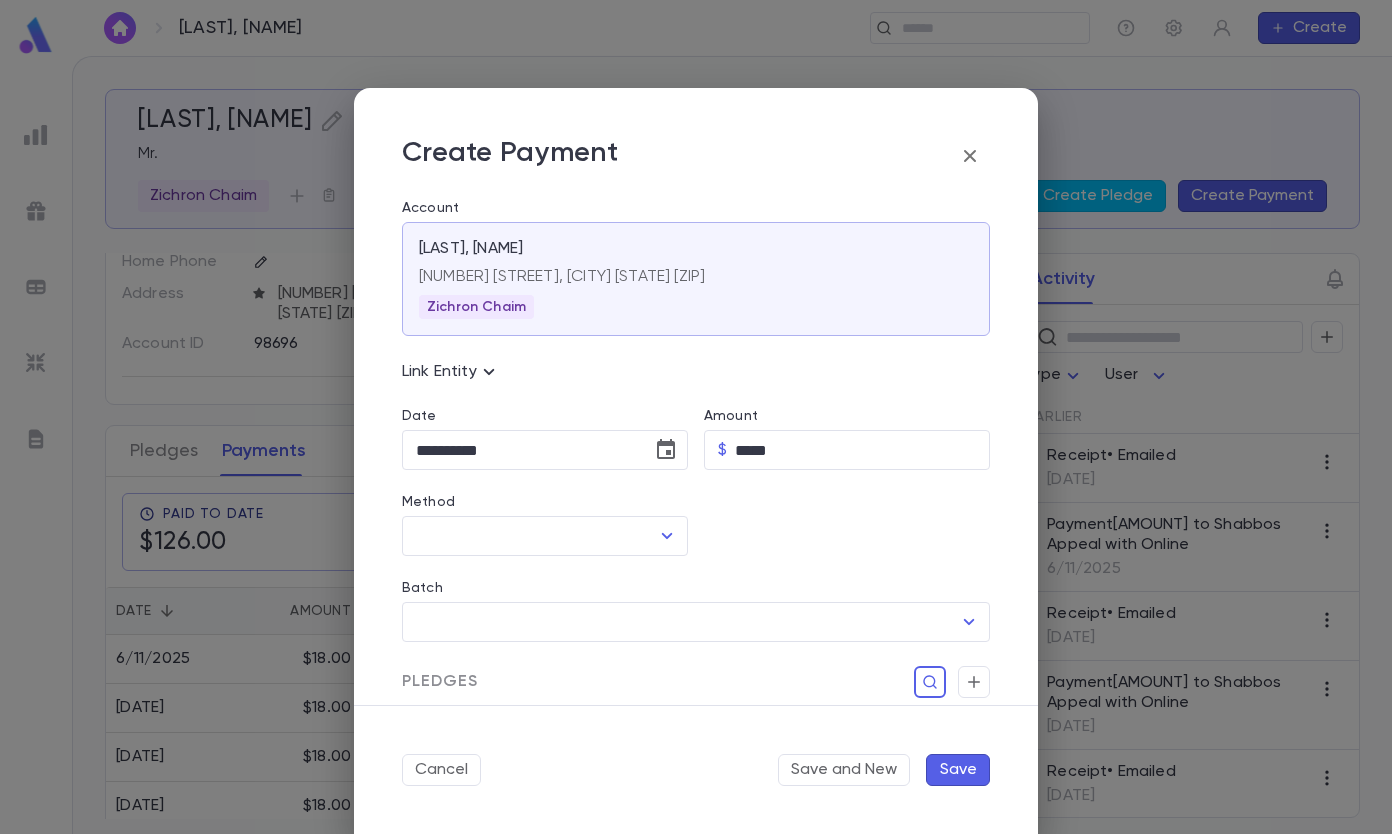 type on "**********" 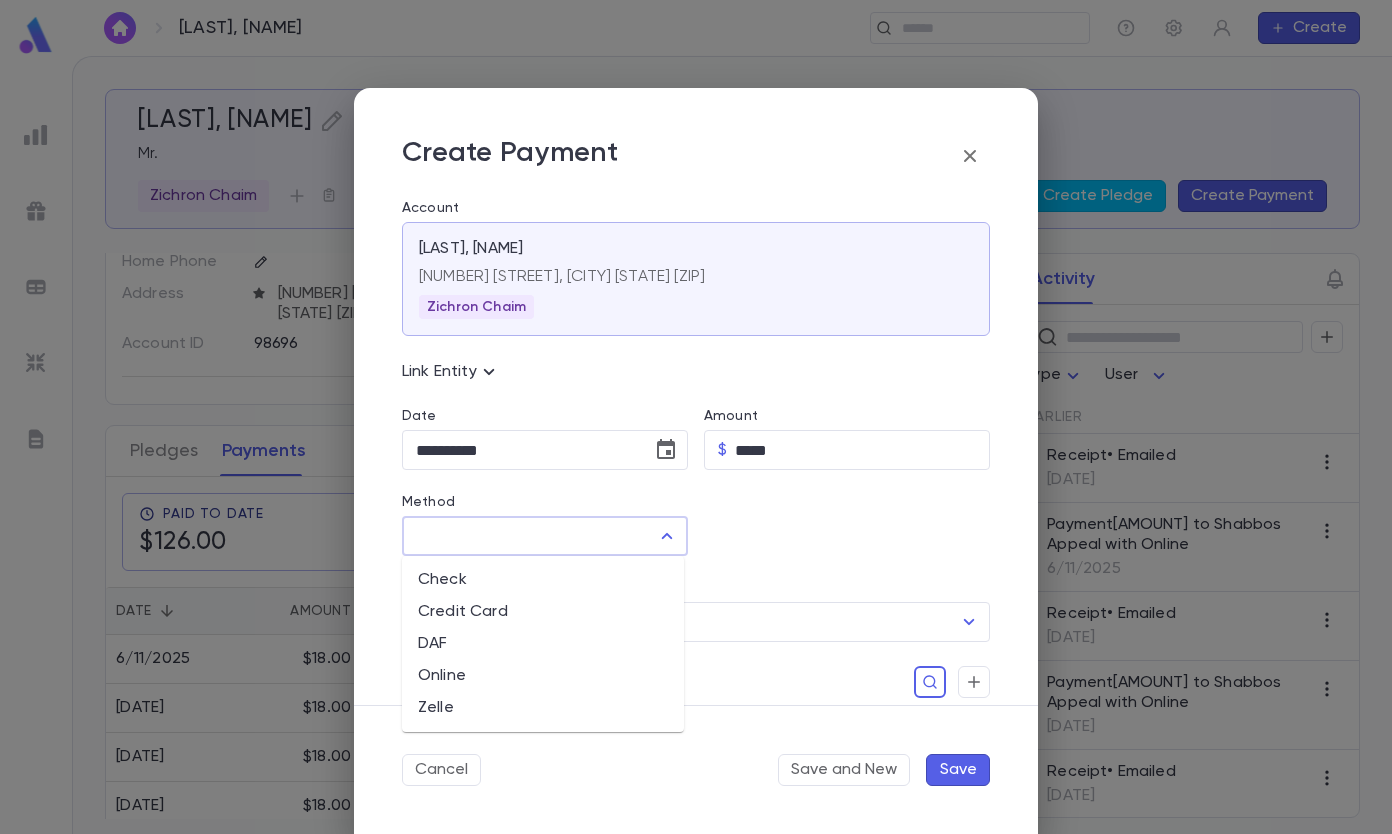click on "Method" at bounding box center (530, 536) 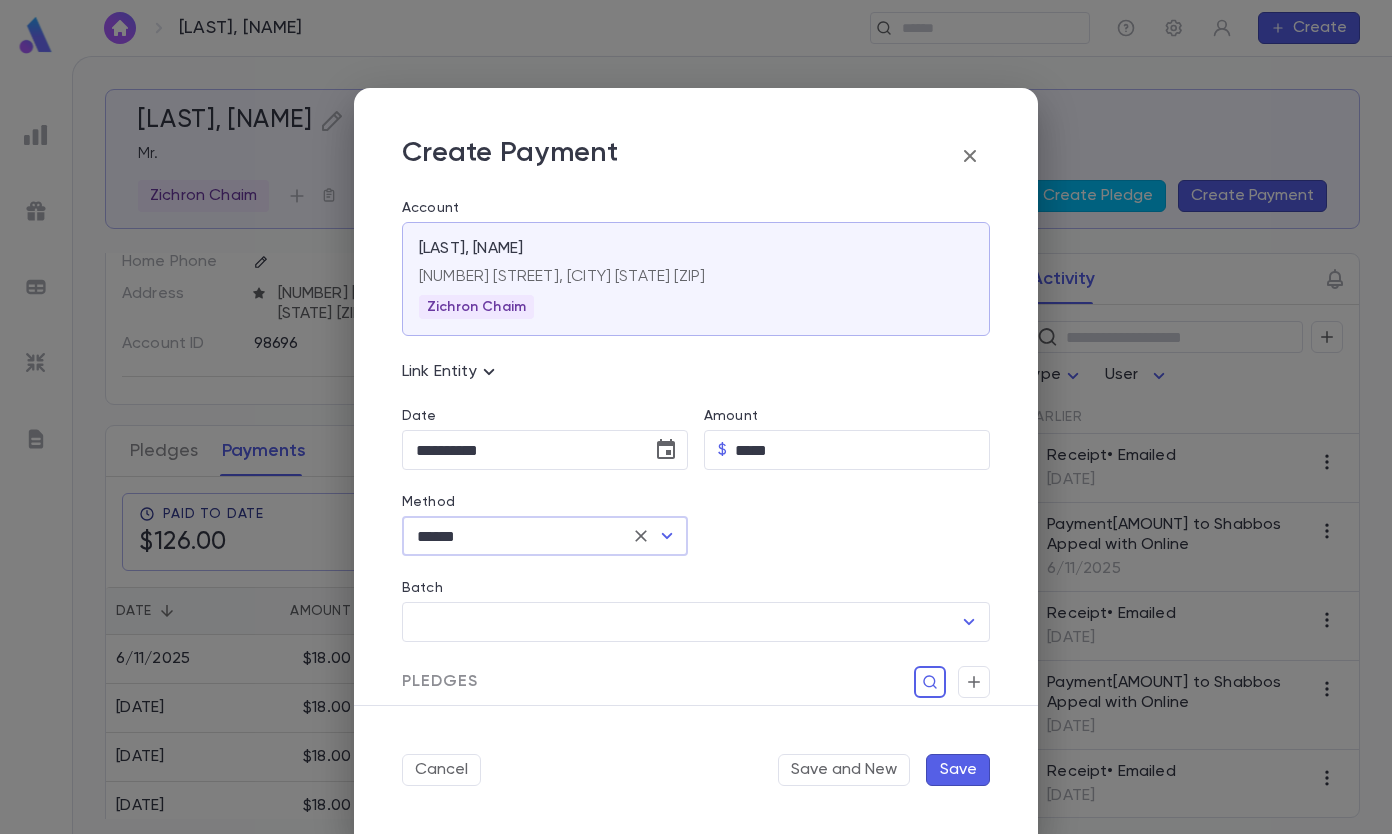 scroll, scrollTop: 200, scrollLeft: 0, axis: vertical 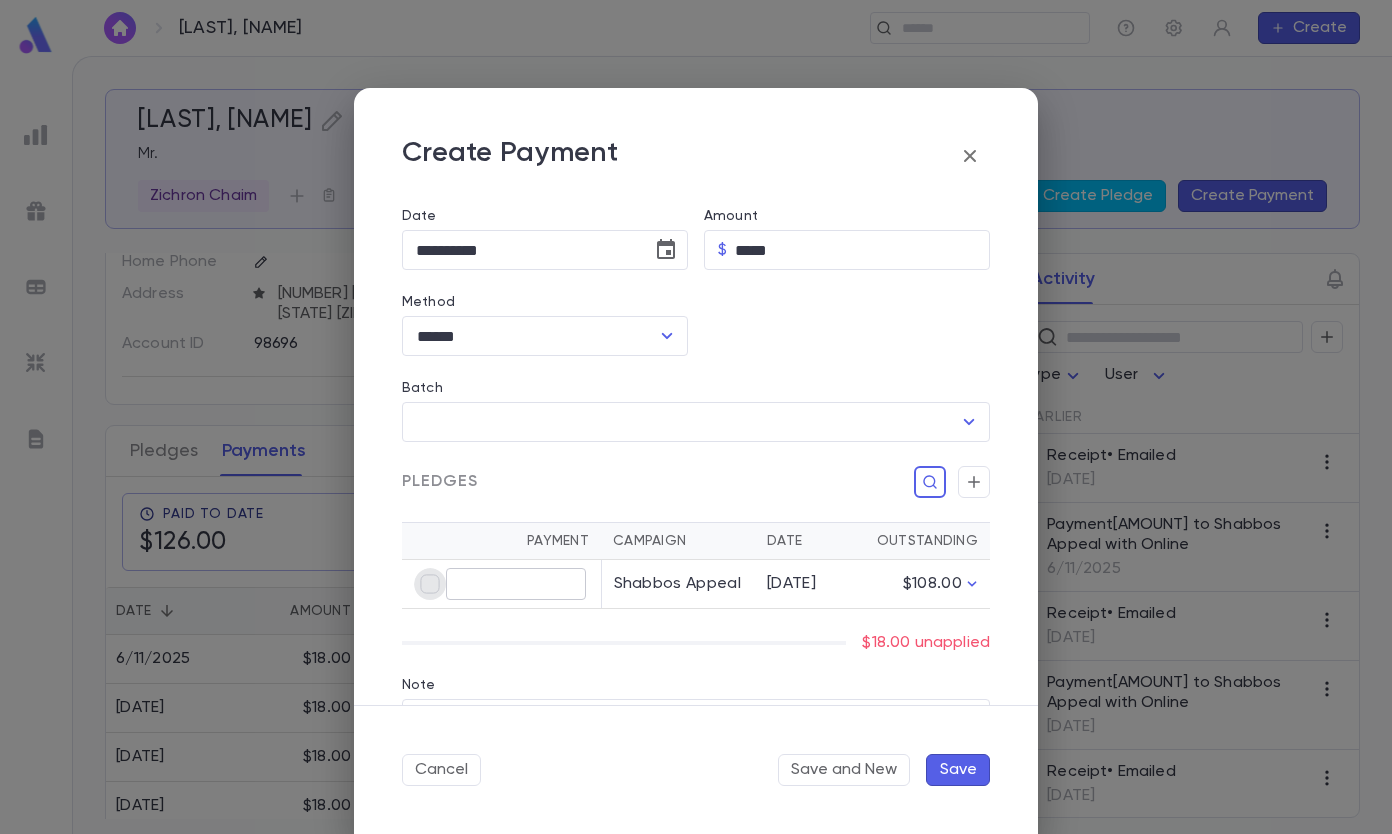 type on "*****" 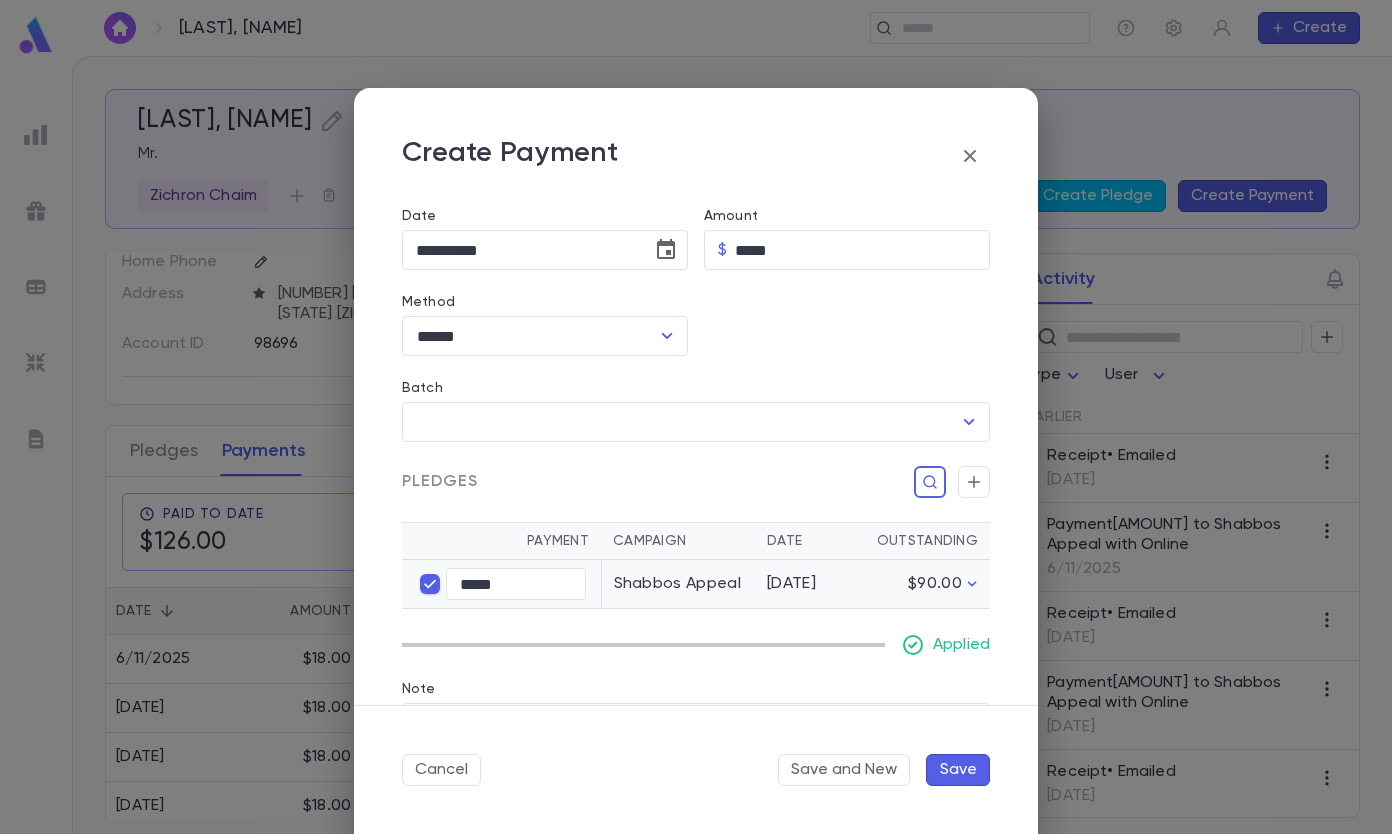 click on "Save" at bounding box center [958, 770] 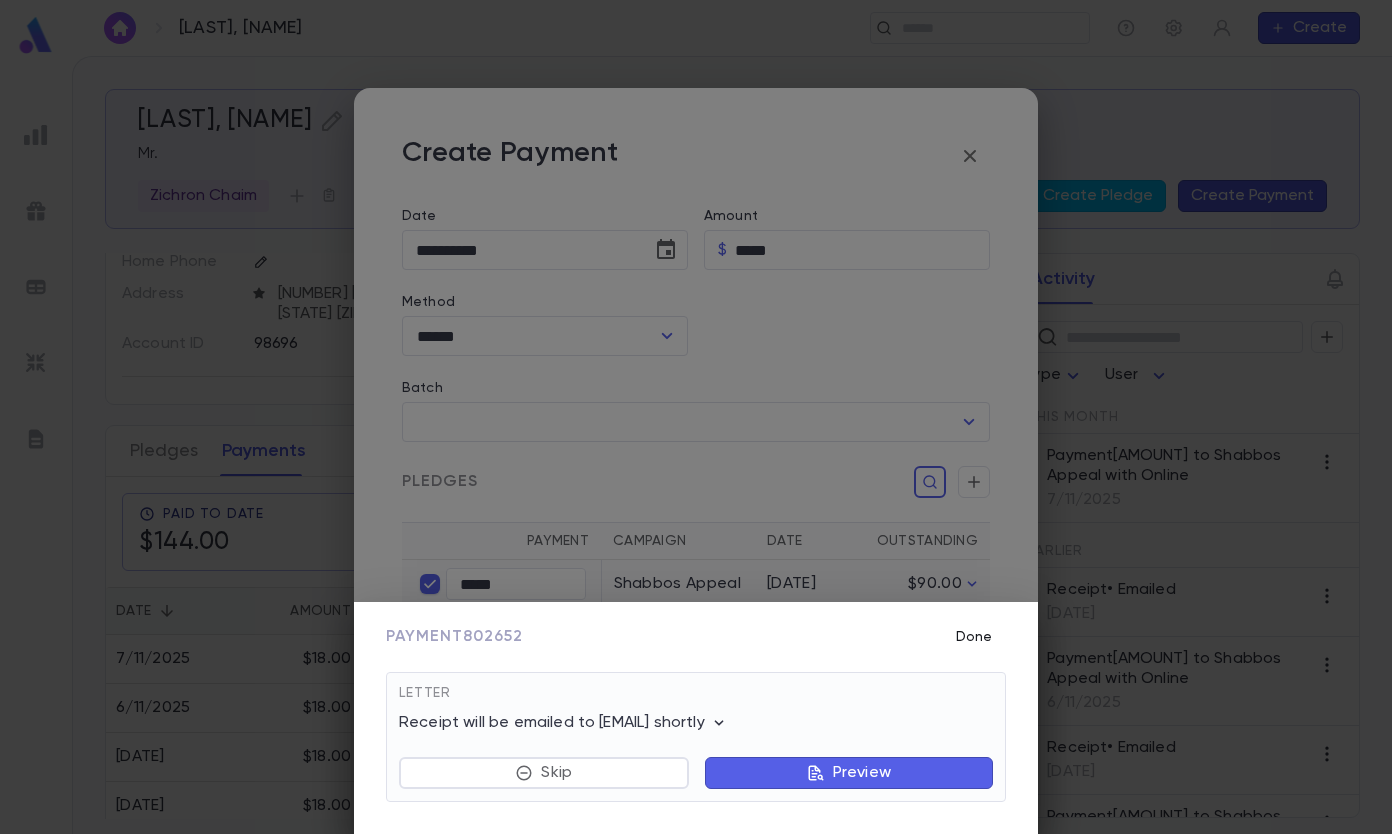 click on "Done" at bounding box center (974, 637) 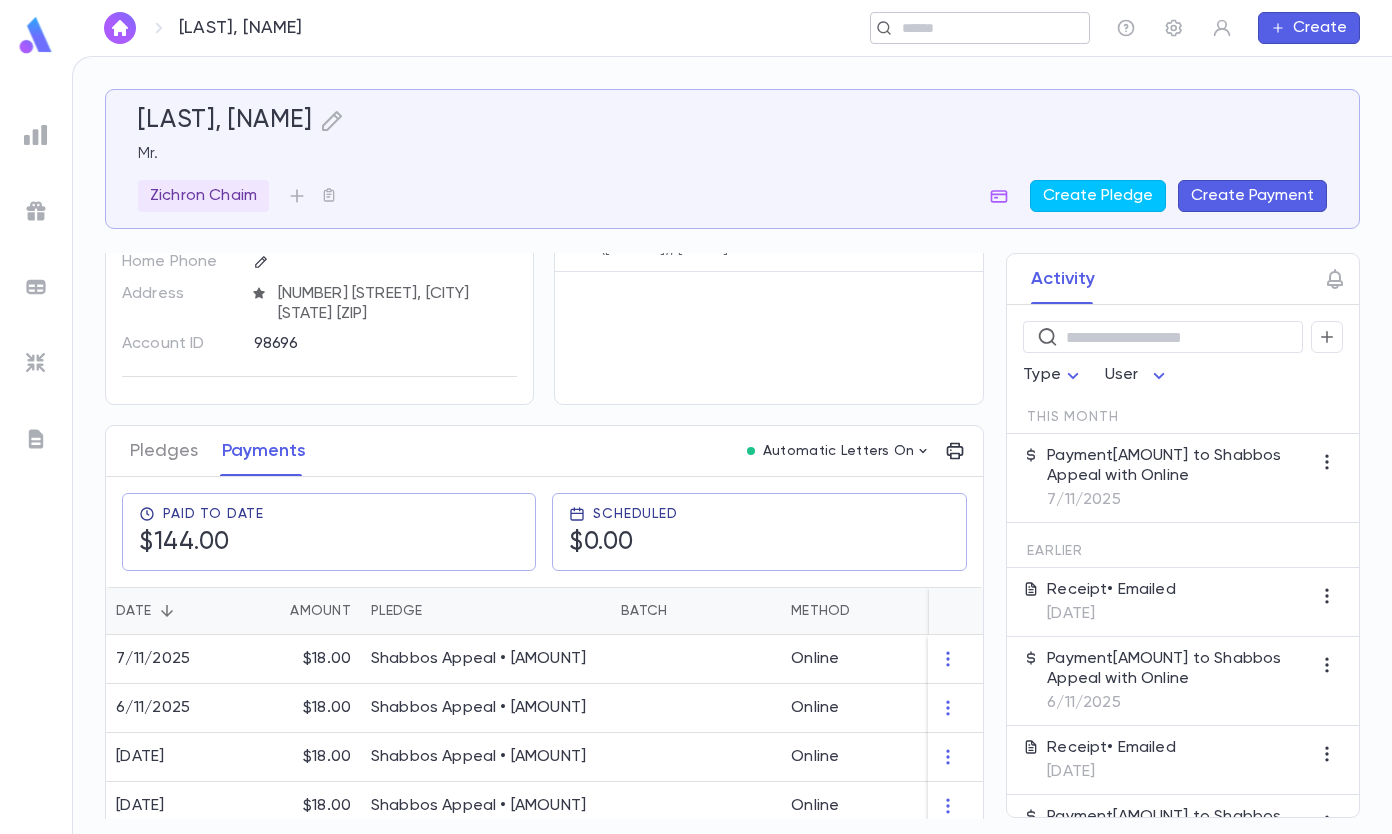 click at bounding box center [973, 28] 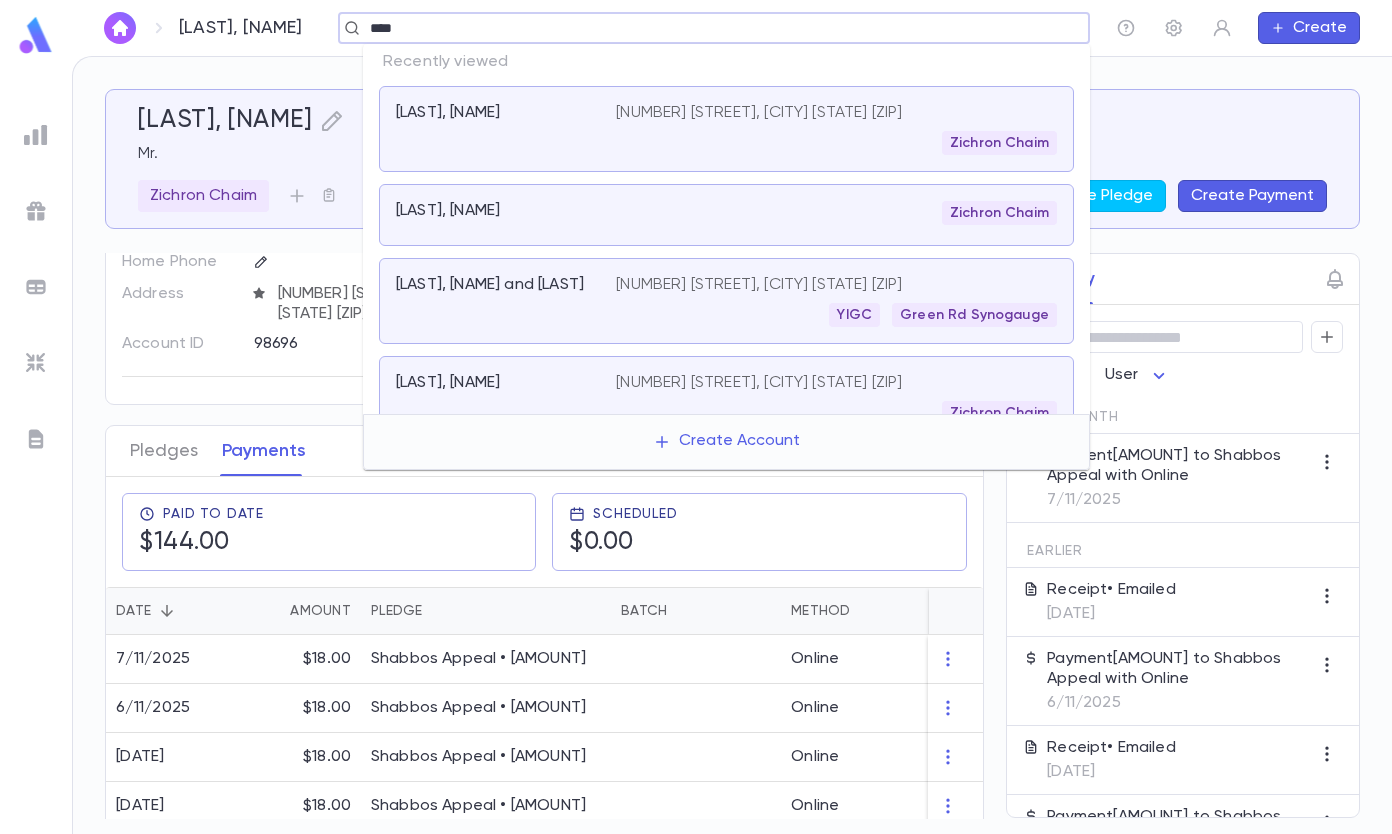 type on "****" 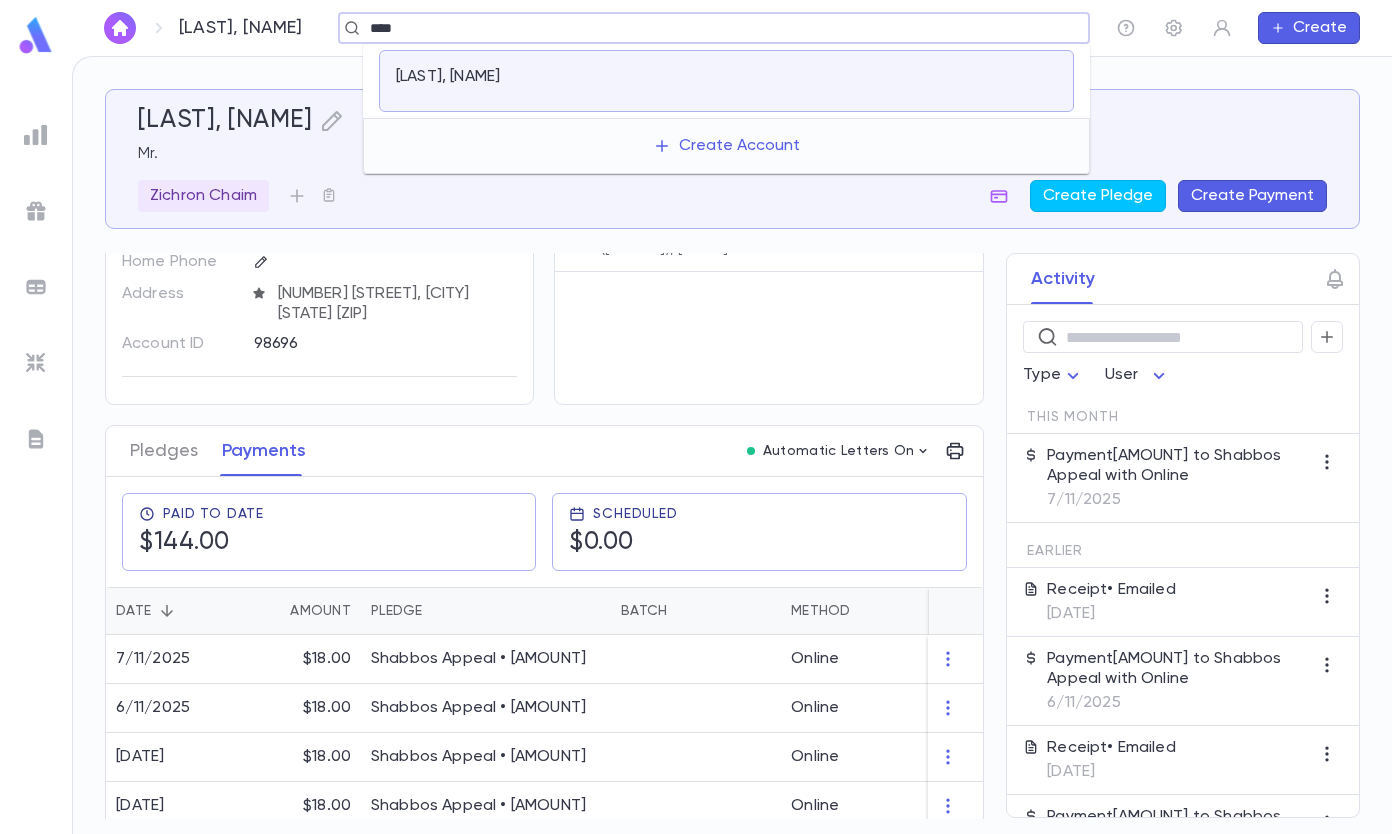 click on "[LAST], [NAME]" at bounding box center [506, 81] 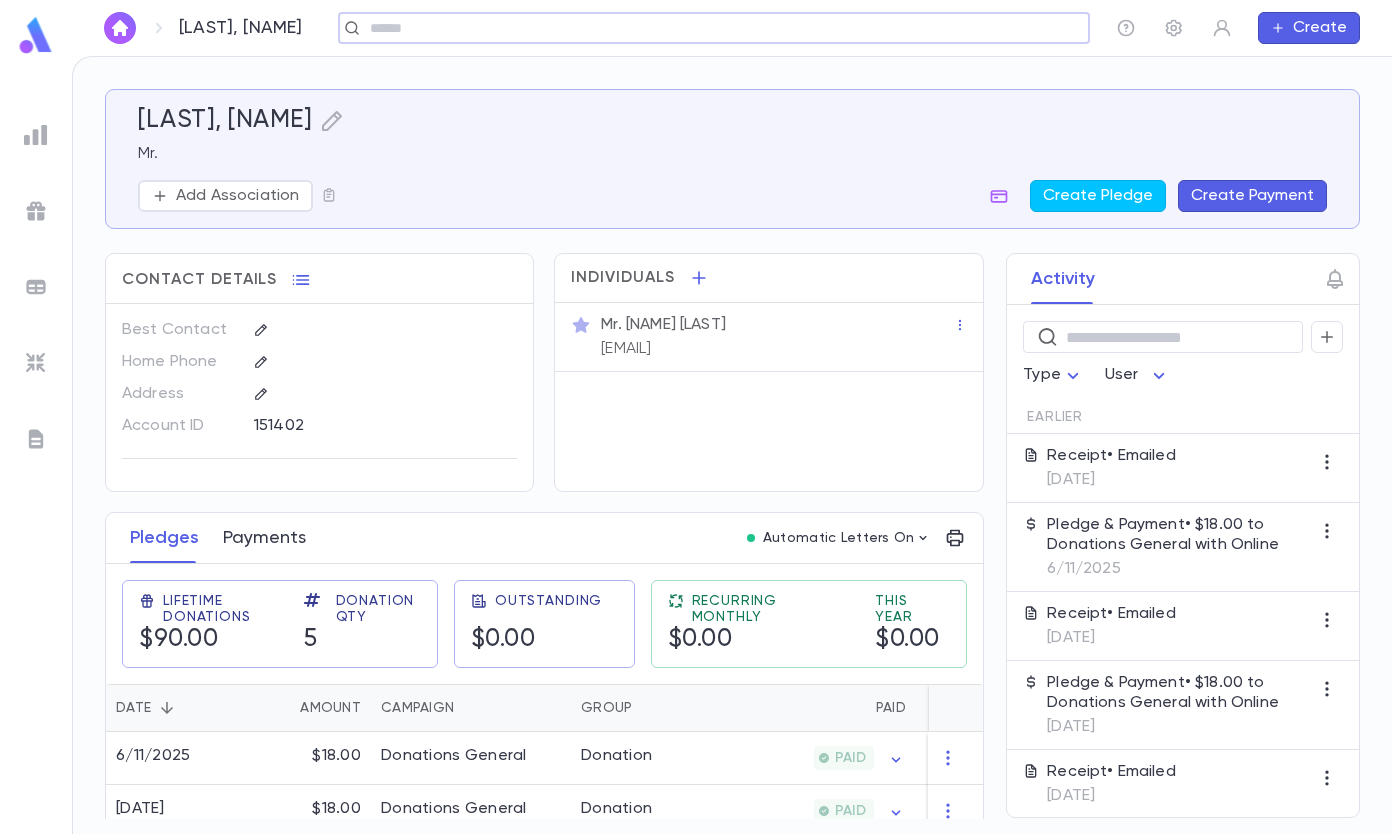 click on "Payments" at bounding box center (264, 538) 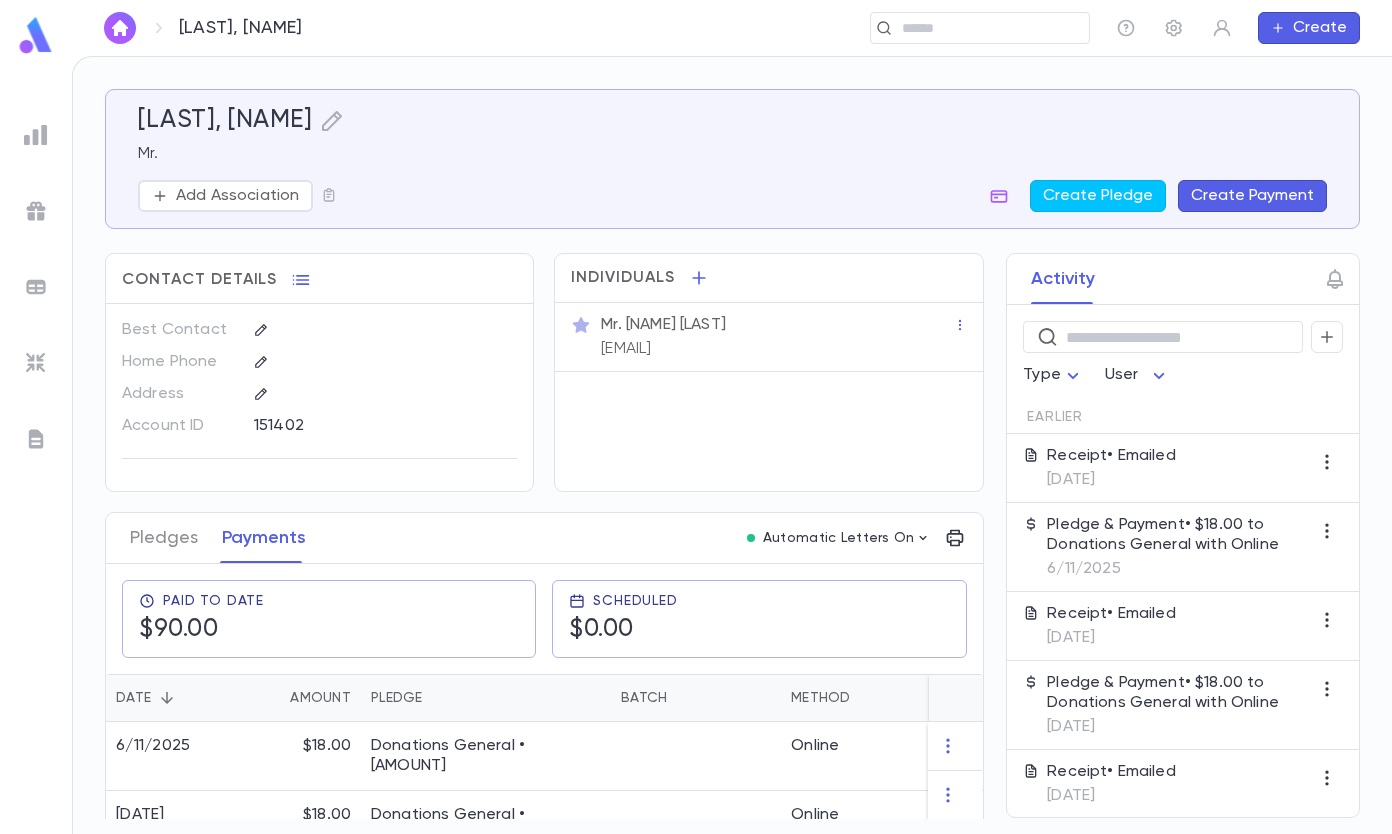 click on "Create Payment" at bounding box center (1252, 196) 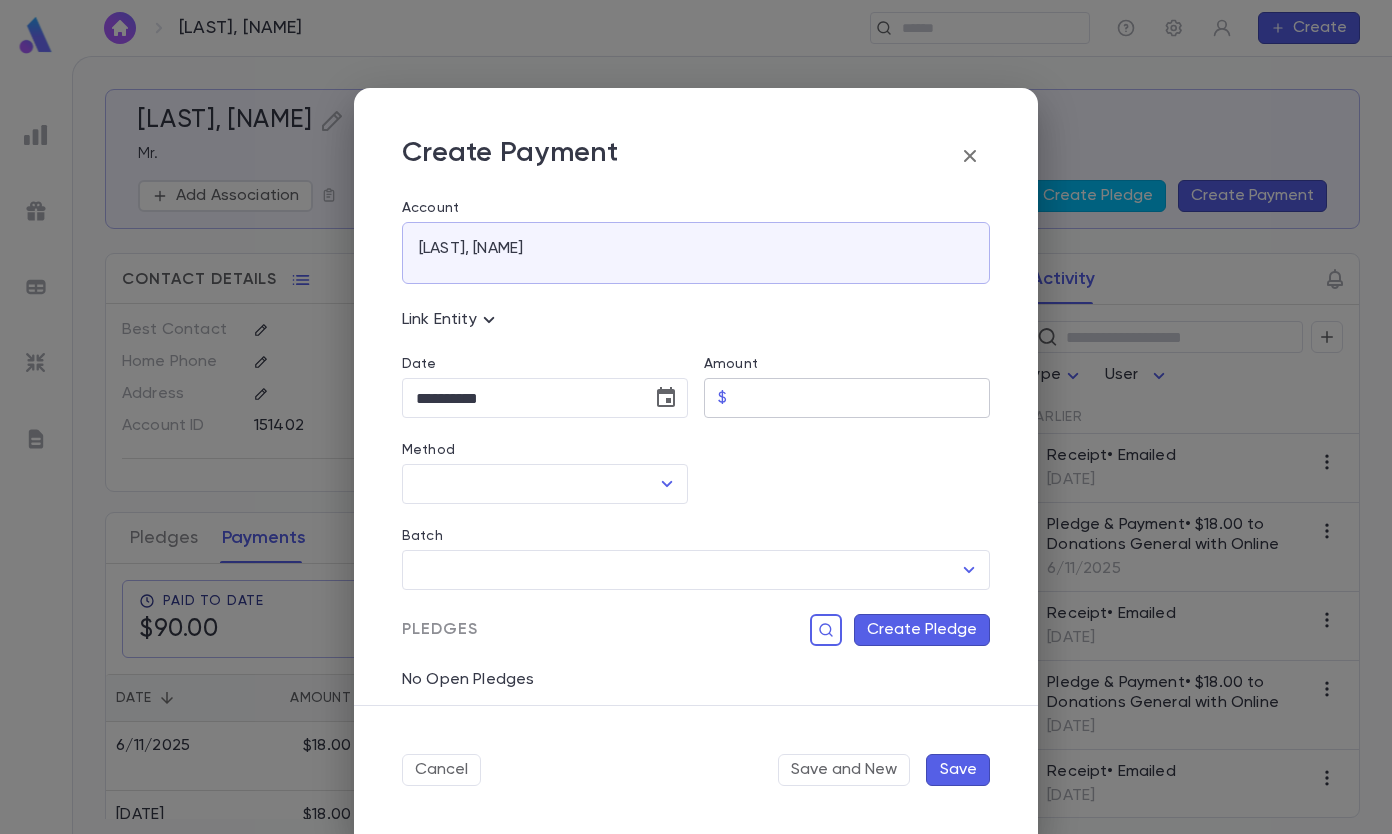click on "Amount" at bounding box center (862, 398) 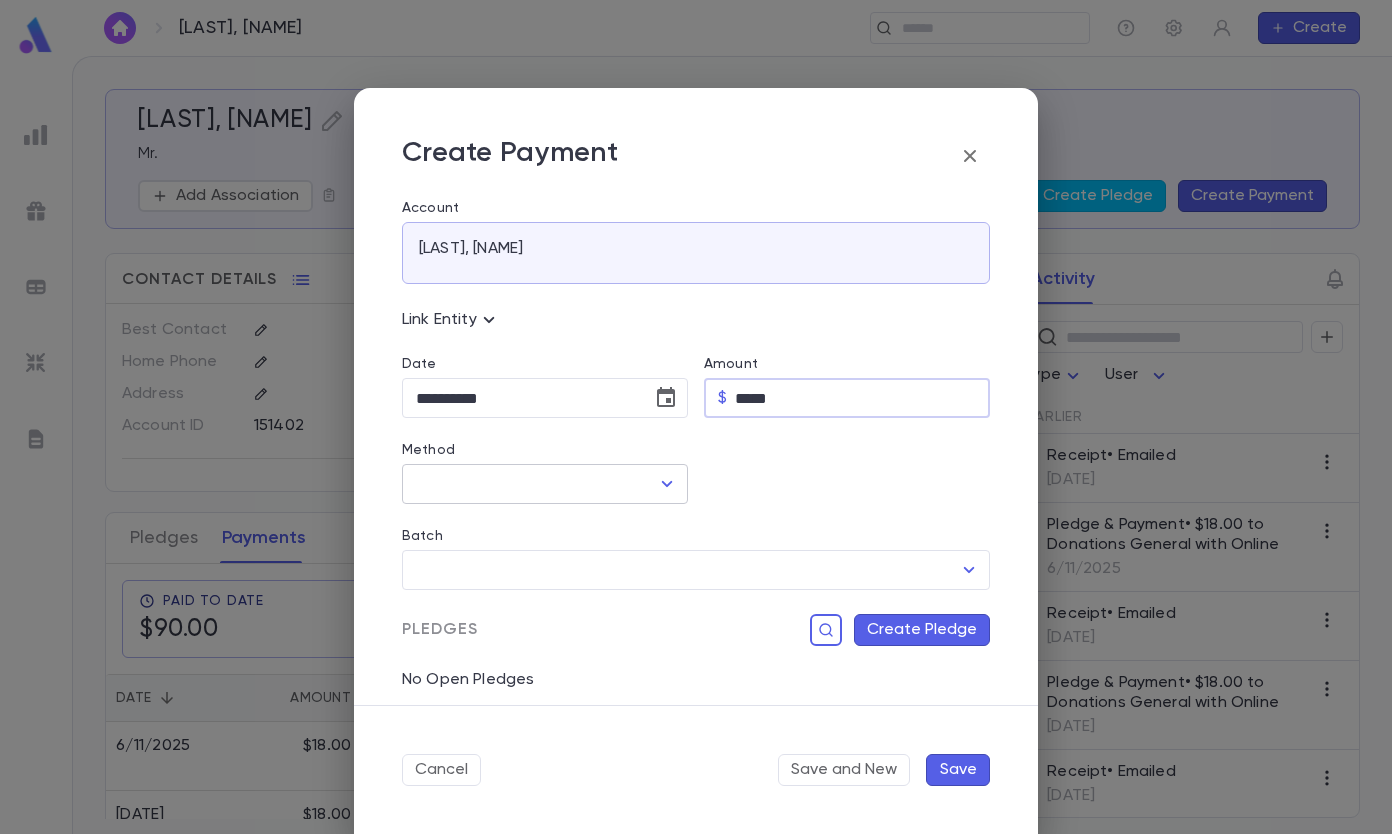 click 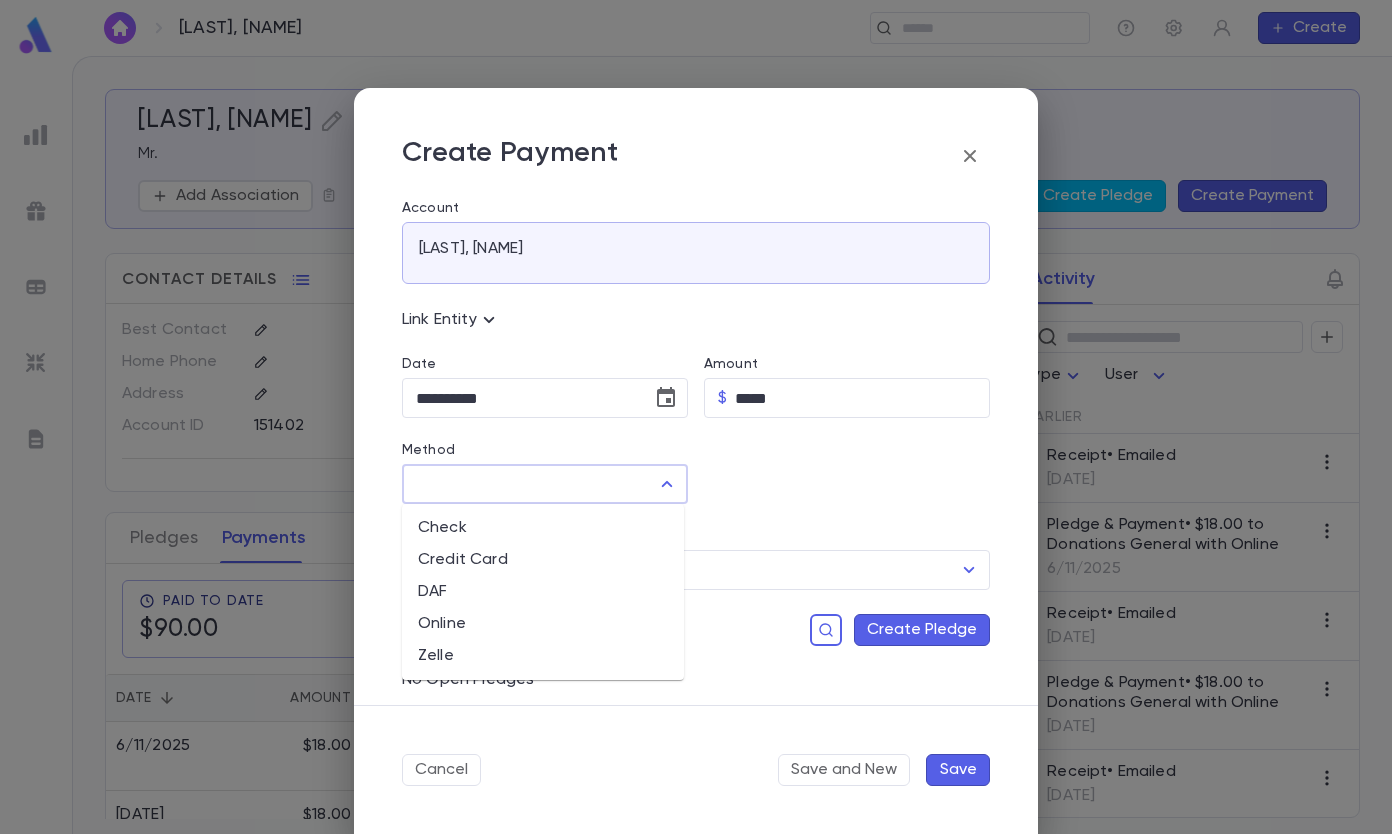 click on "Online" at bounding box center [543, 624] 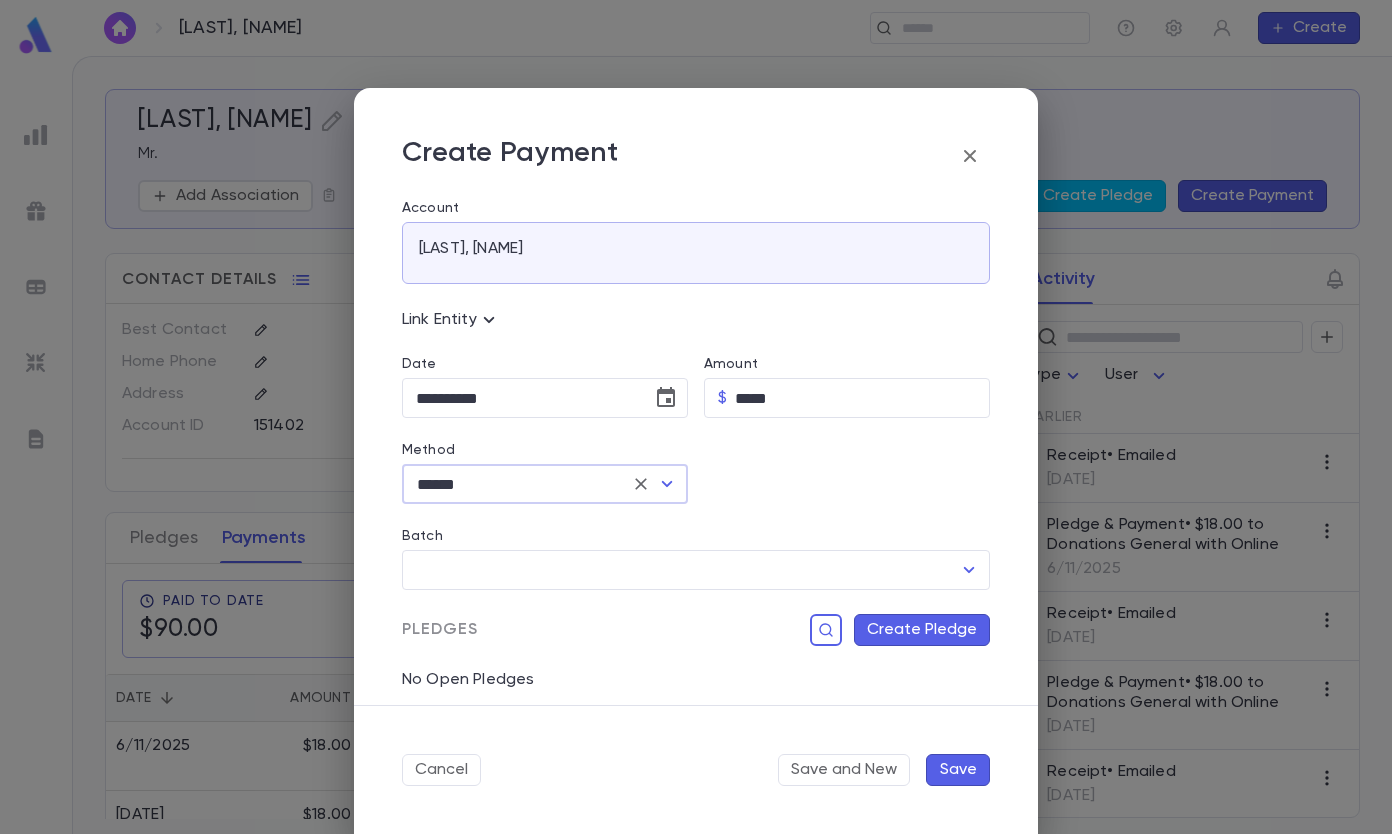 click on "Create Pledge" at bounding box center (922, 630) 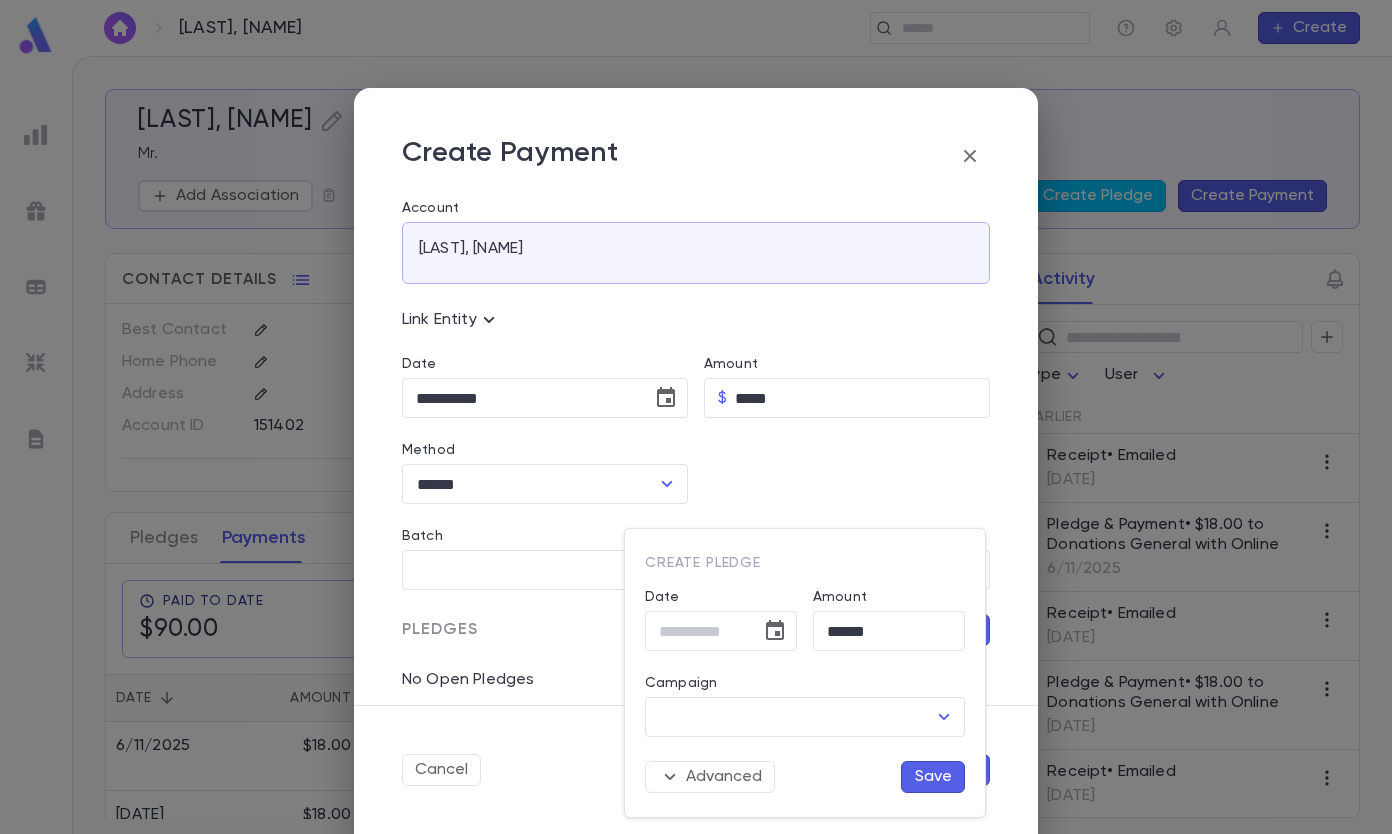 type on "**********" 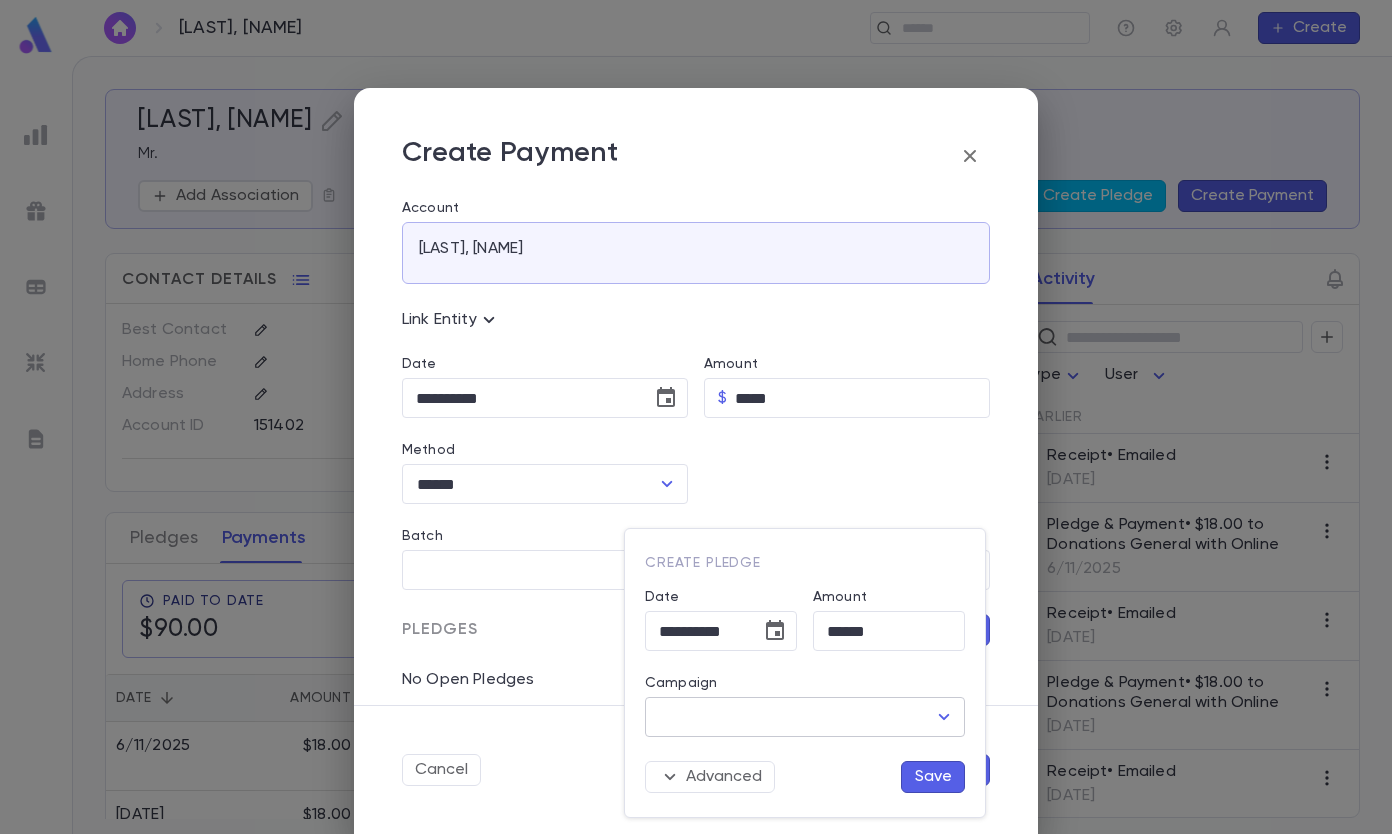 click on "Campaign" at bounding box center [790, 717] 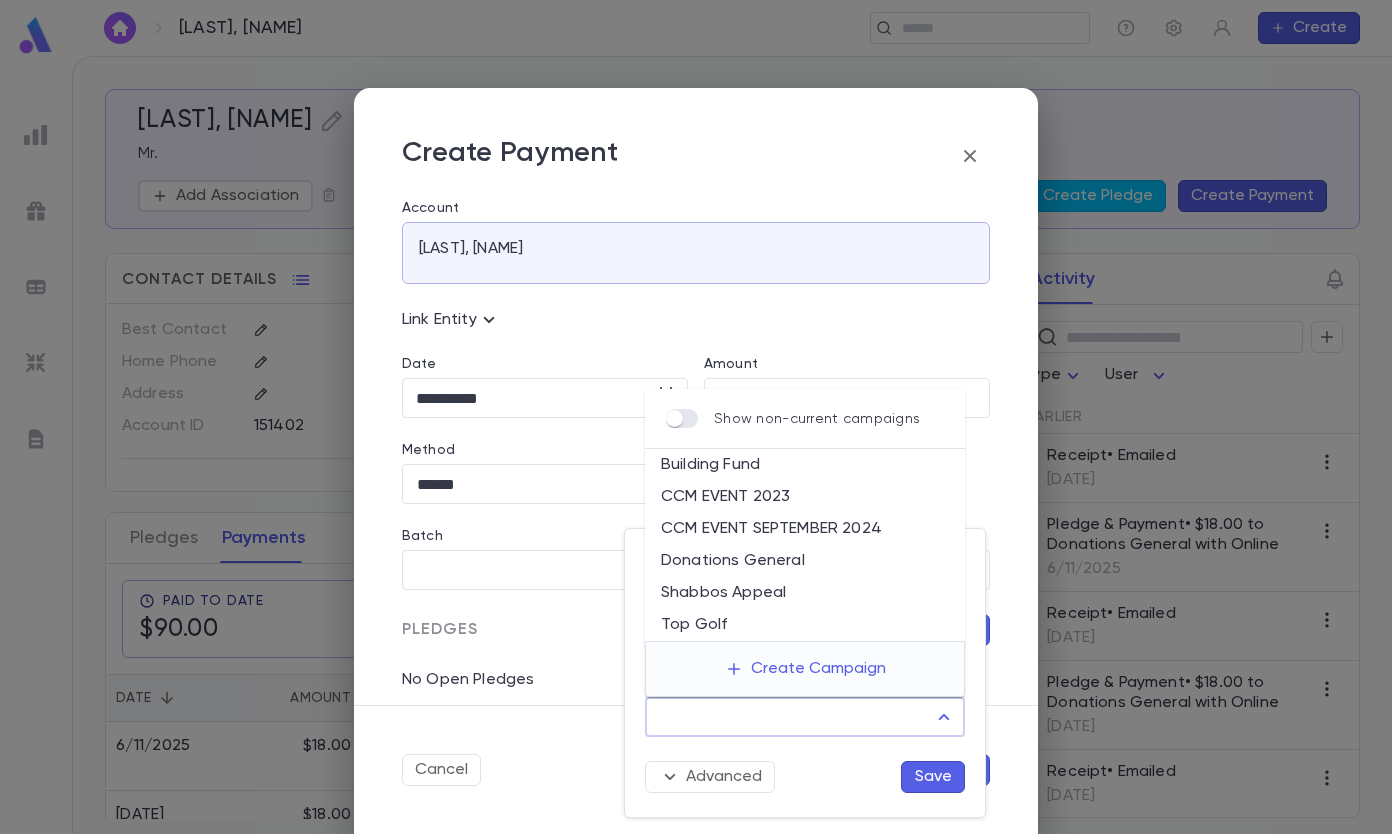 click on "Donations General" at bounding box center [805, 561] 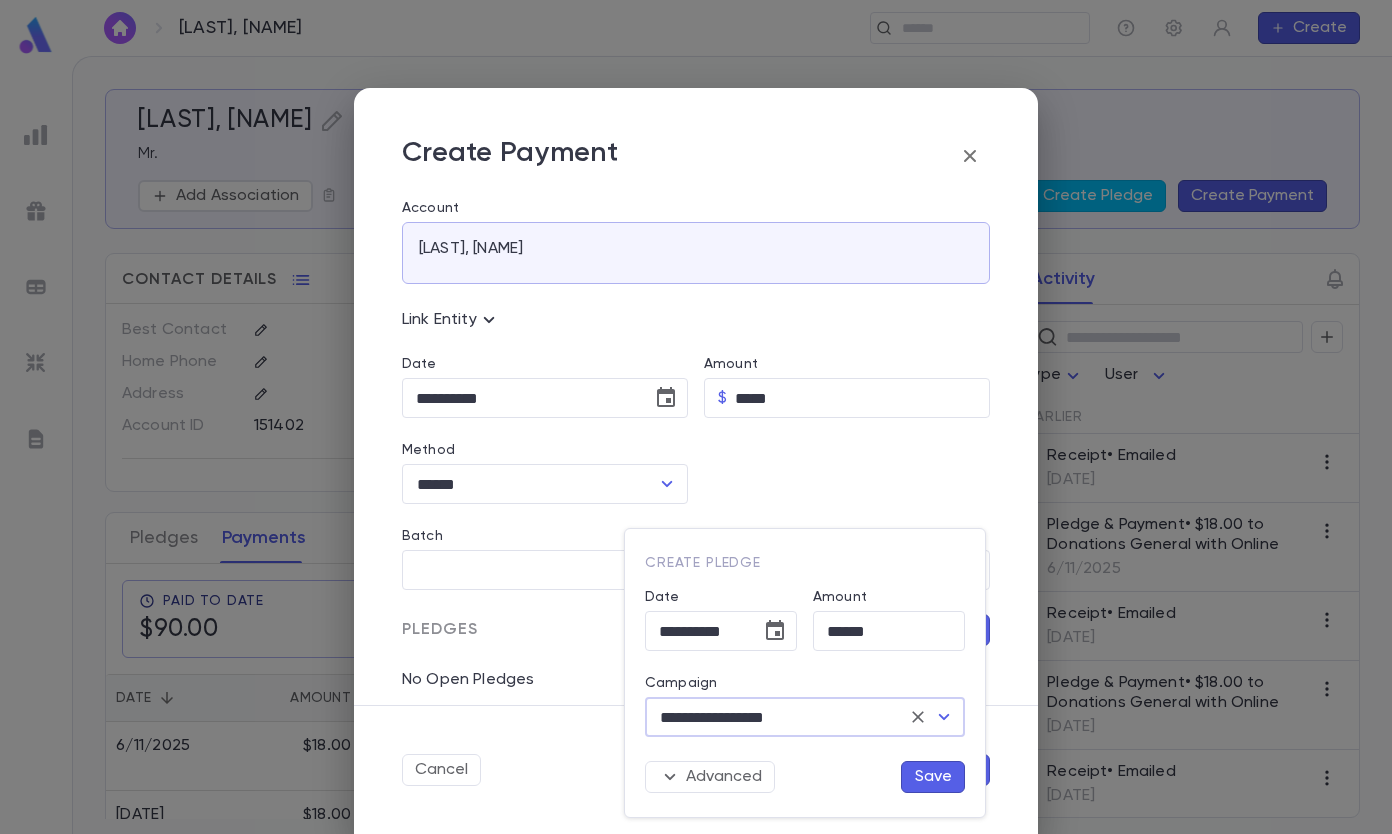 type on "**********" 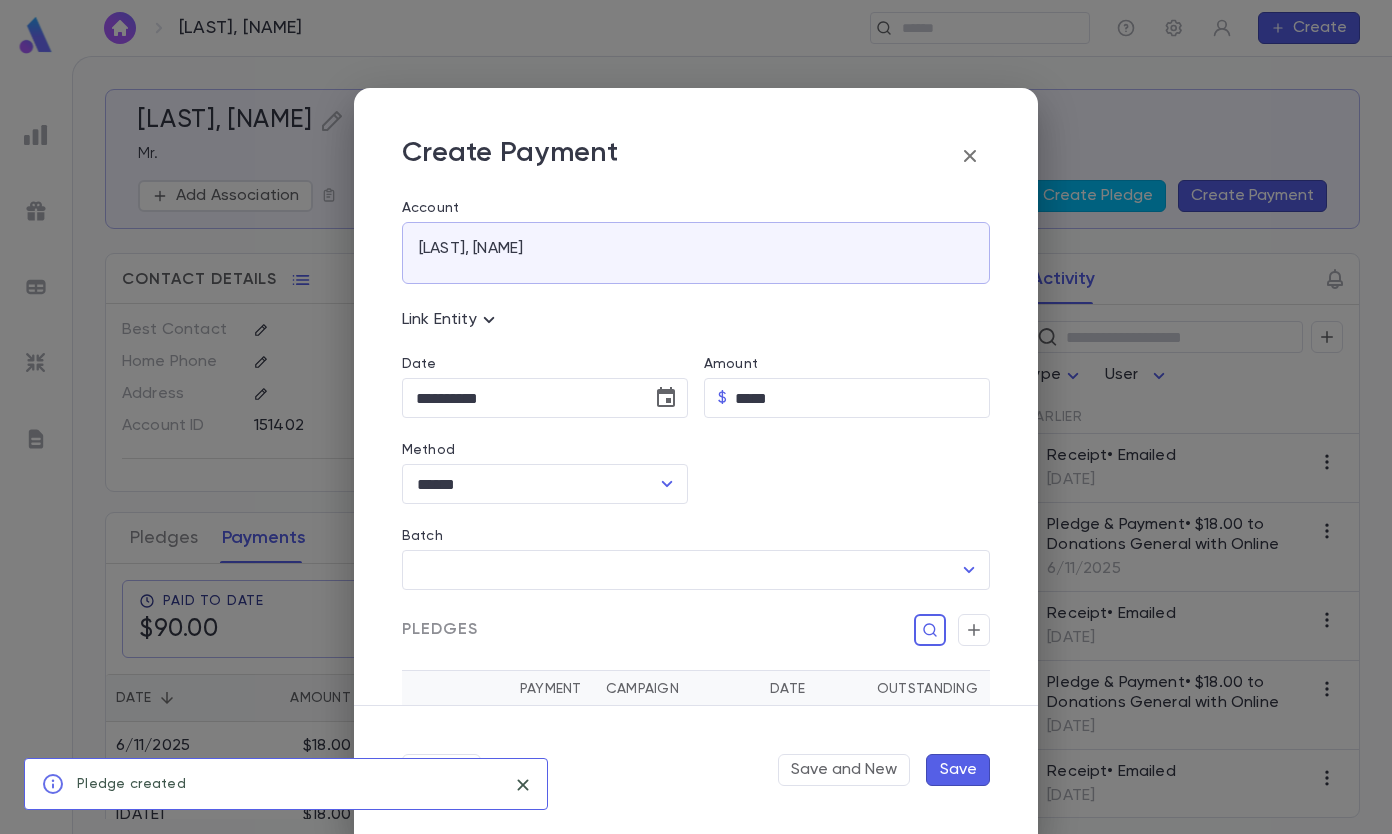 click on "Save" at bounding box center [958, 770] 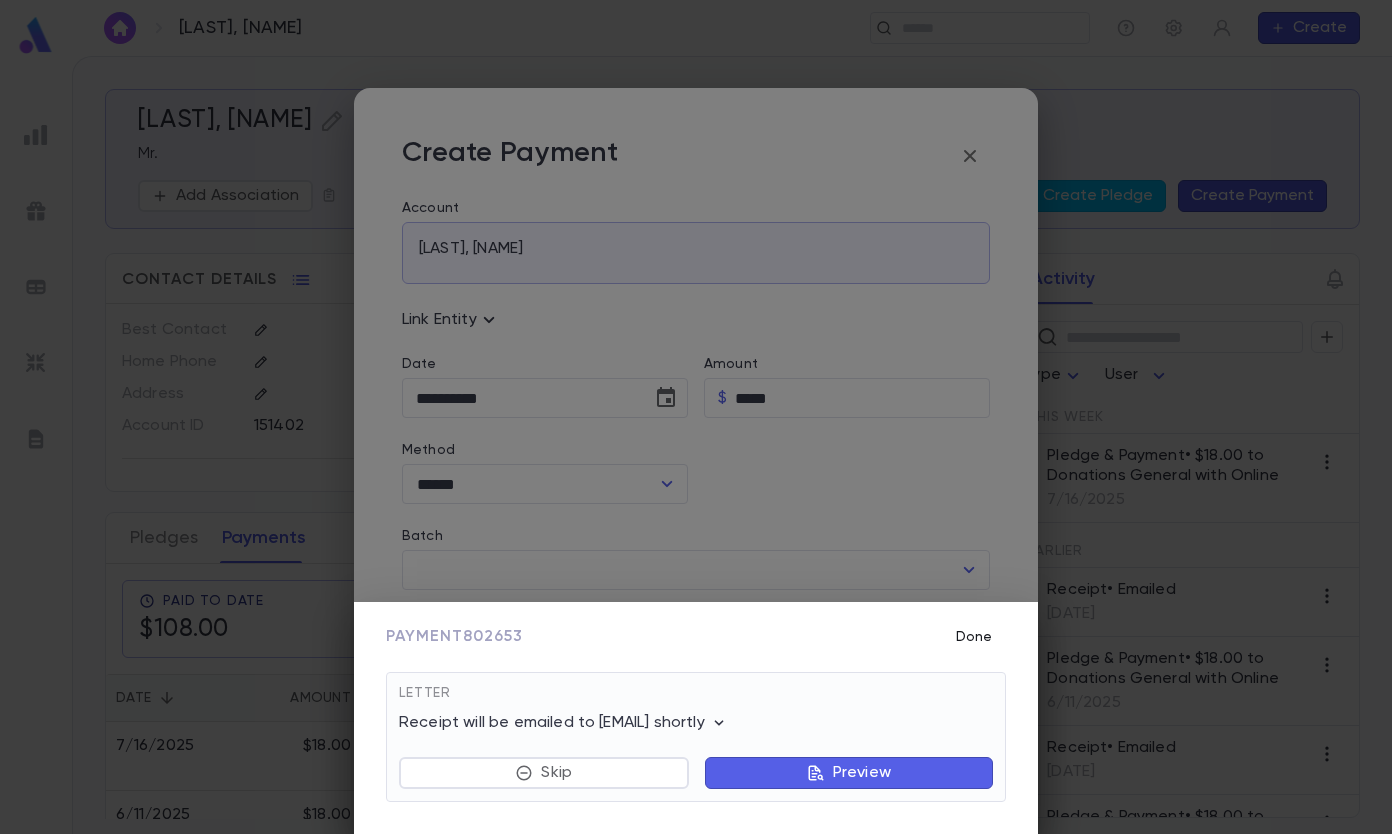 click on "Done" at bounding box center (974, 637) 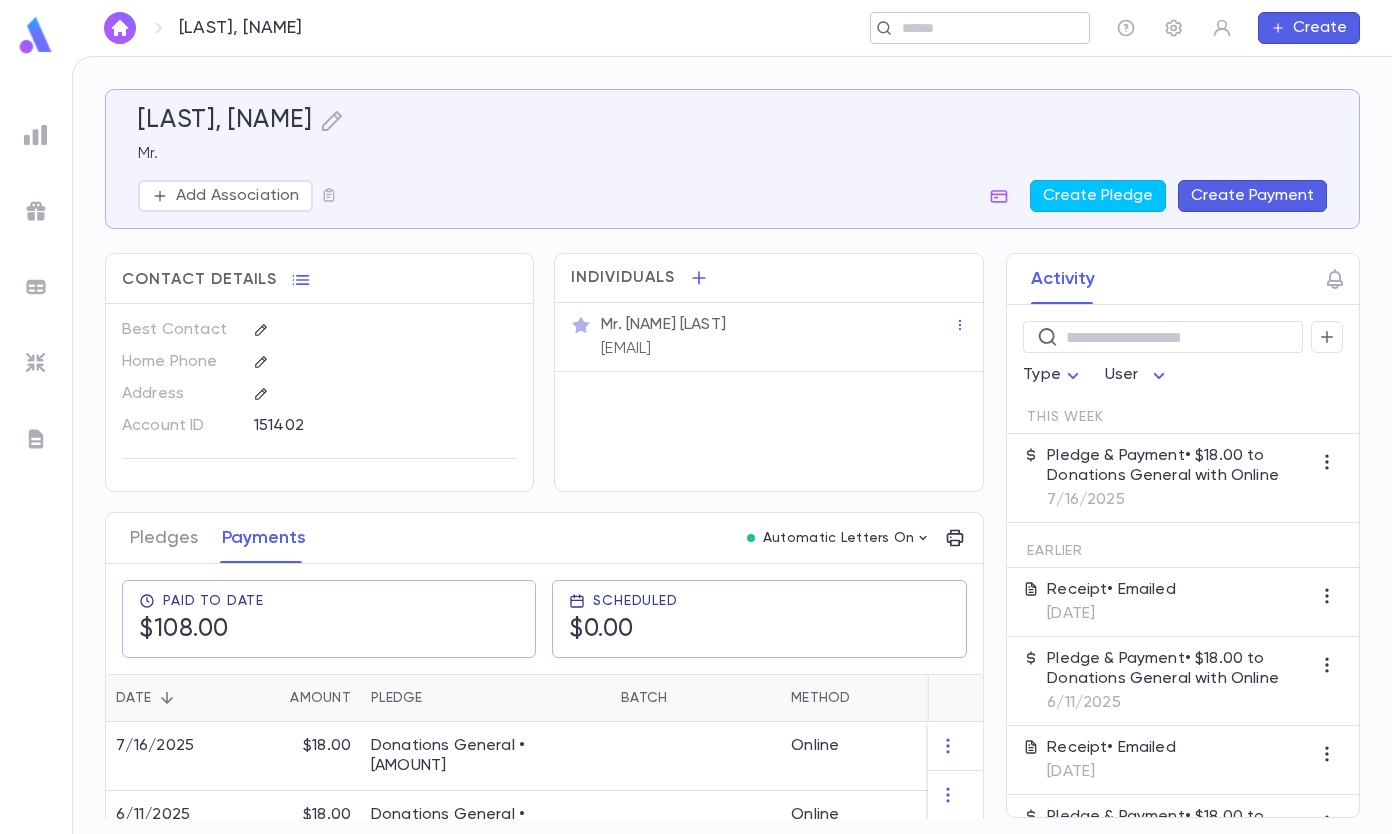 click at bounding box center (973, 28) 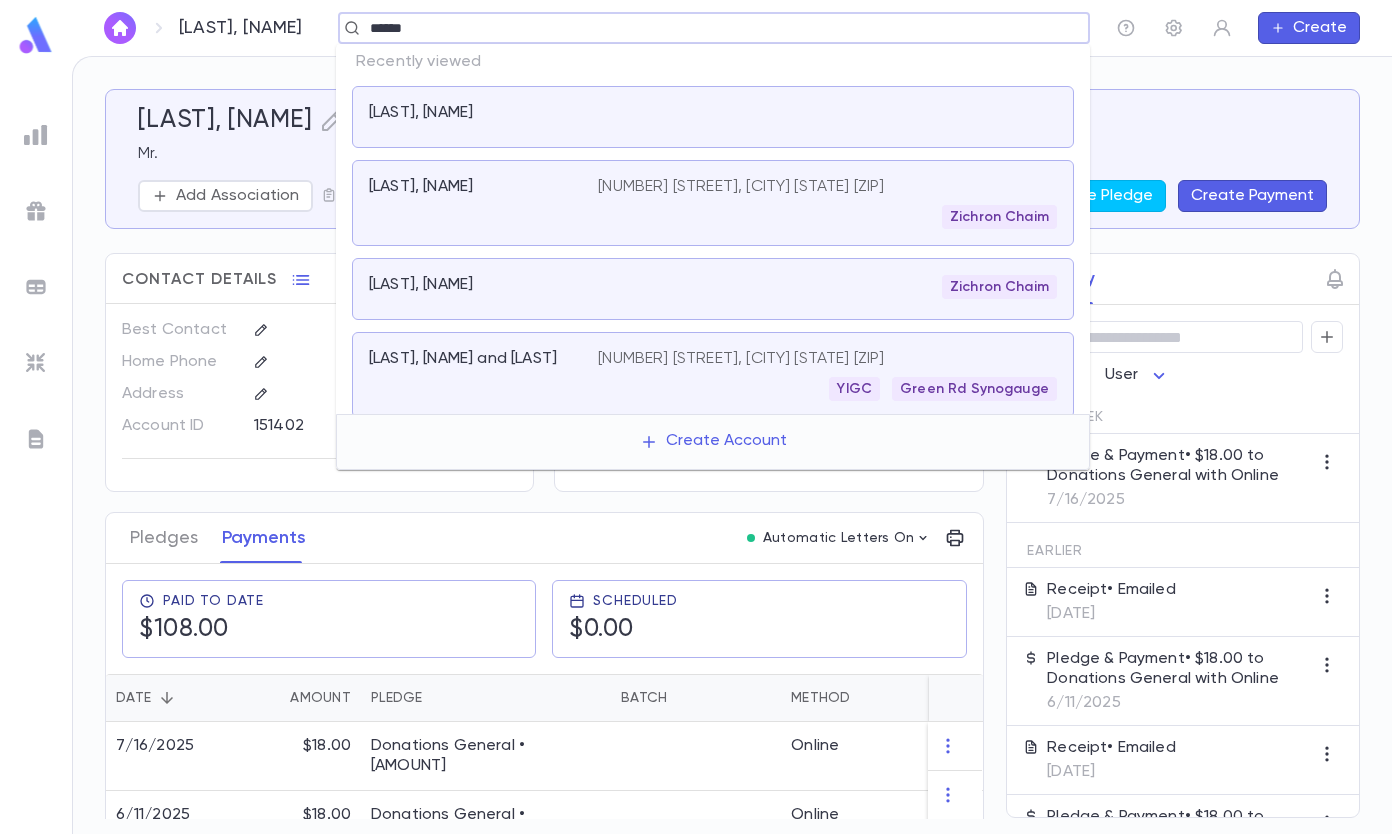 type on "******" 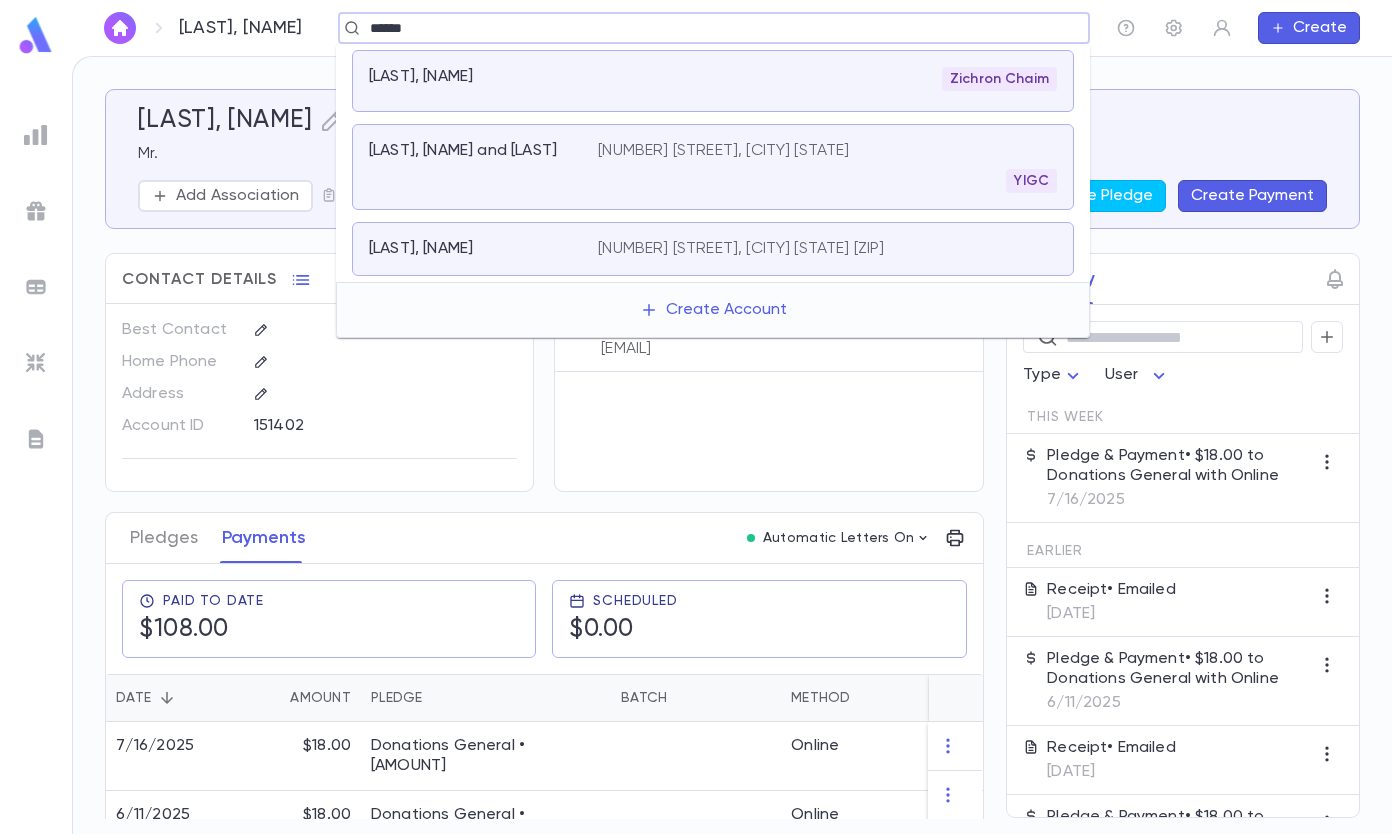 click on "Zichron Chaim" at bounding box center [827, 79] 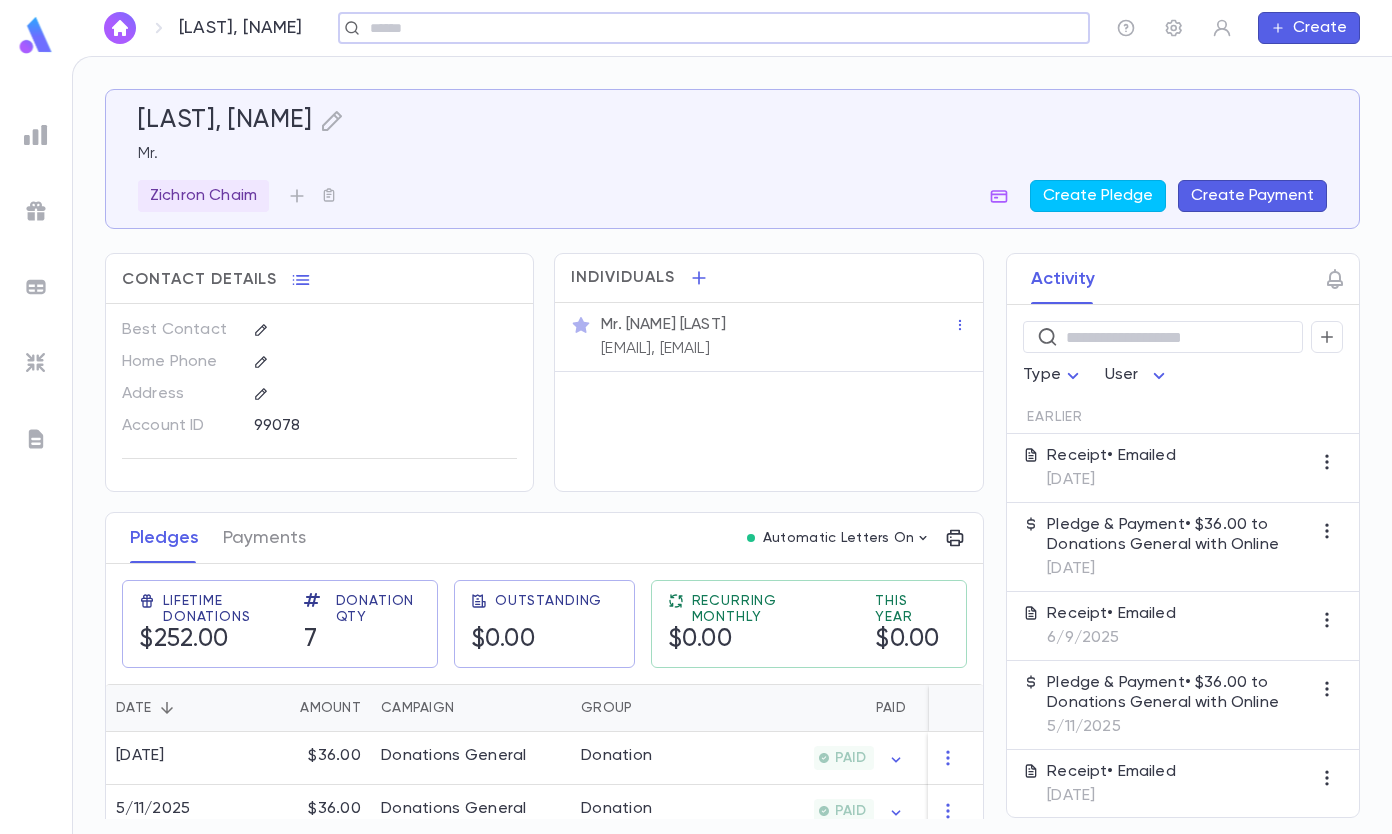 click on "Create Payment" at bounding box center (1252, 196) 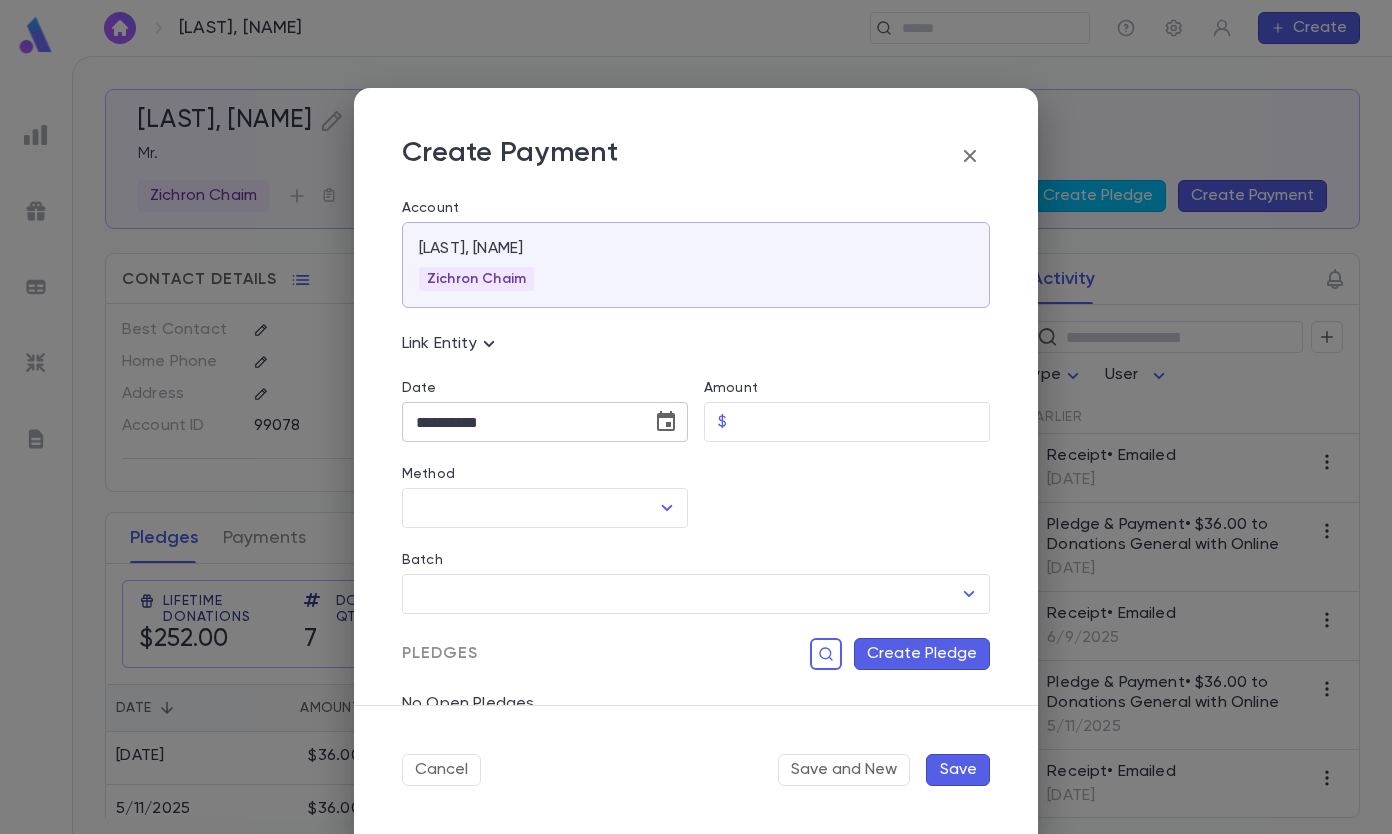 click 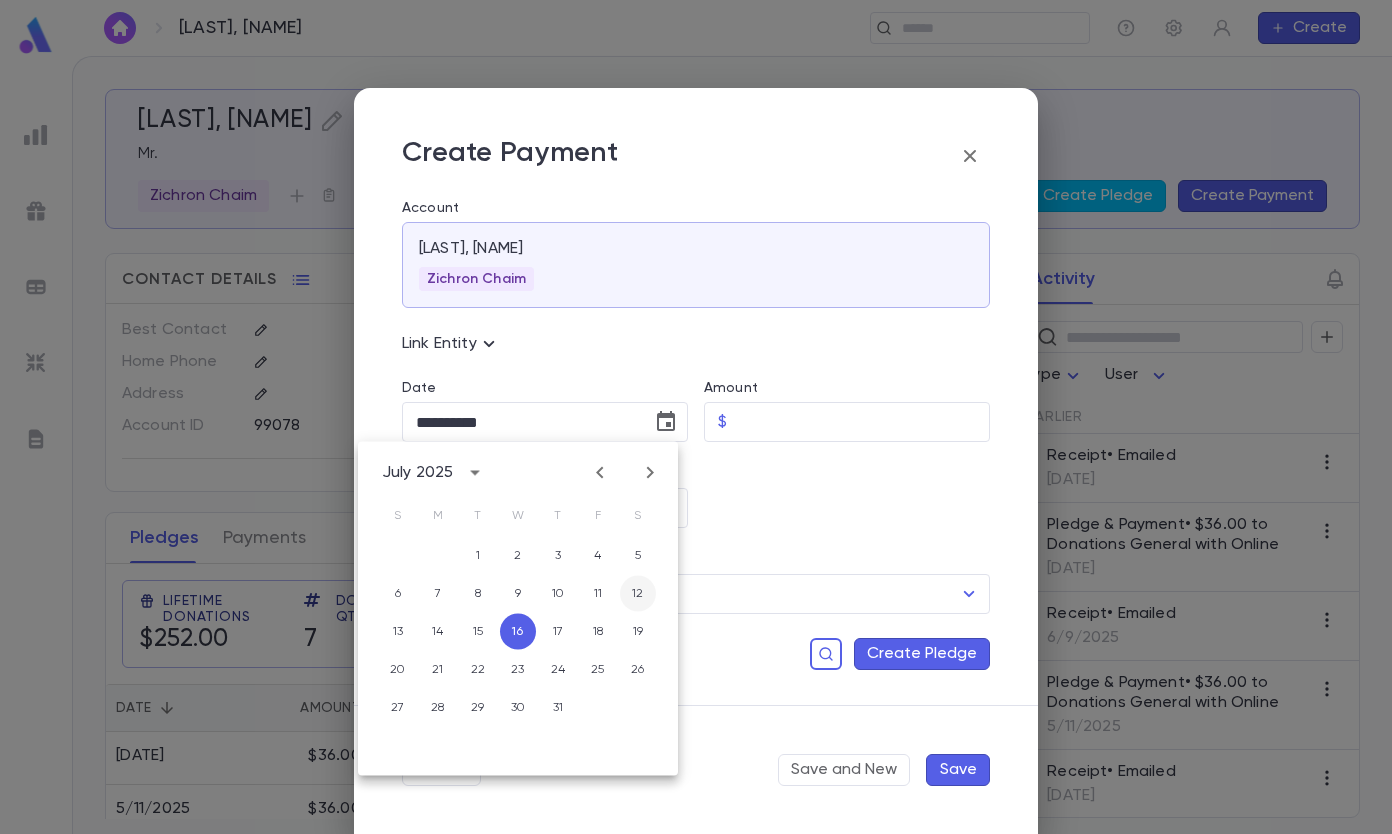 click on "12" at bounding box center [638, 594] 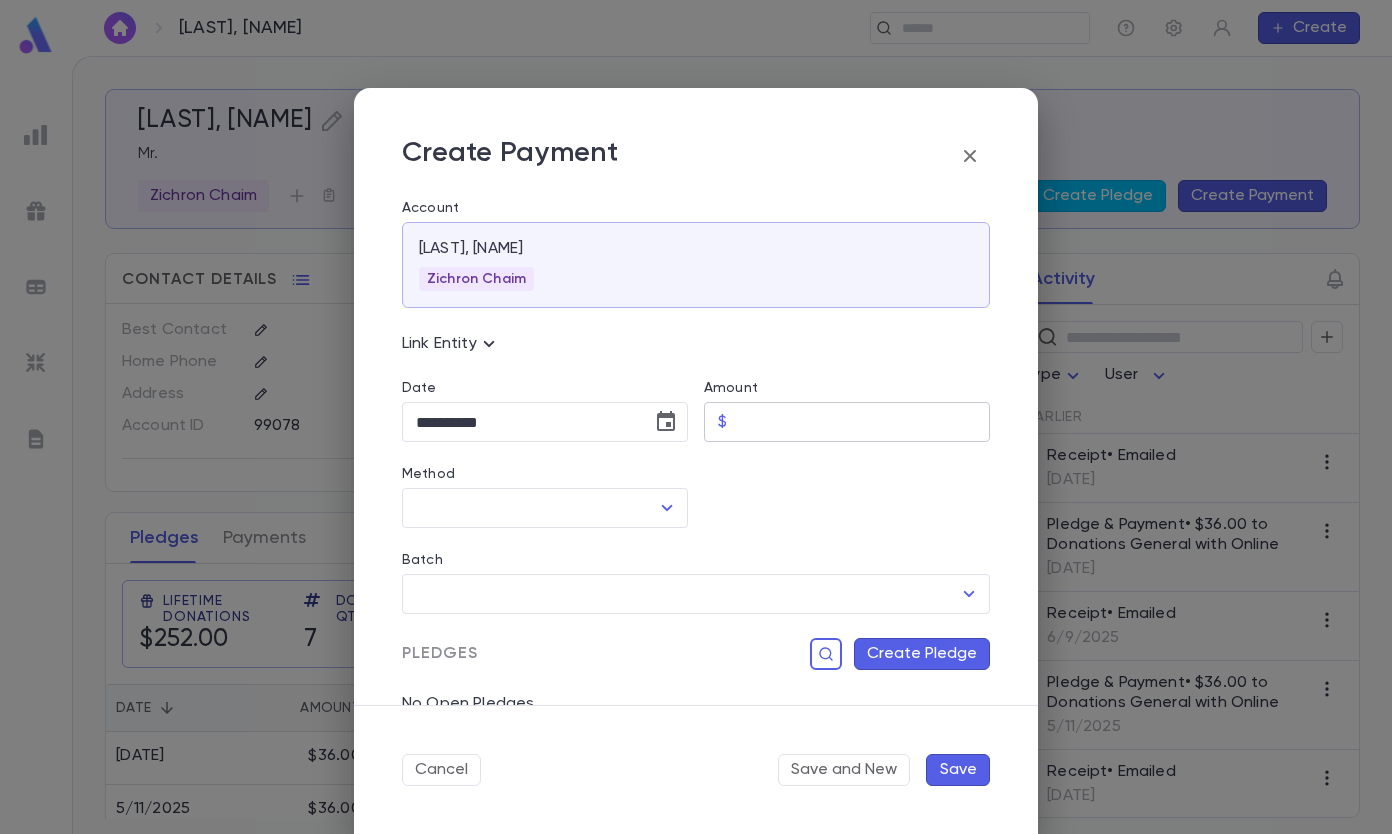 click on "Amount" at bounding box center [862, 422] 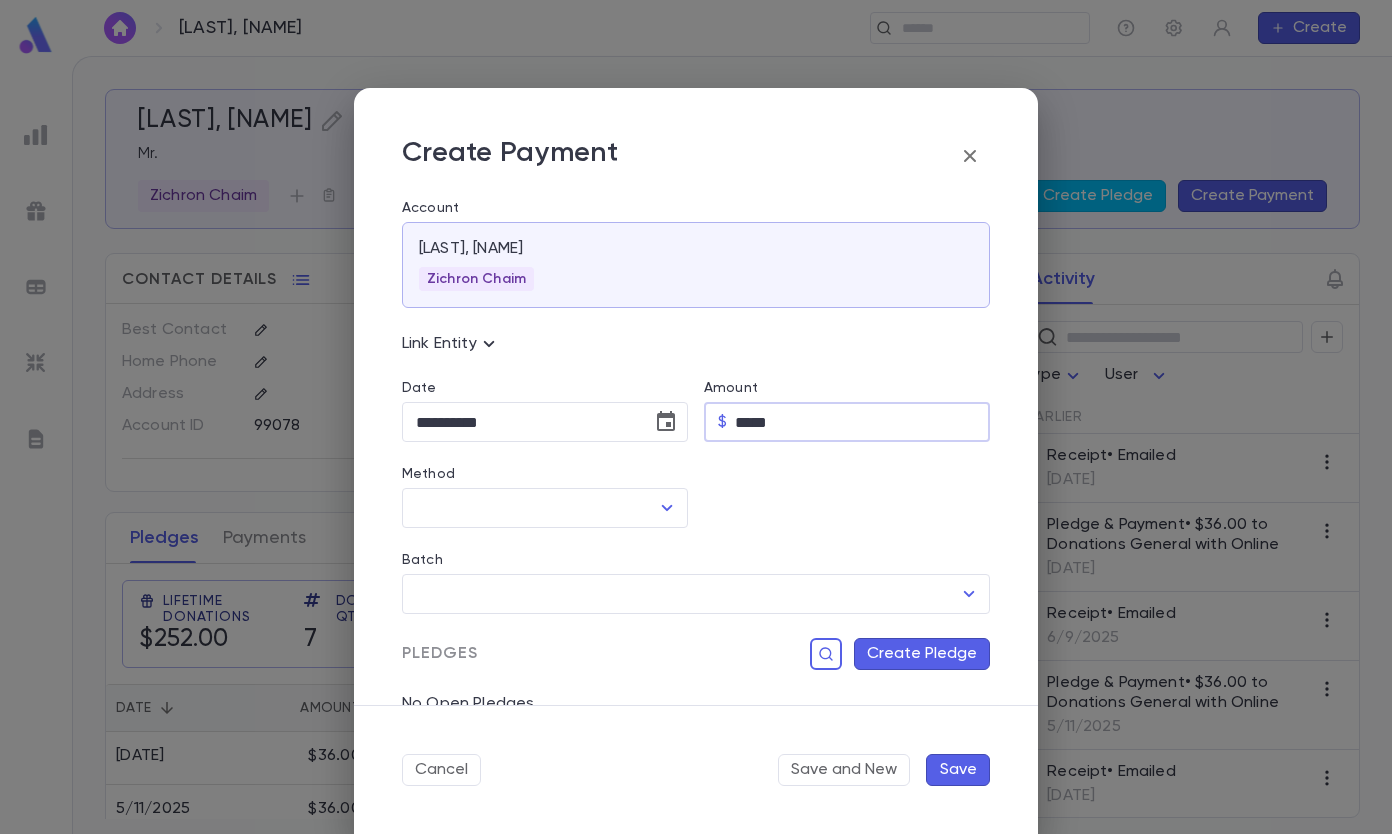 type on "*****" 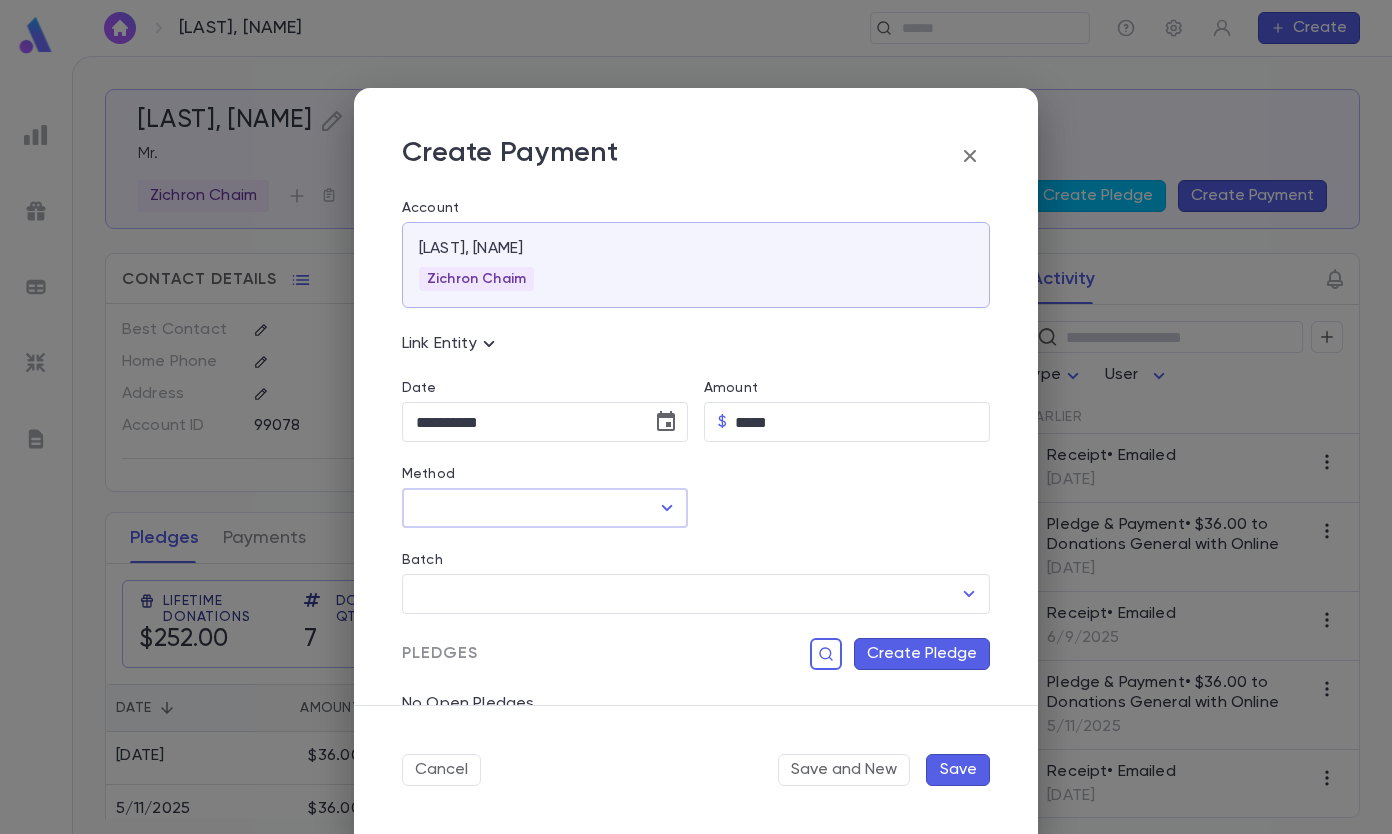 click on "Method" at bounding box center [530, 508] 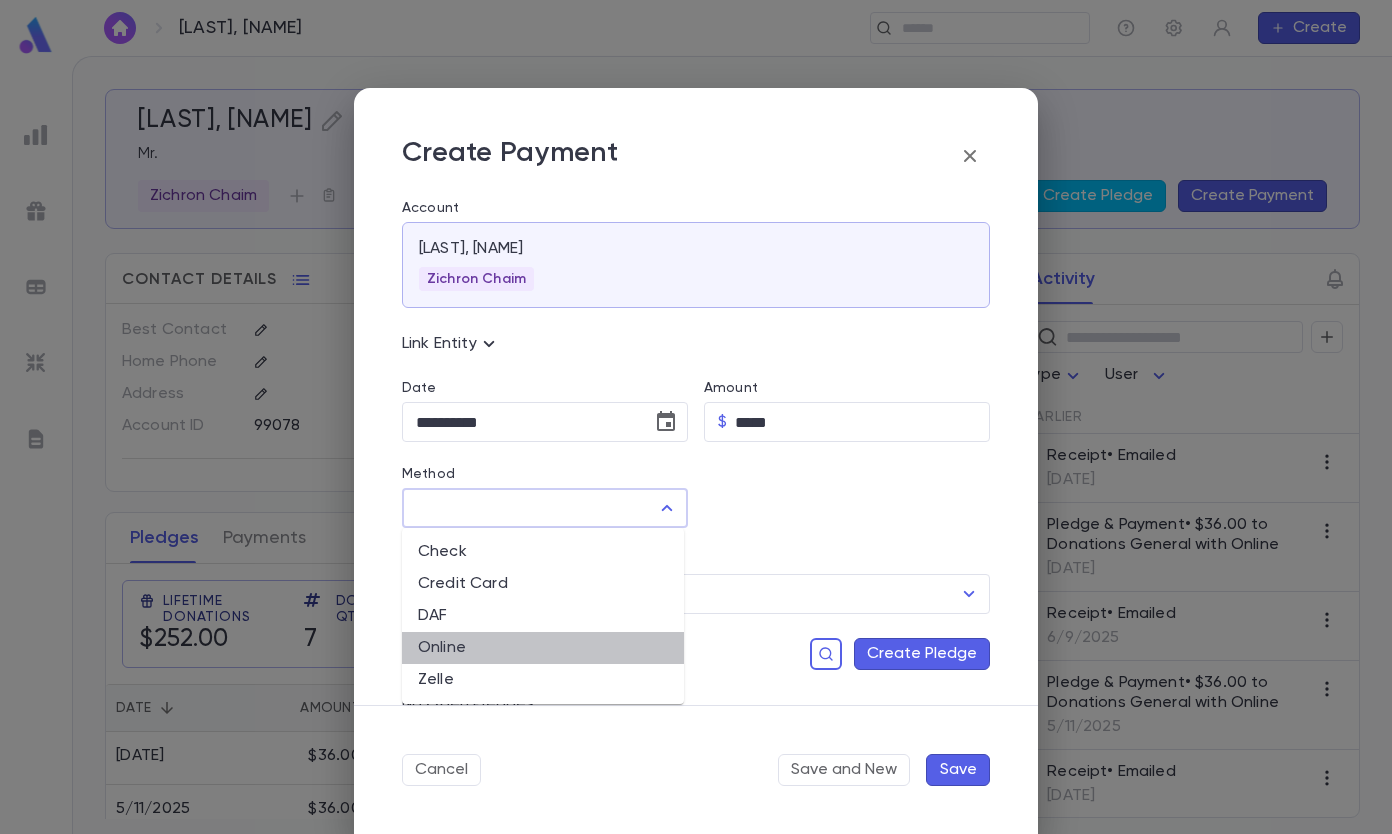 click on "Online" at bounding box center [543, 648] 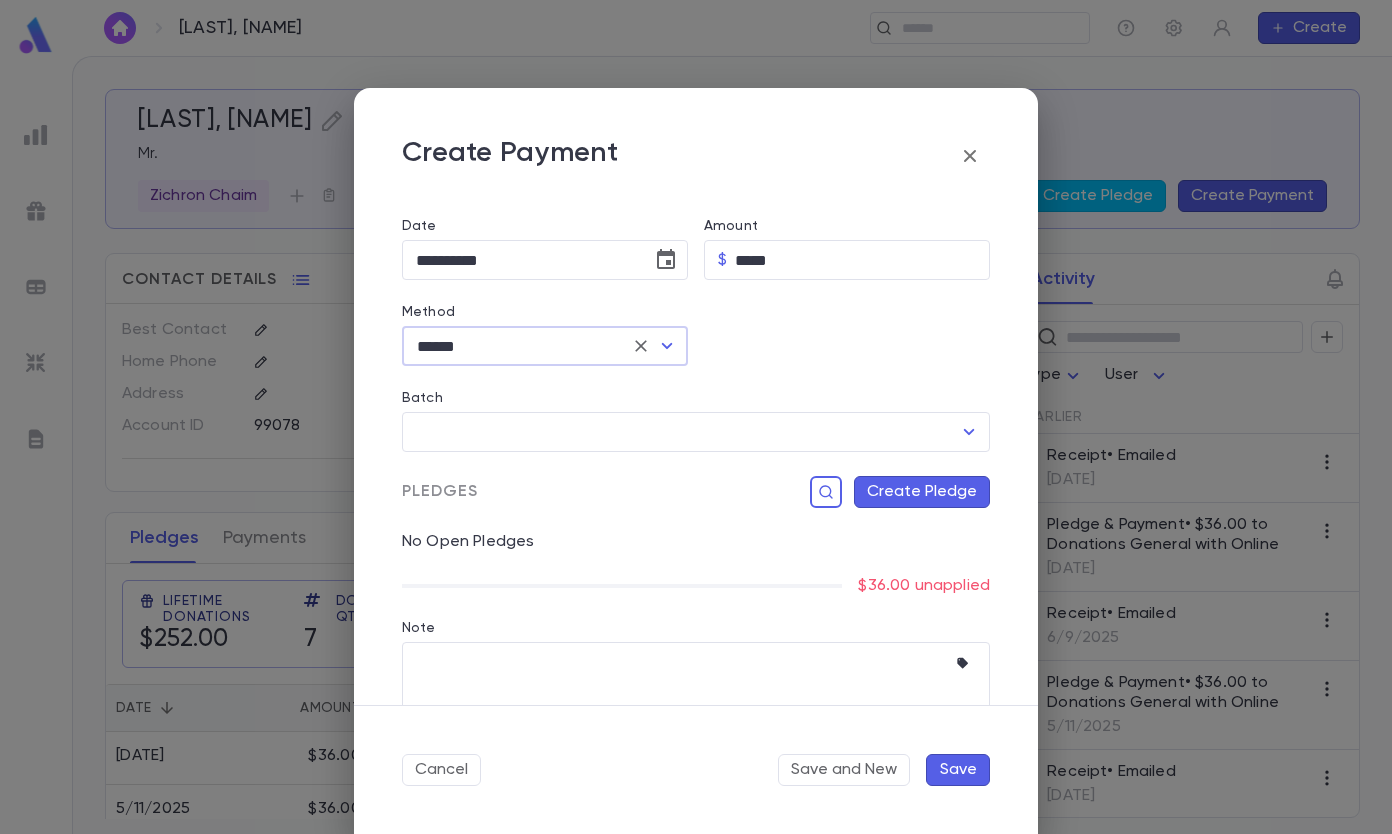 scroll, scrollTop: 208, scrollLeft: 0, axis: vertical 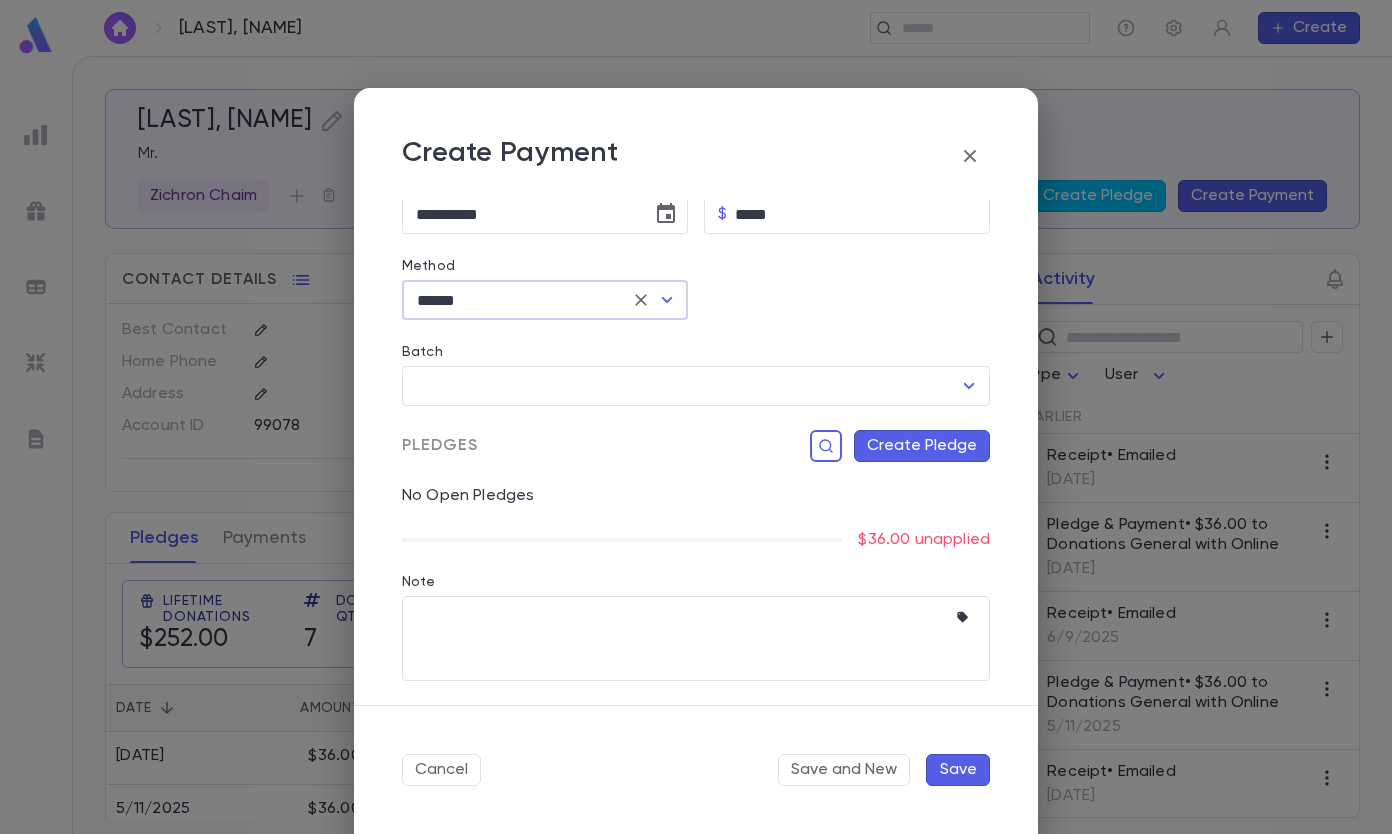 click on "Create Pledge" at bounding box center [922, 446] 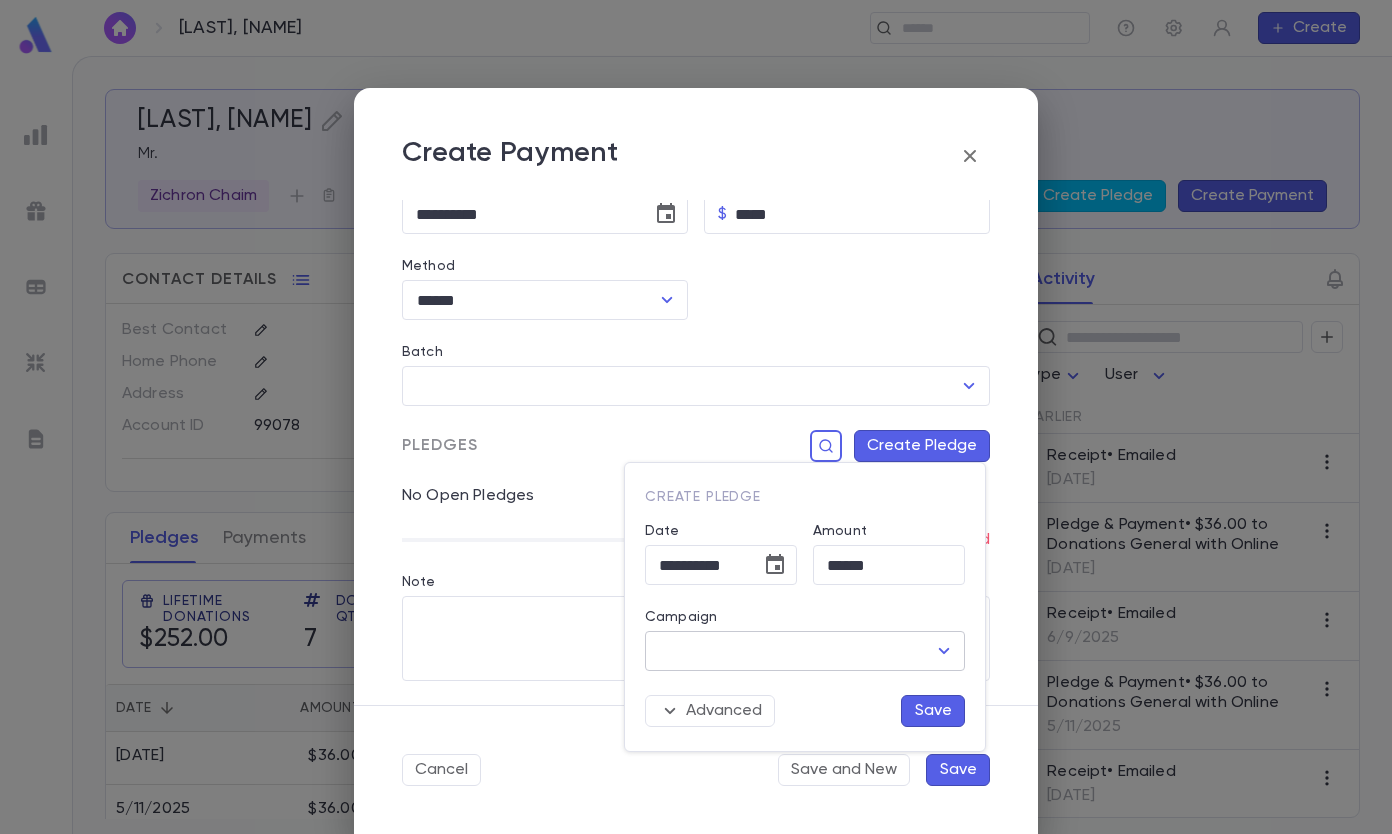 click on "Campaign" at bounding box center [790, 651] 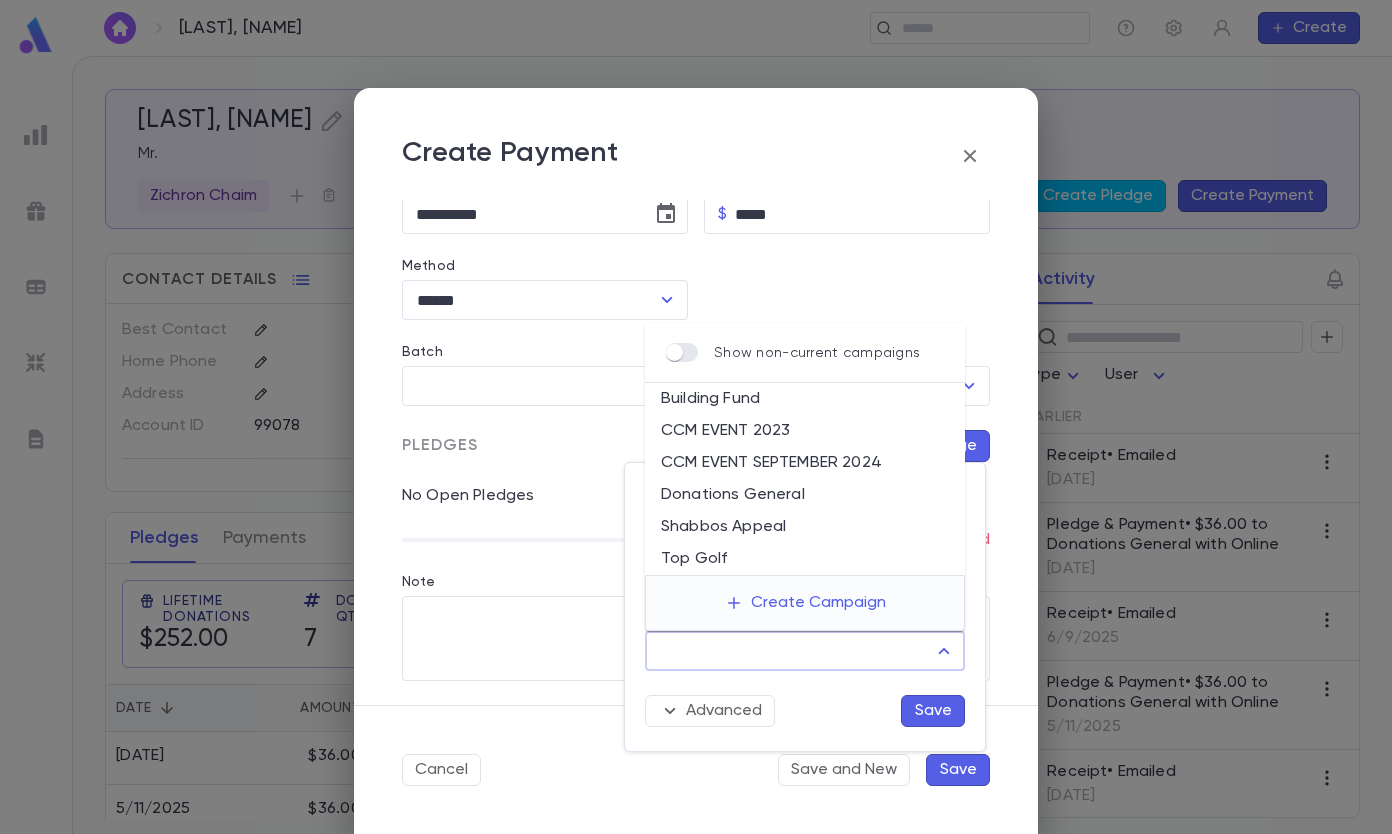 click on "Donations General" at bounding box center [805, 495] 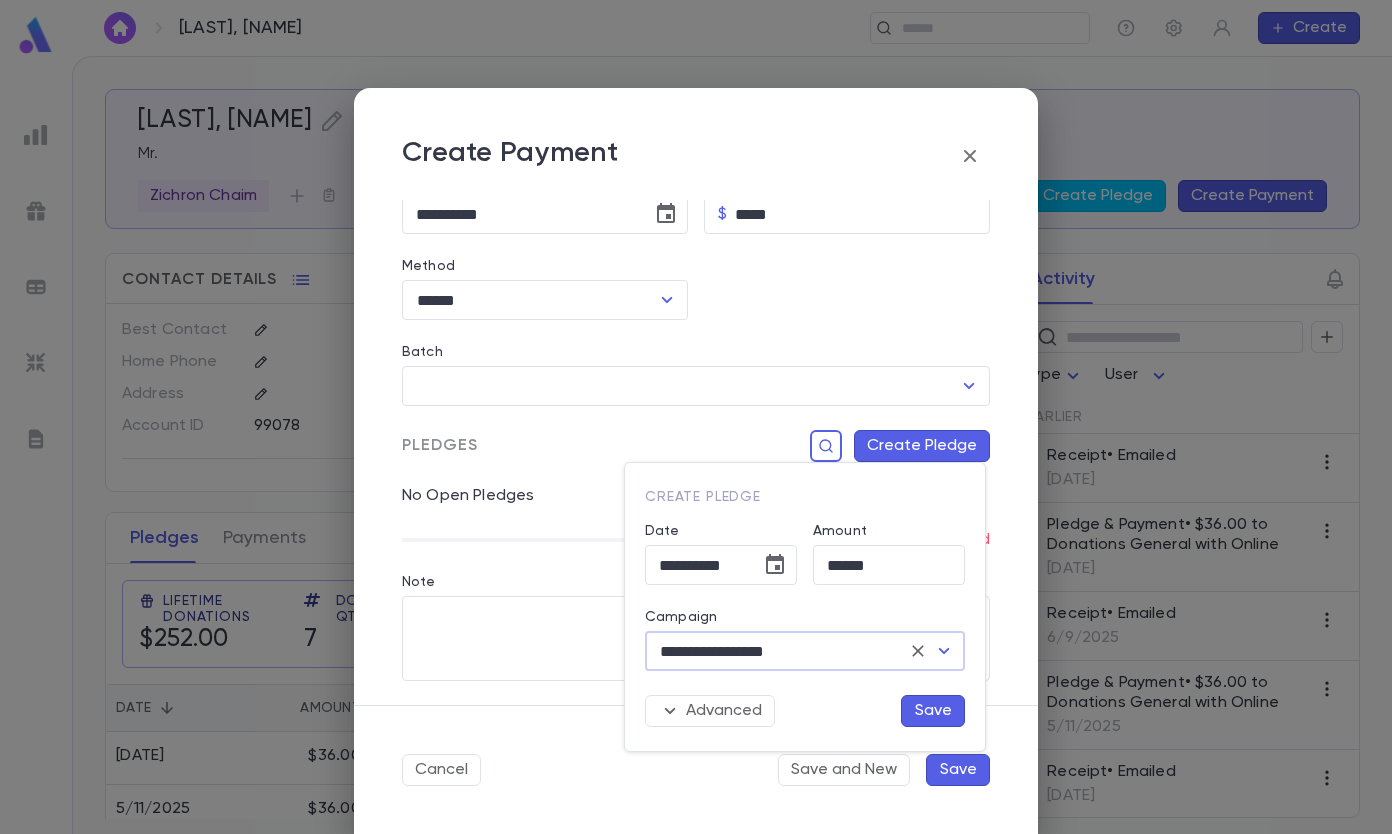 click on "Save" at bounding box center [933, 711] 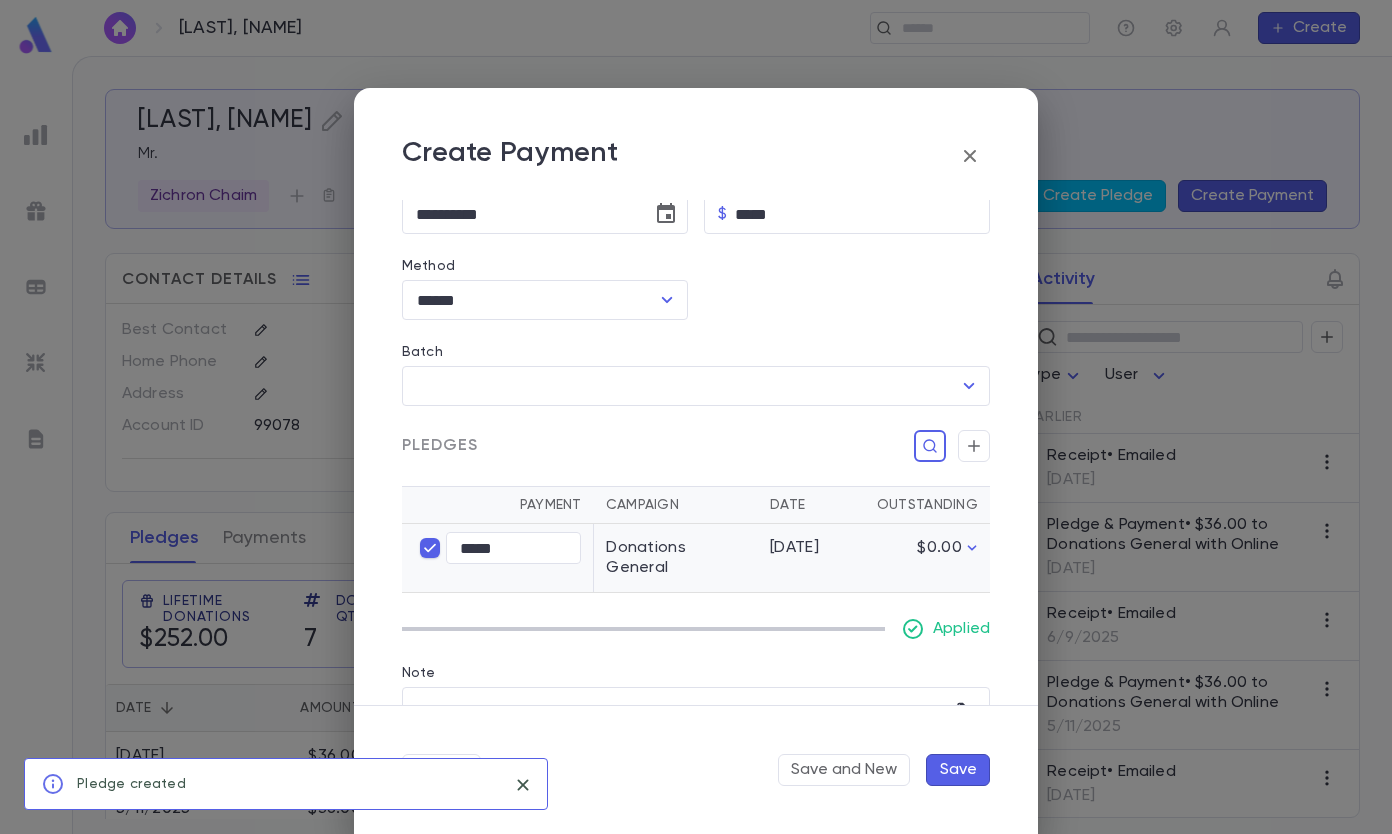 click on "Save" at bounding box center [958, 770] 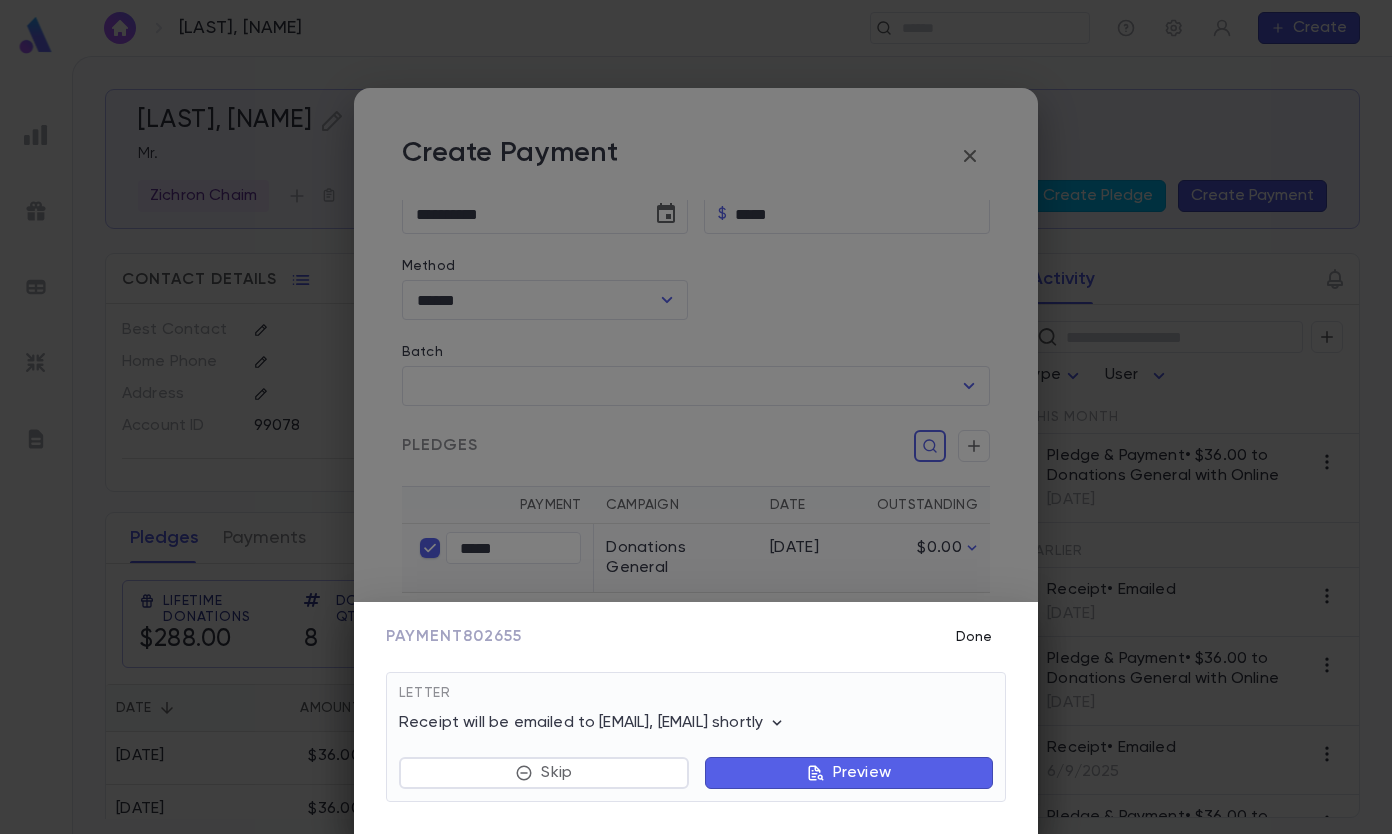 click on "Done" at bounding box center (974, 637) 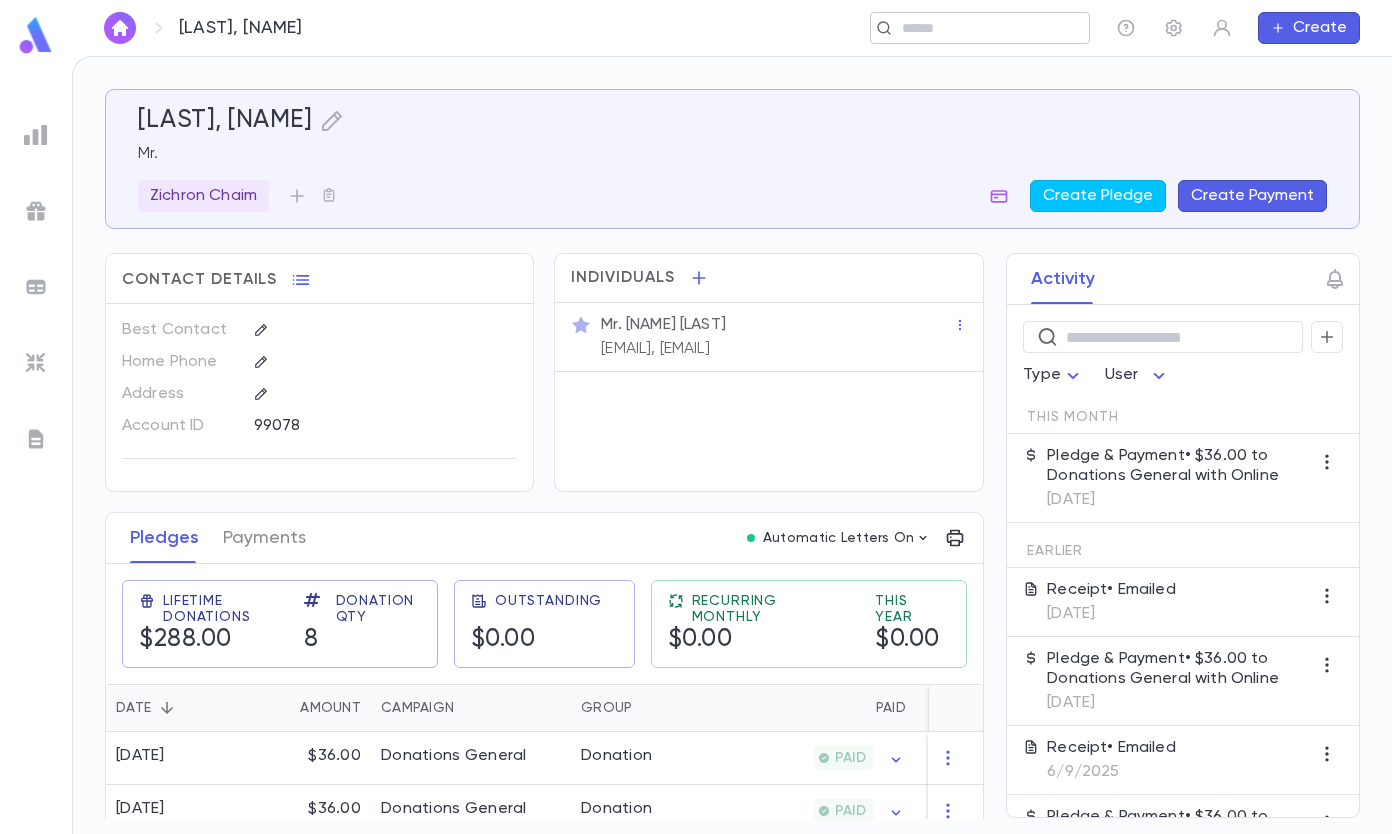 click at bounding box center (973, 28) 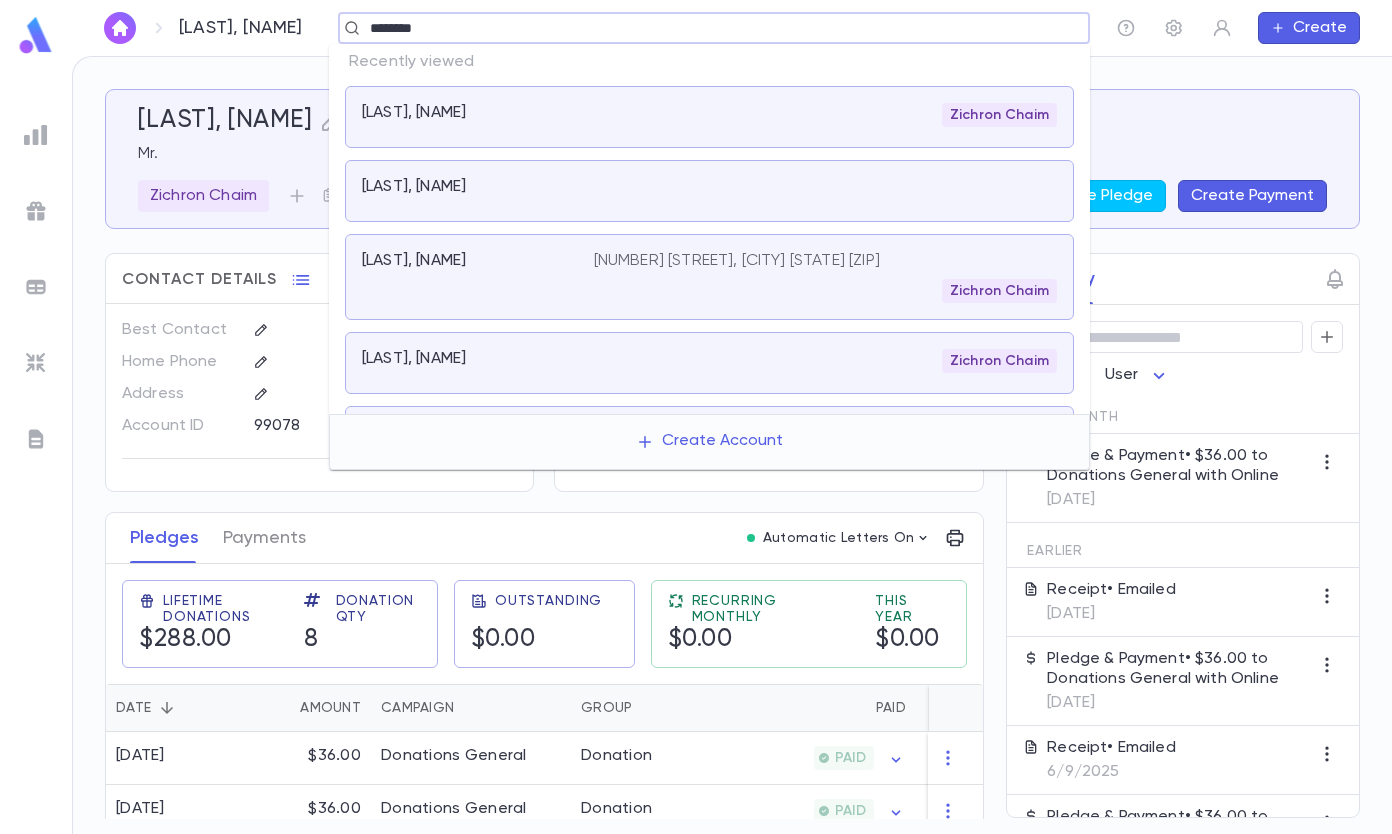 type on "********" 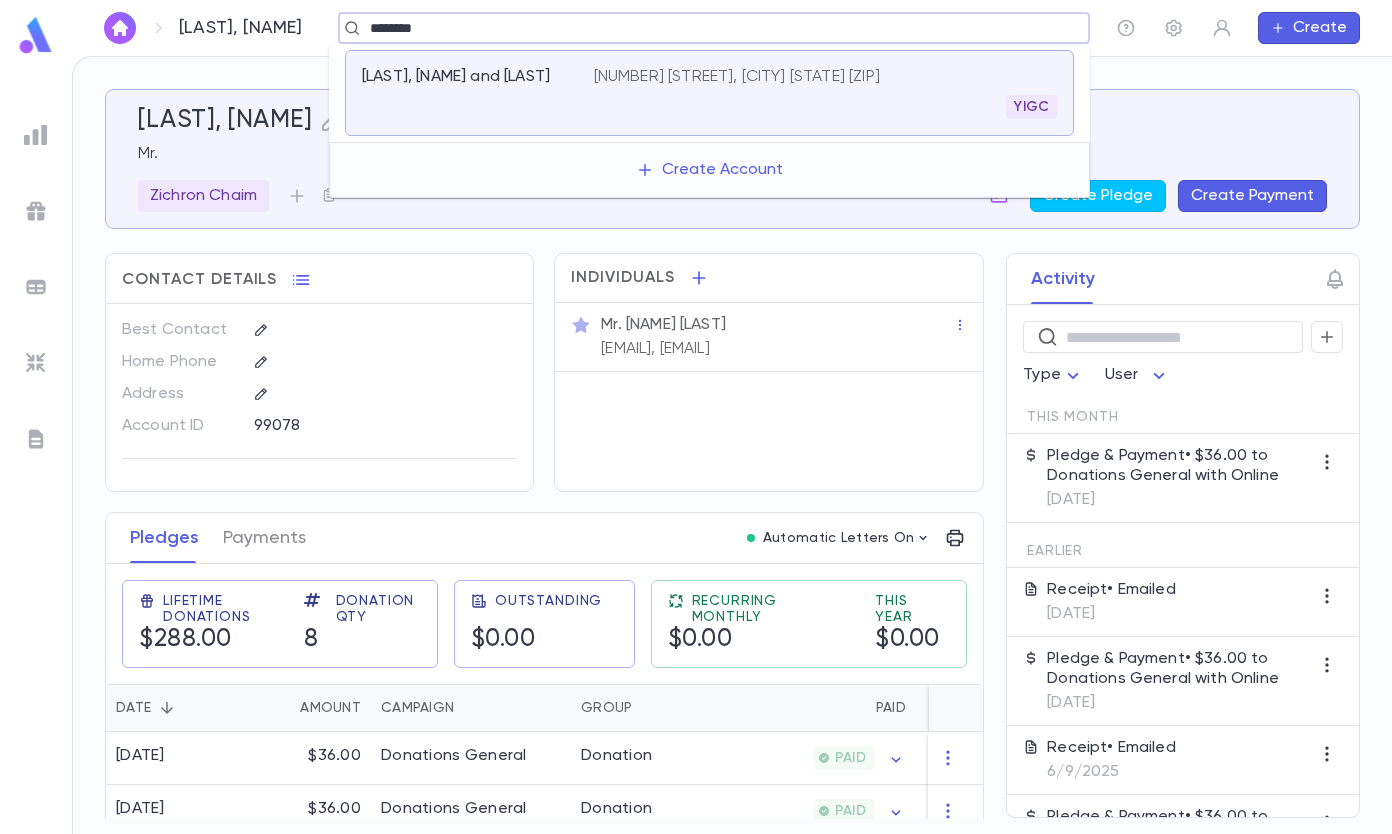 click on "YIGC" at bounding box center [825, 107] 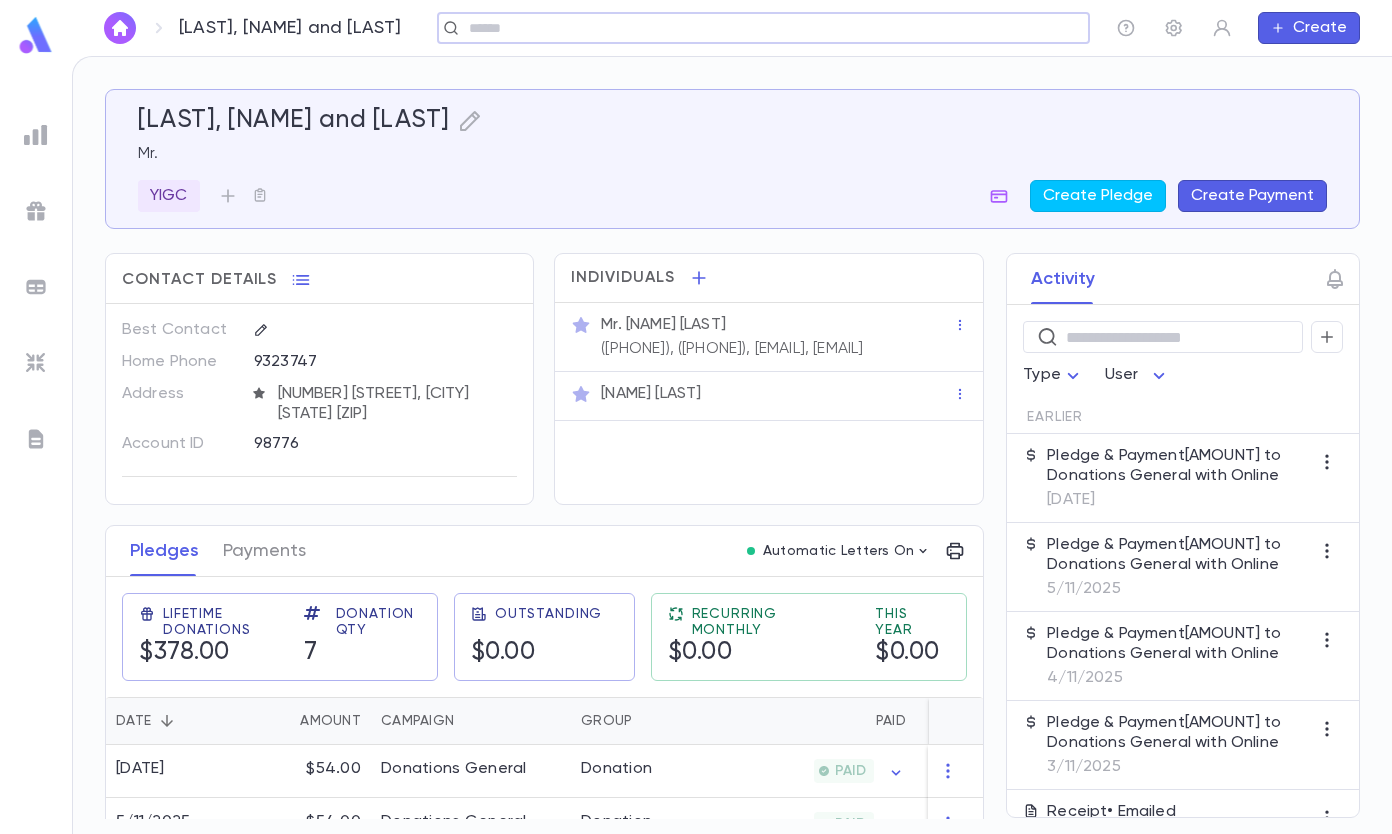 click on "Create Payment" at bounding box center (1252, 196) 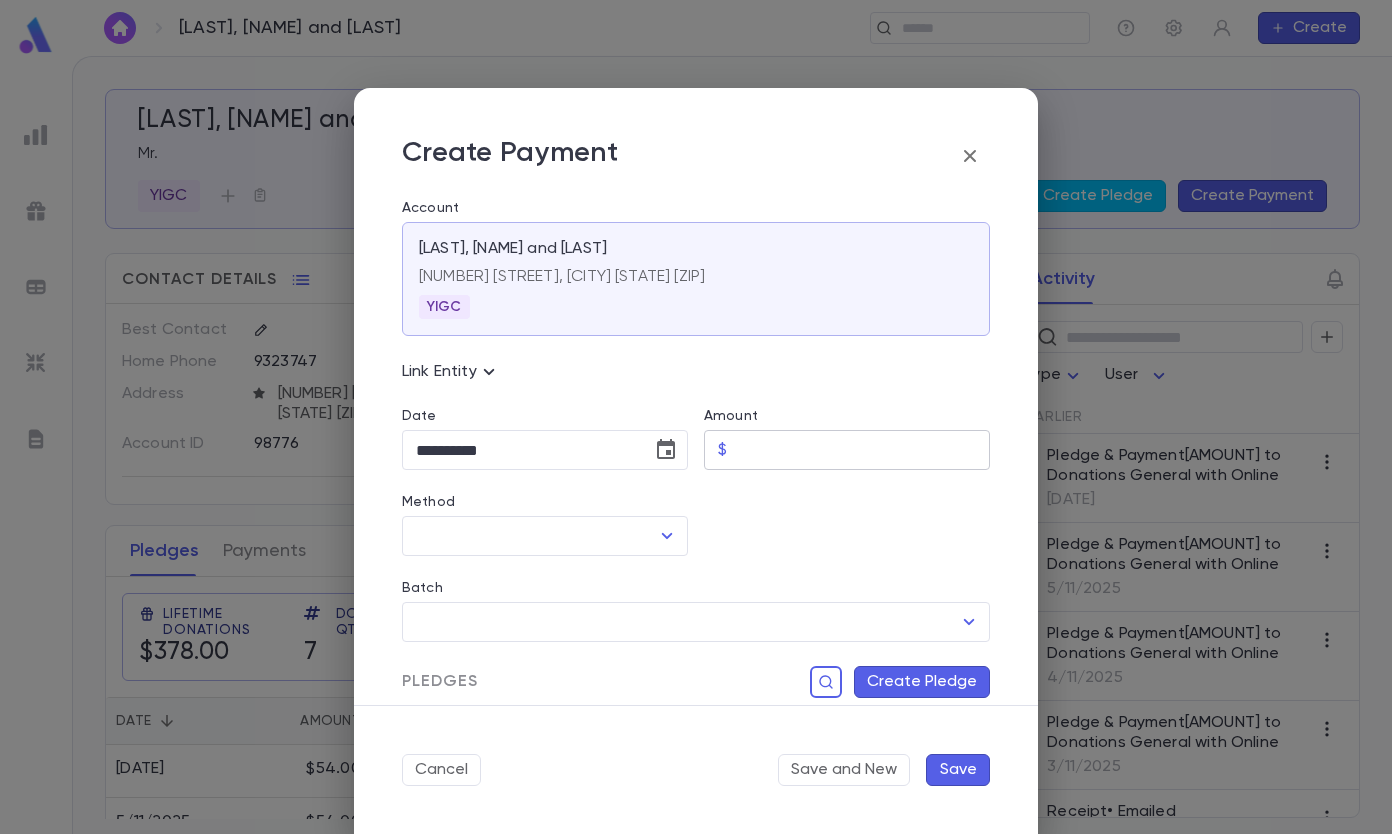 click on "Amount" at bounding box center (862, 450) 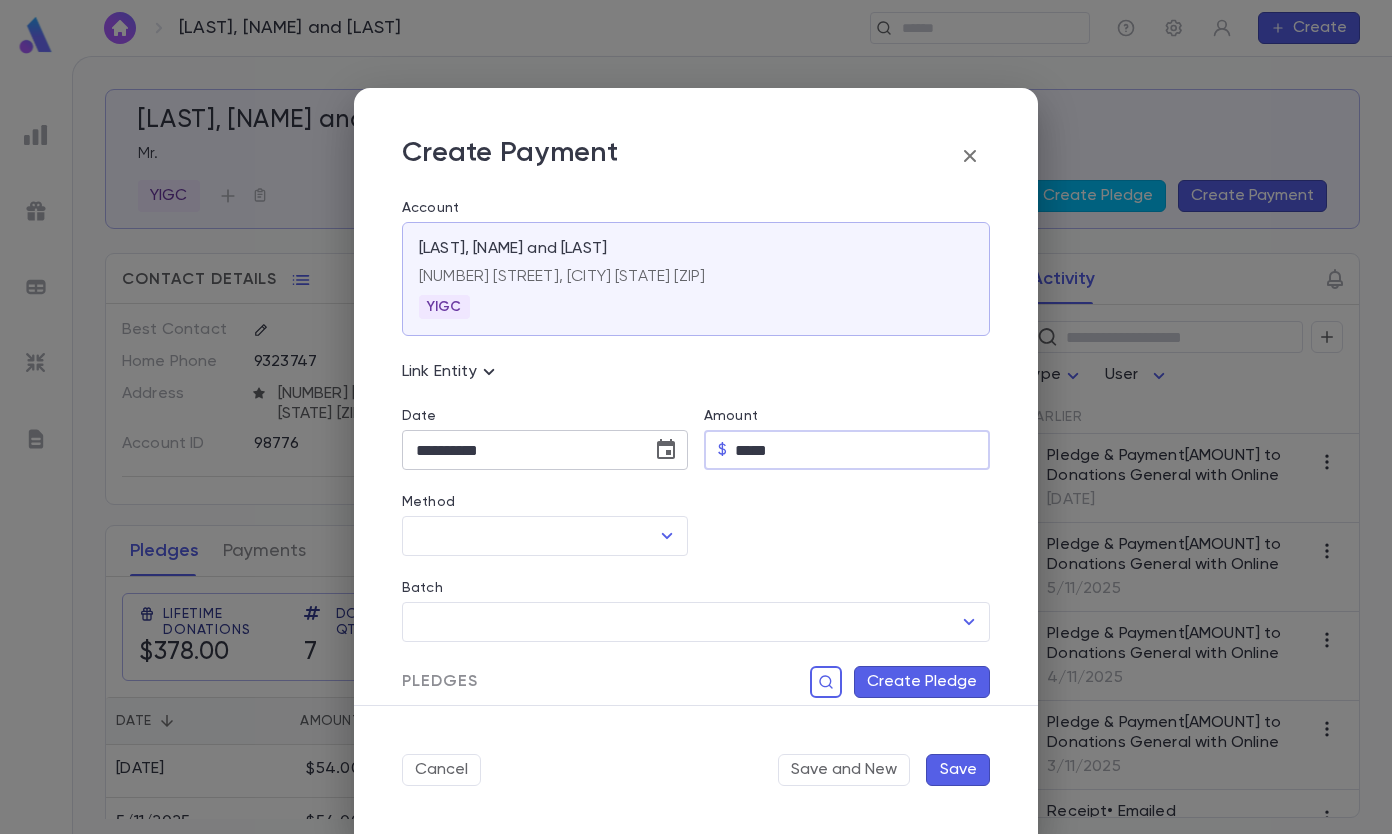 type on "*****" 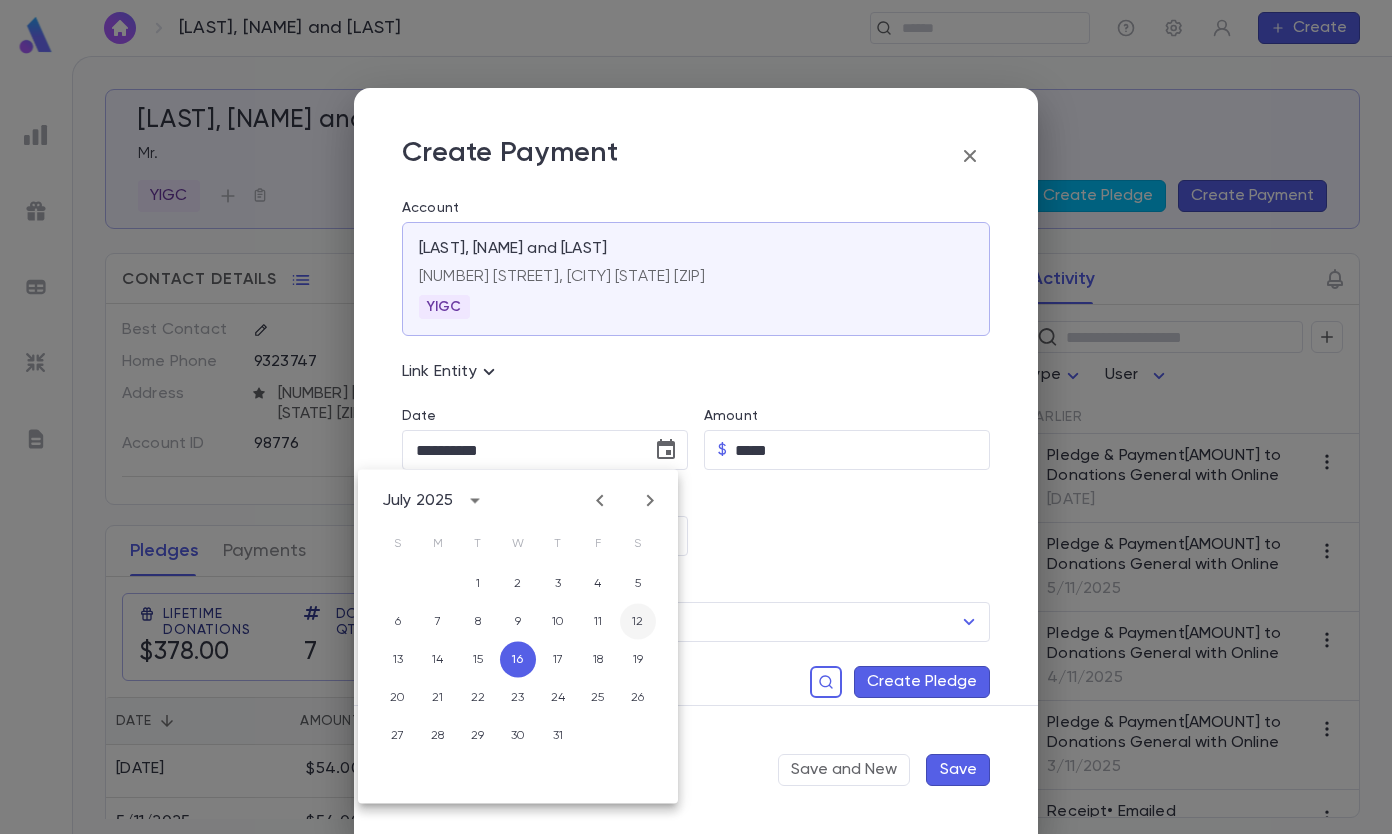 click on "12" at bounding box center (638, 622) 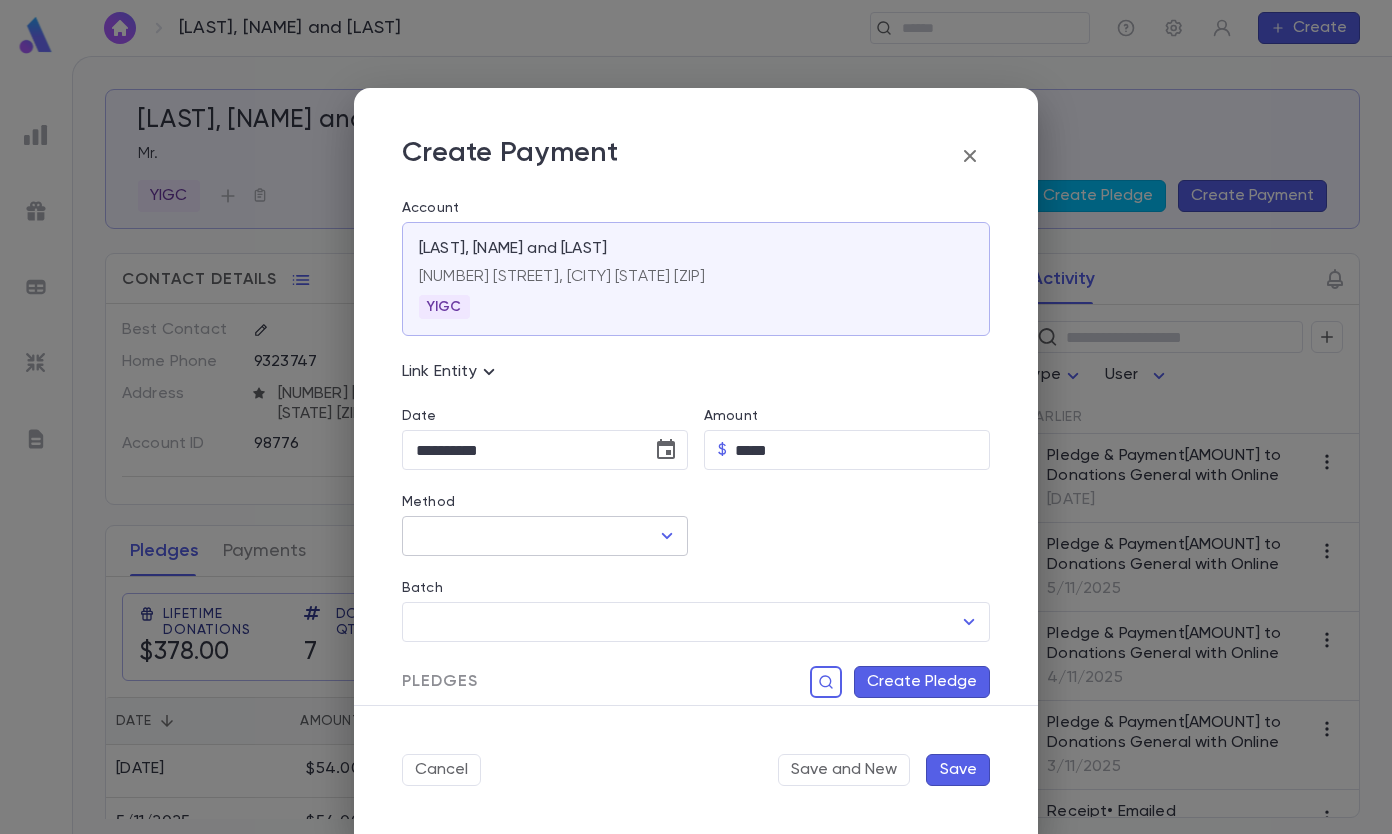 click on "Method" at bounding box center (530, 536) 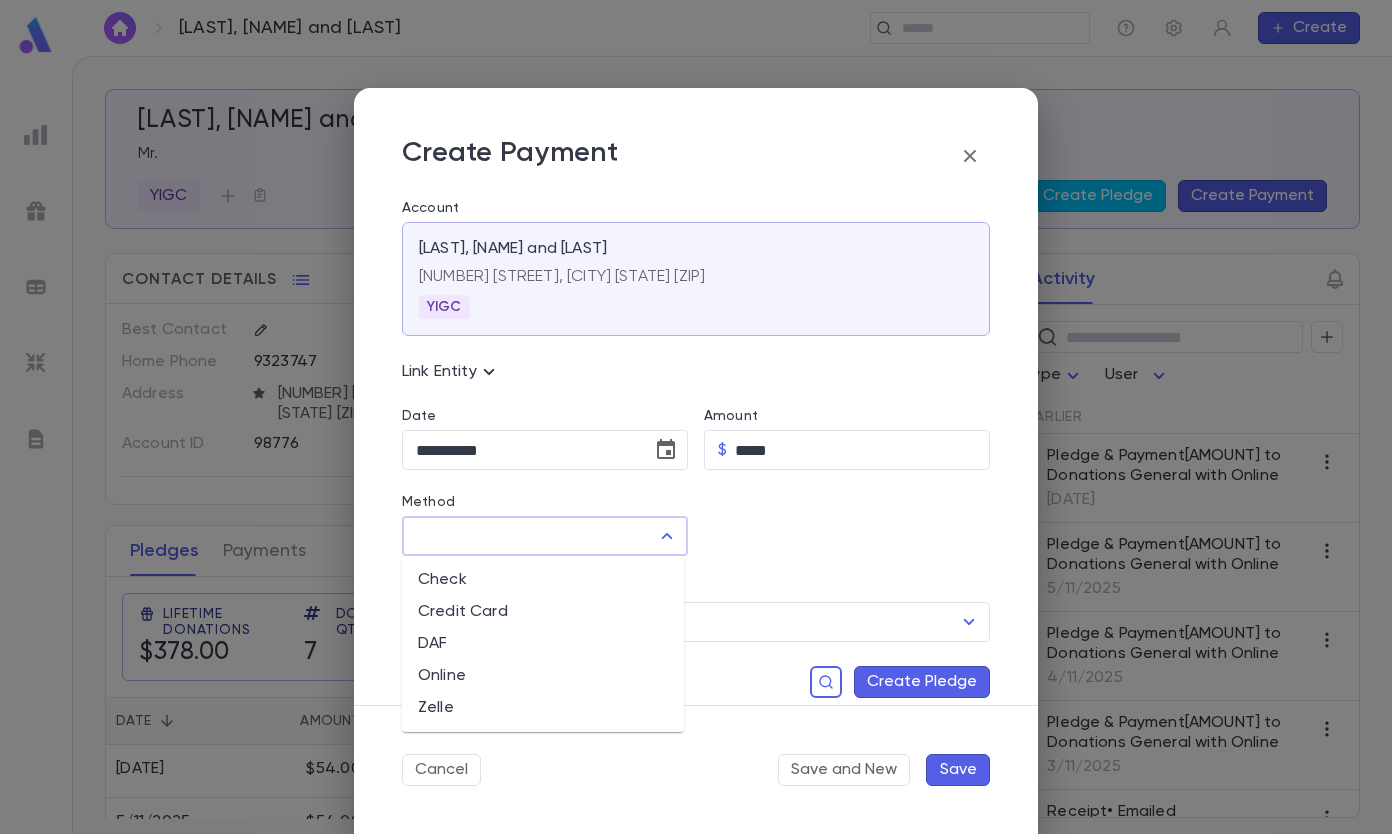 click on "Online" at bounding box center [543, 676] 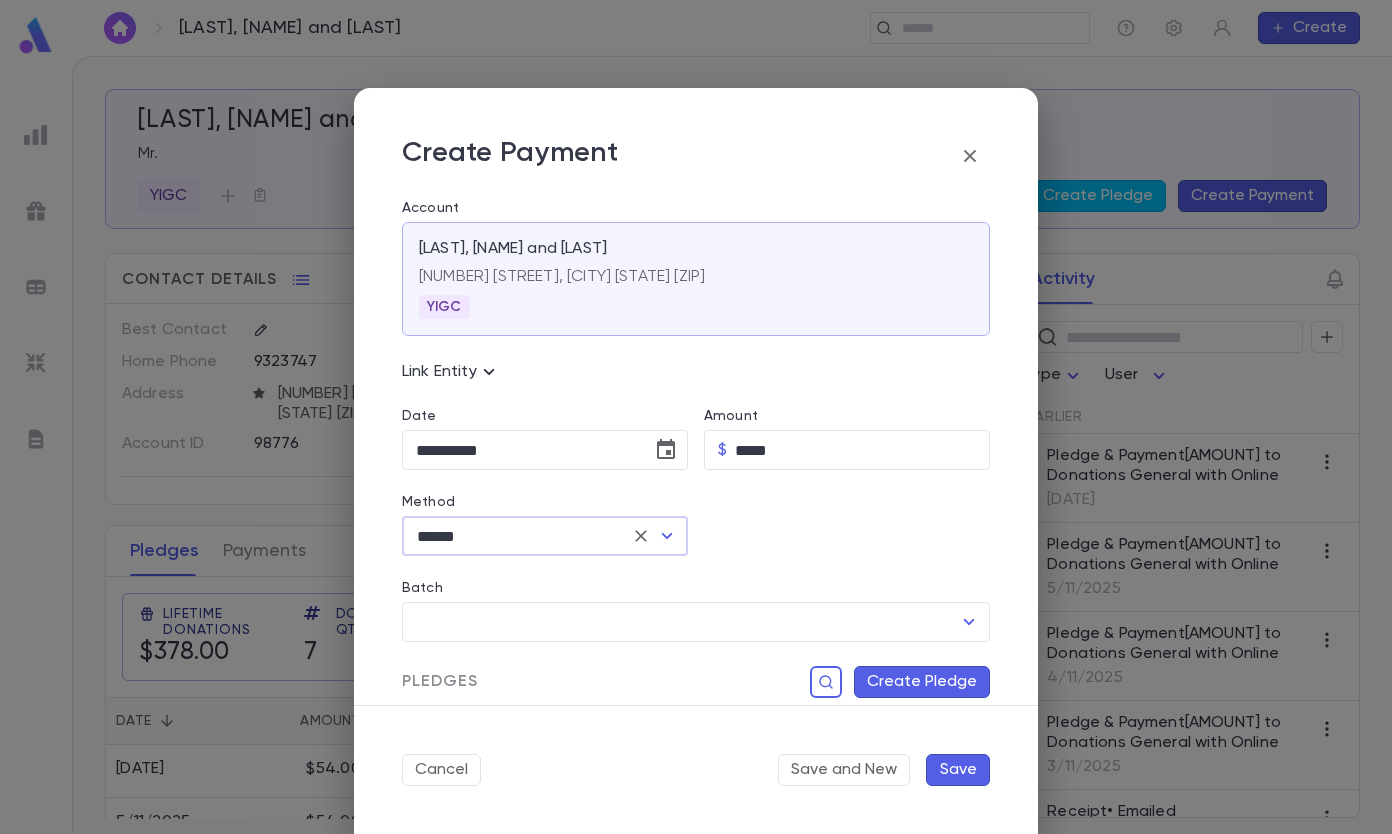 scroll, scrollTop: 200, scrollLeft: 0, axis: vertical 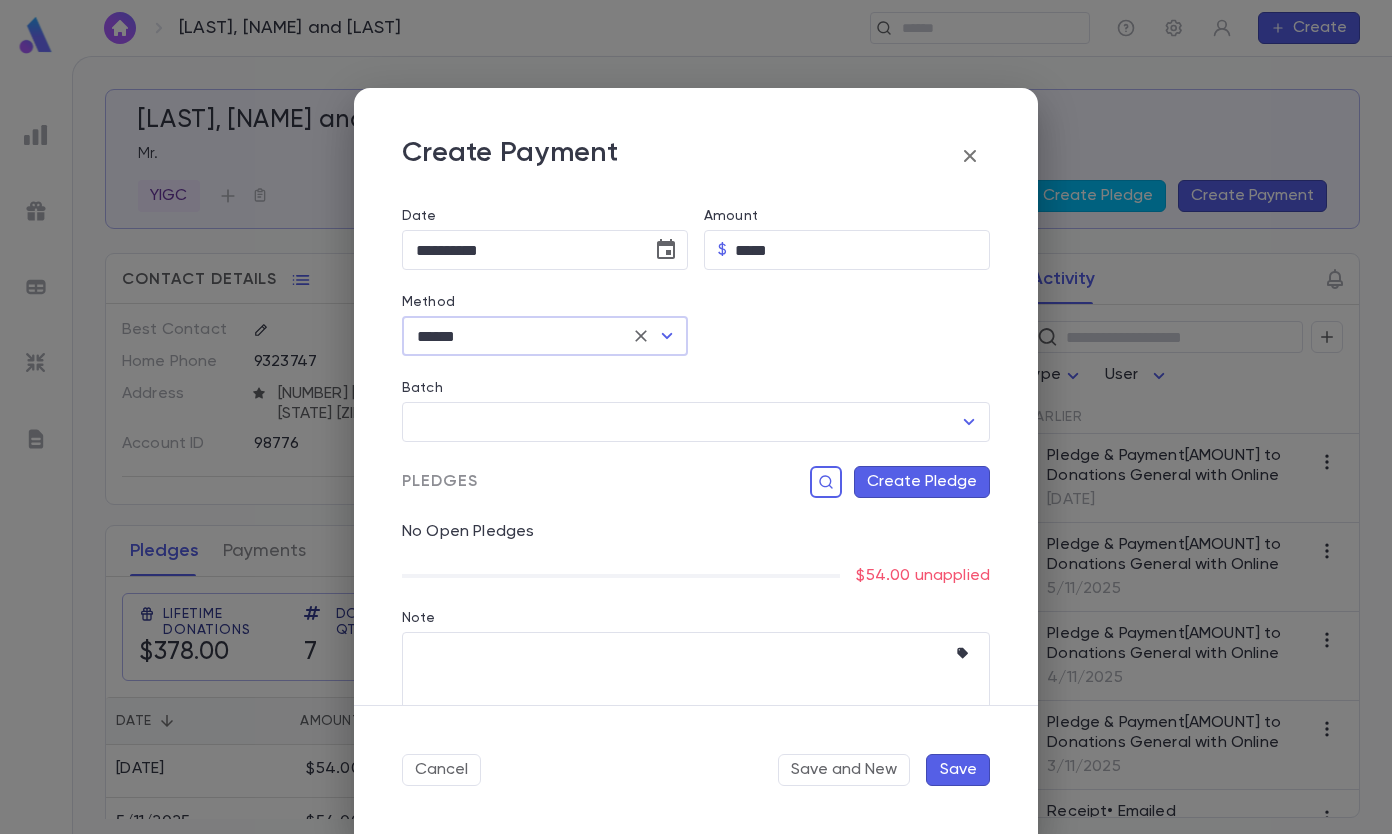 click on "Create Pledge" at bounding box center [922, 482] 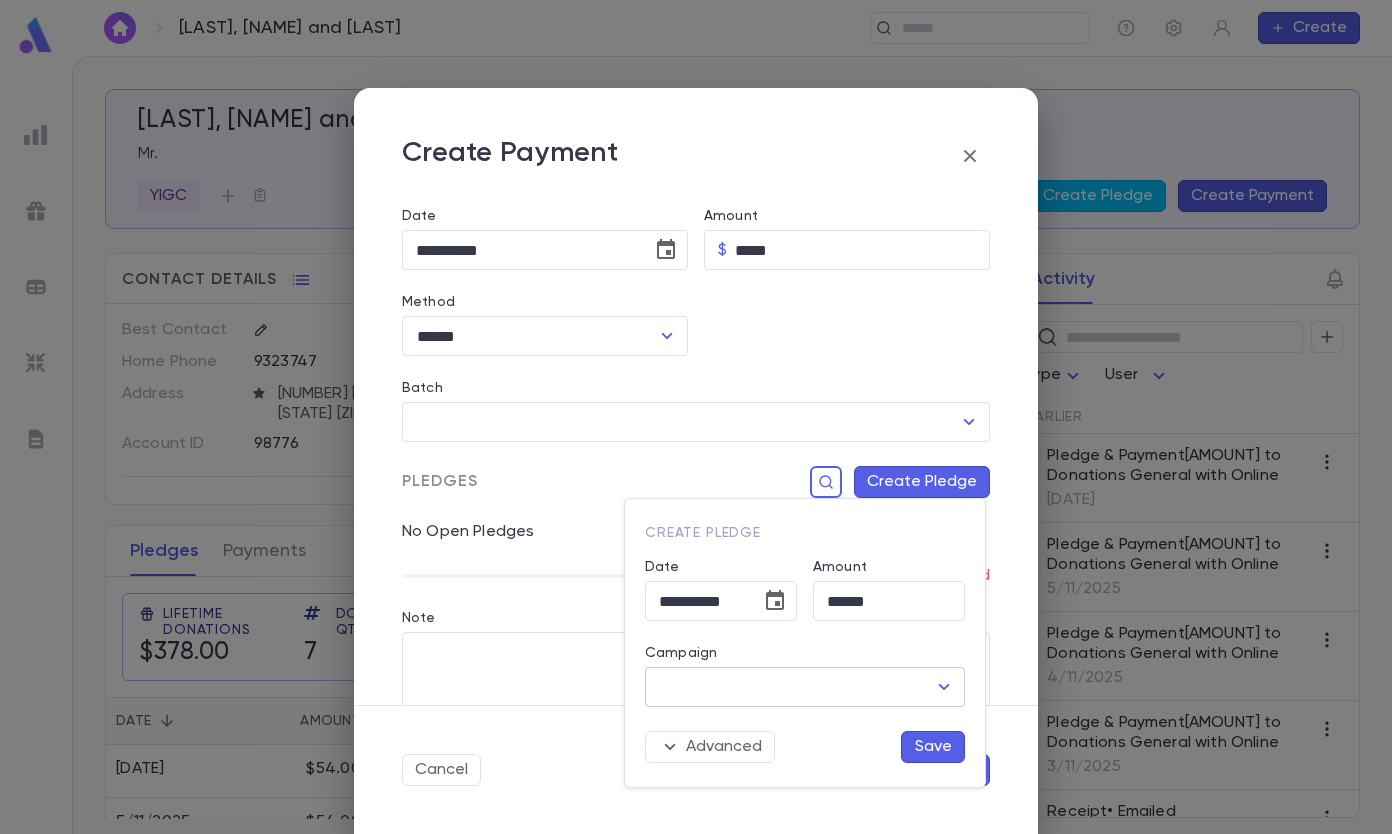 click on "Campaign" at bounding box center (790, 687) 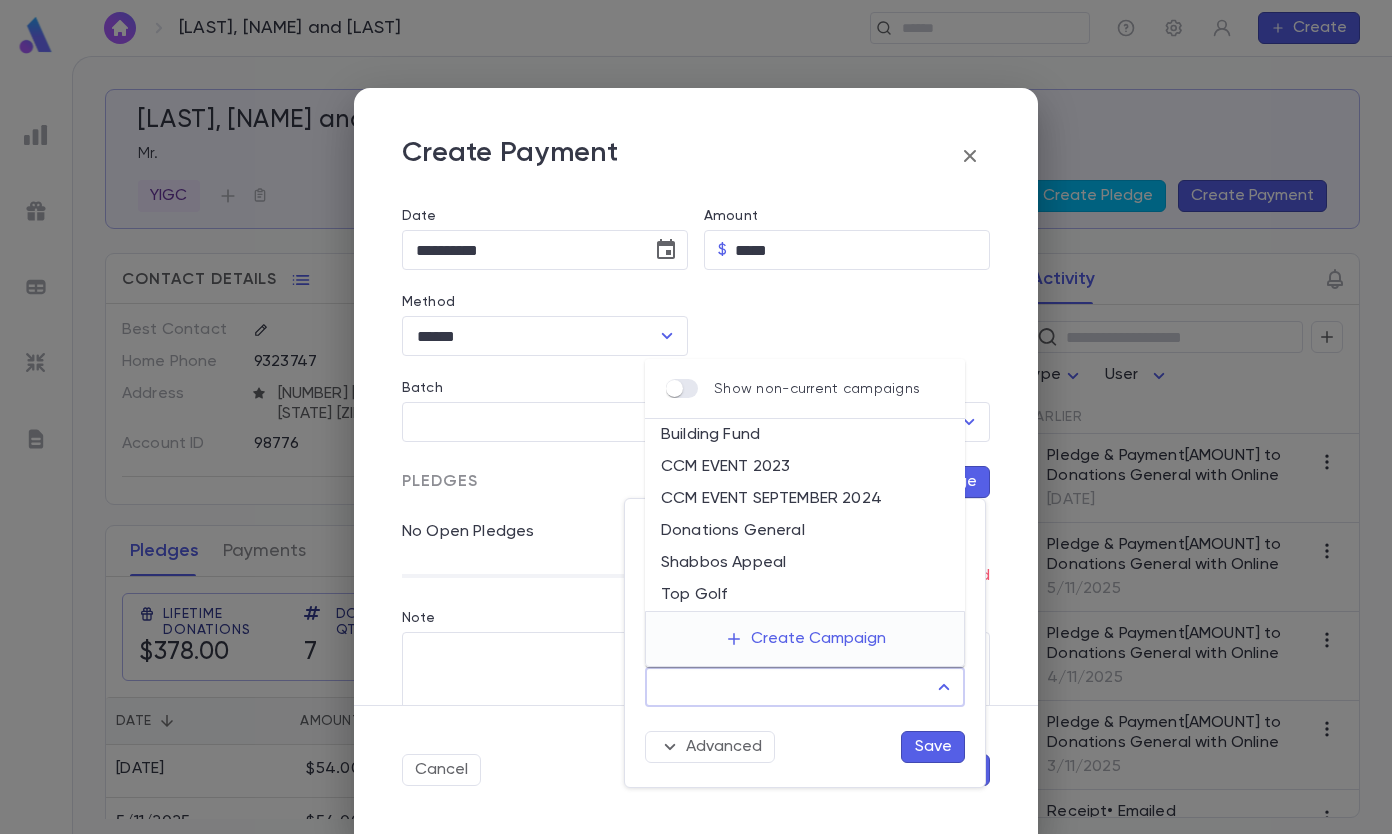 click on "Donations General" at bounding box center [805, 531] 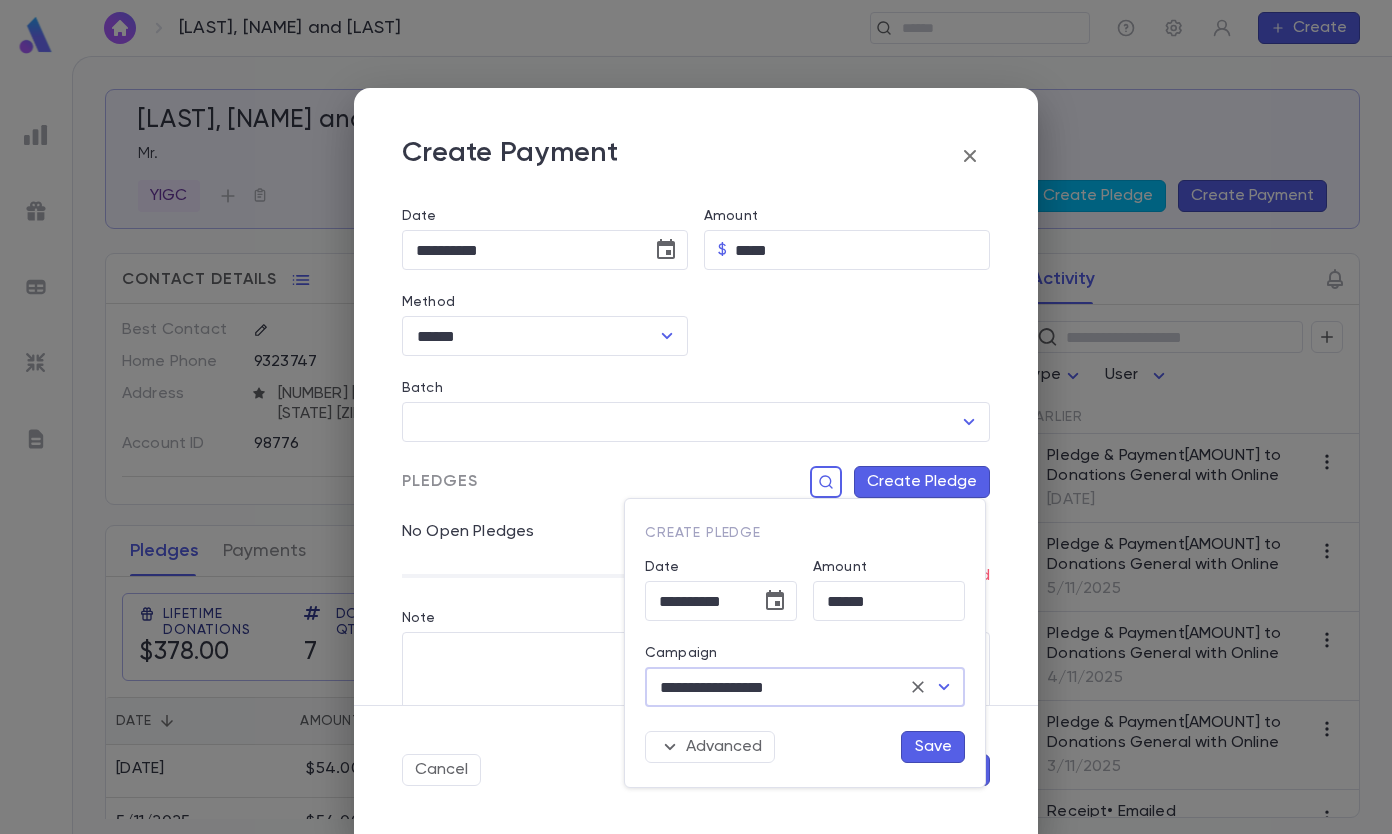 click on "Save" at bounding box center (933, 747) 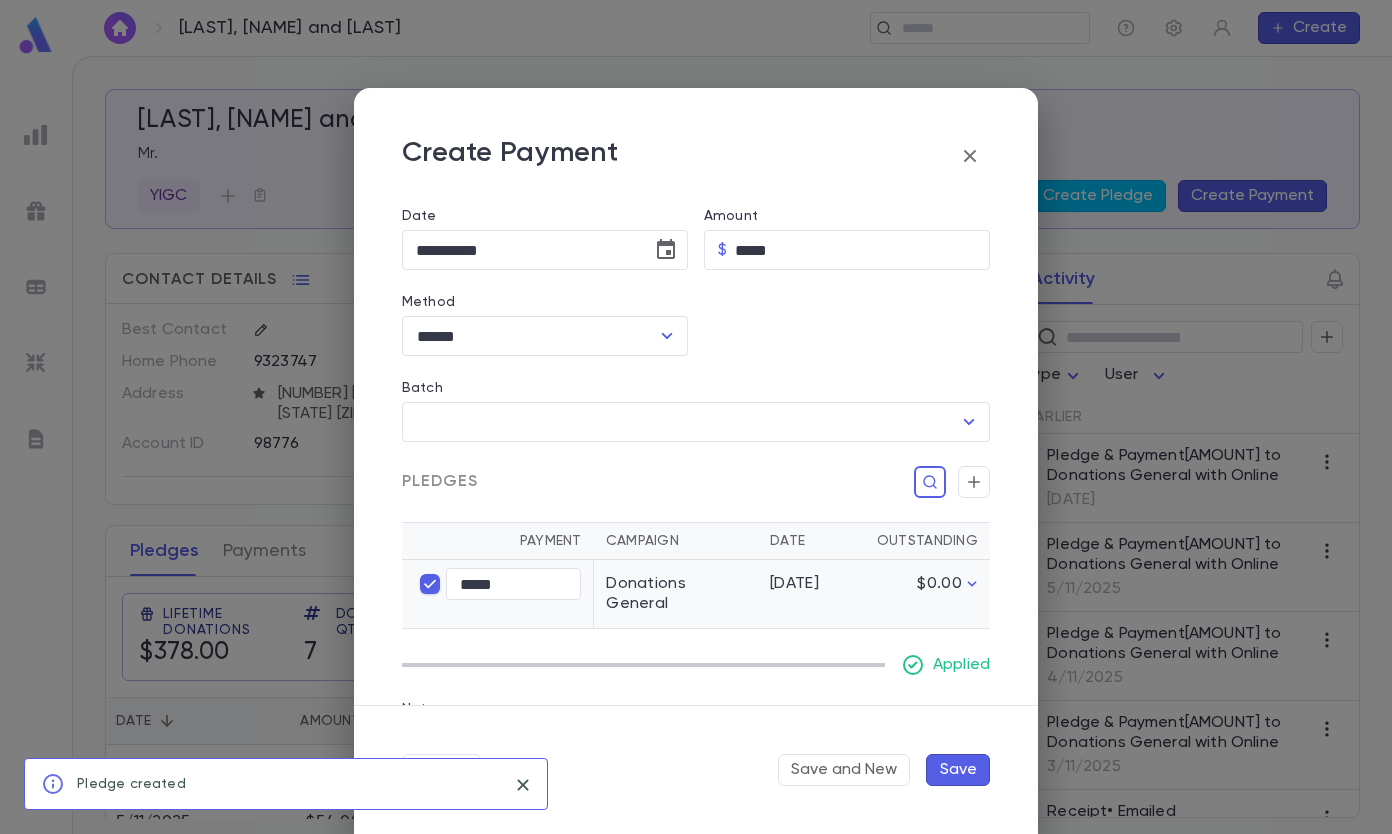 click on "Save" at bounding box center [958, 770] 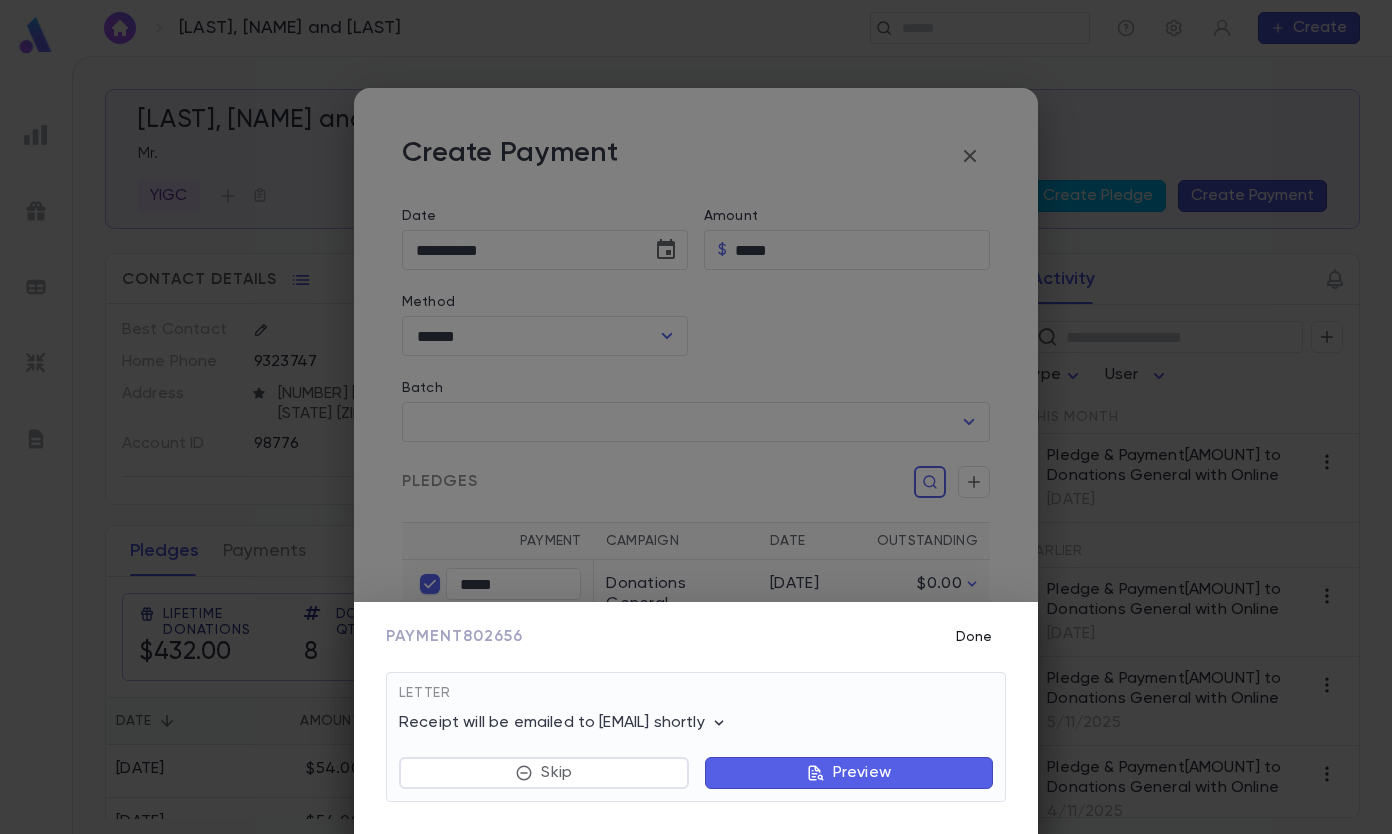 click on "Done" at bounding box center (974, 637) 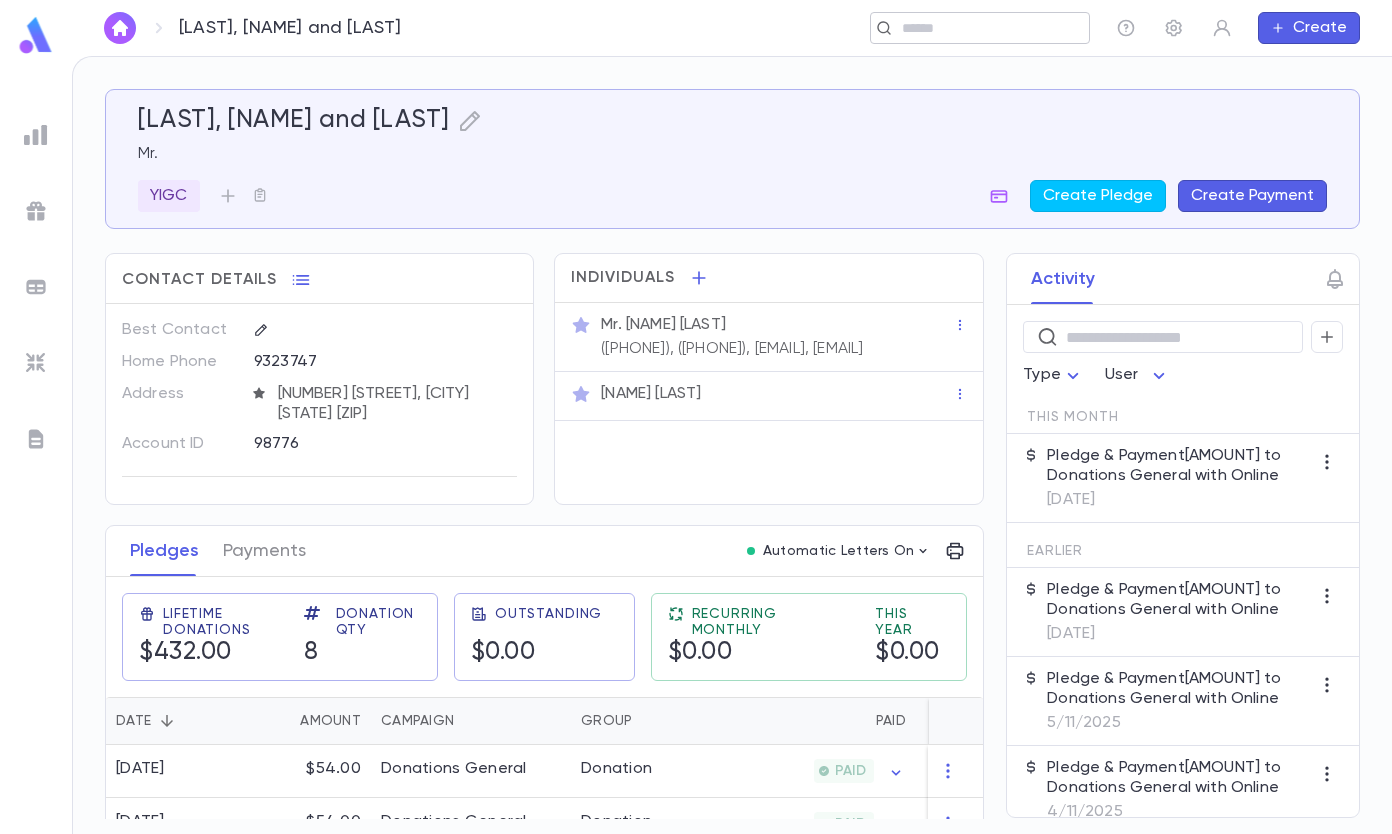 click at bounding box center (973, 28) 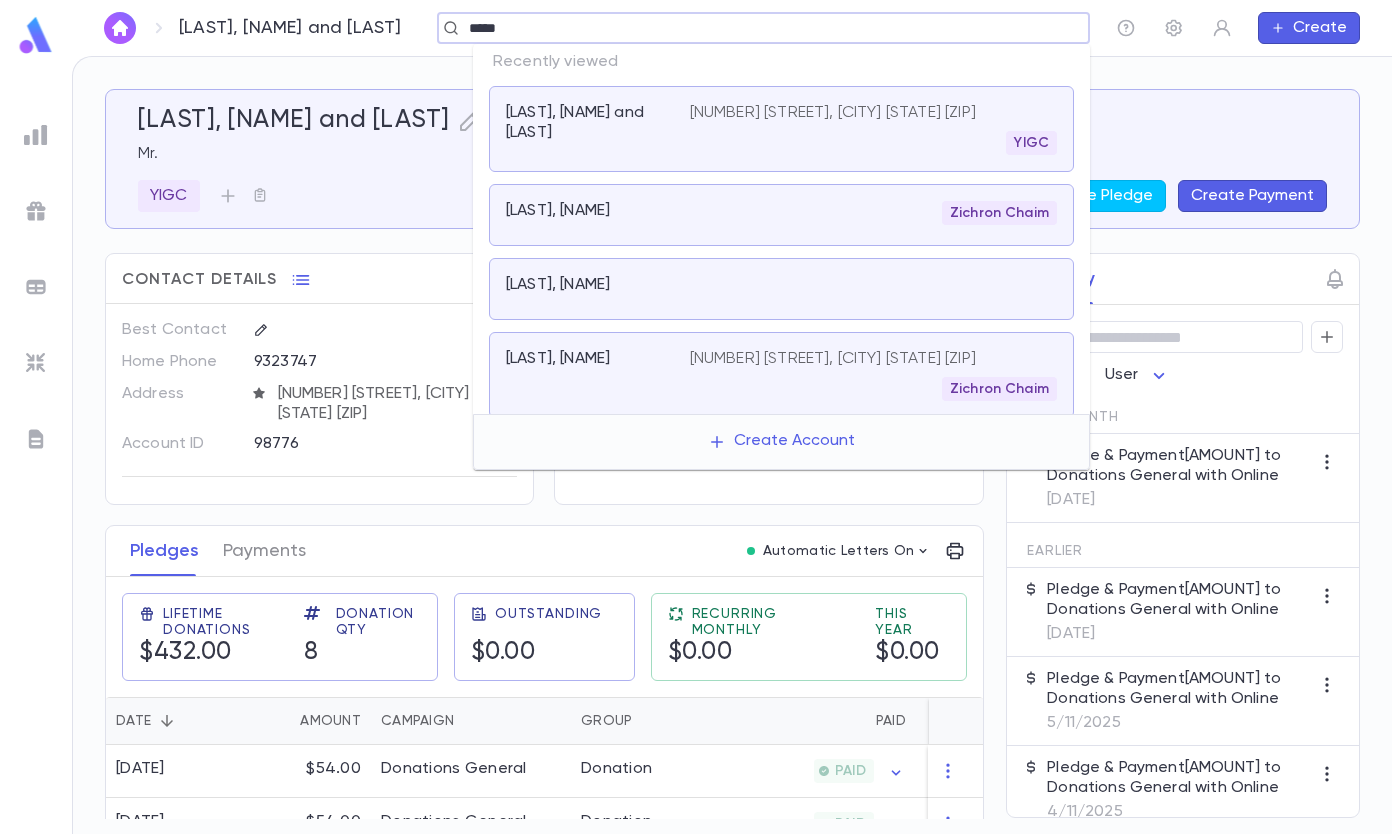 type on "*****" 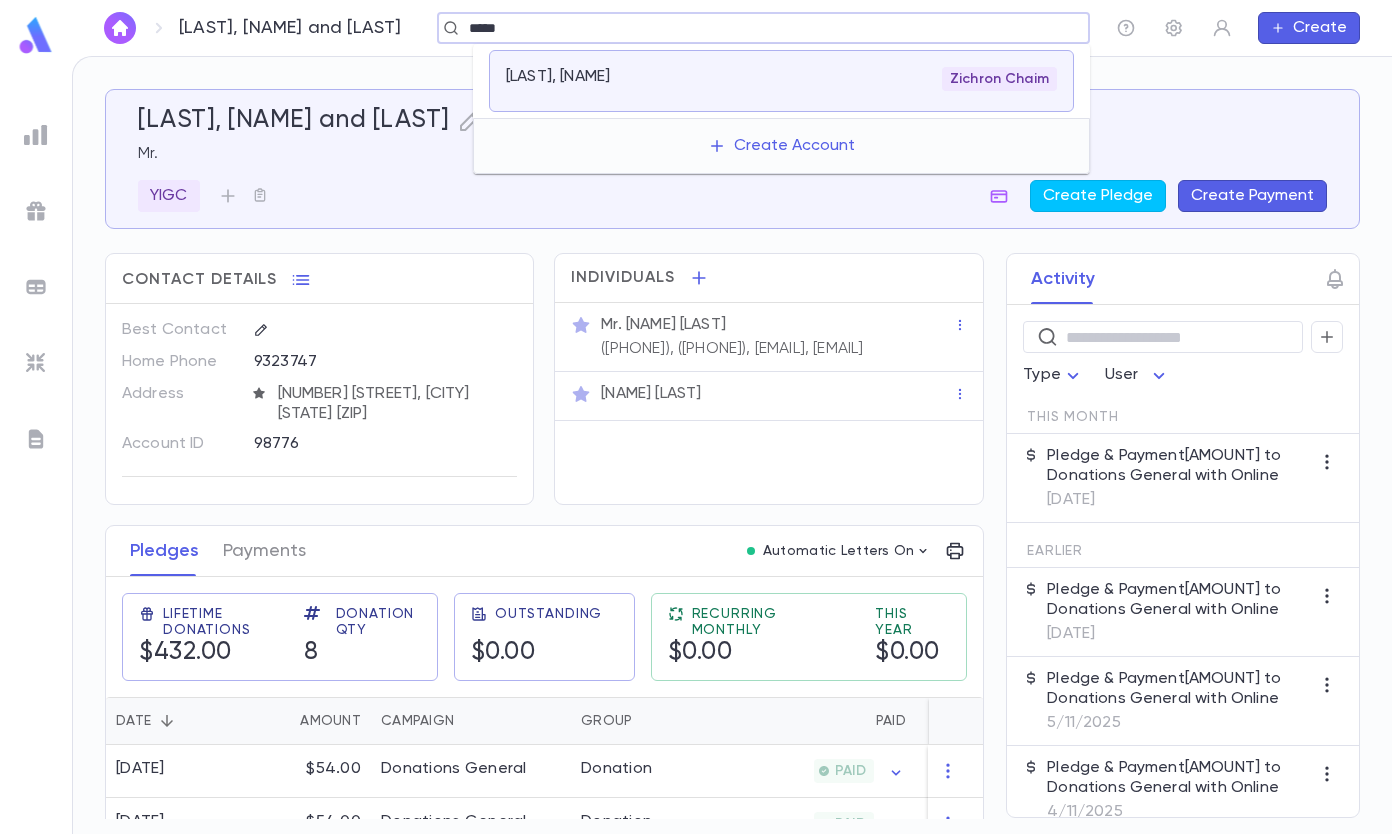 click on "Zichron Chaim" at bounding box center (873, 79) 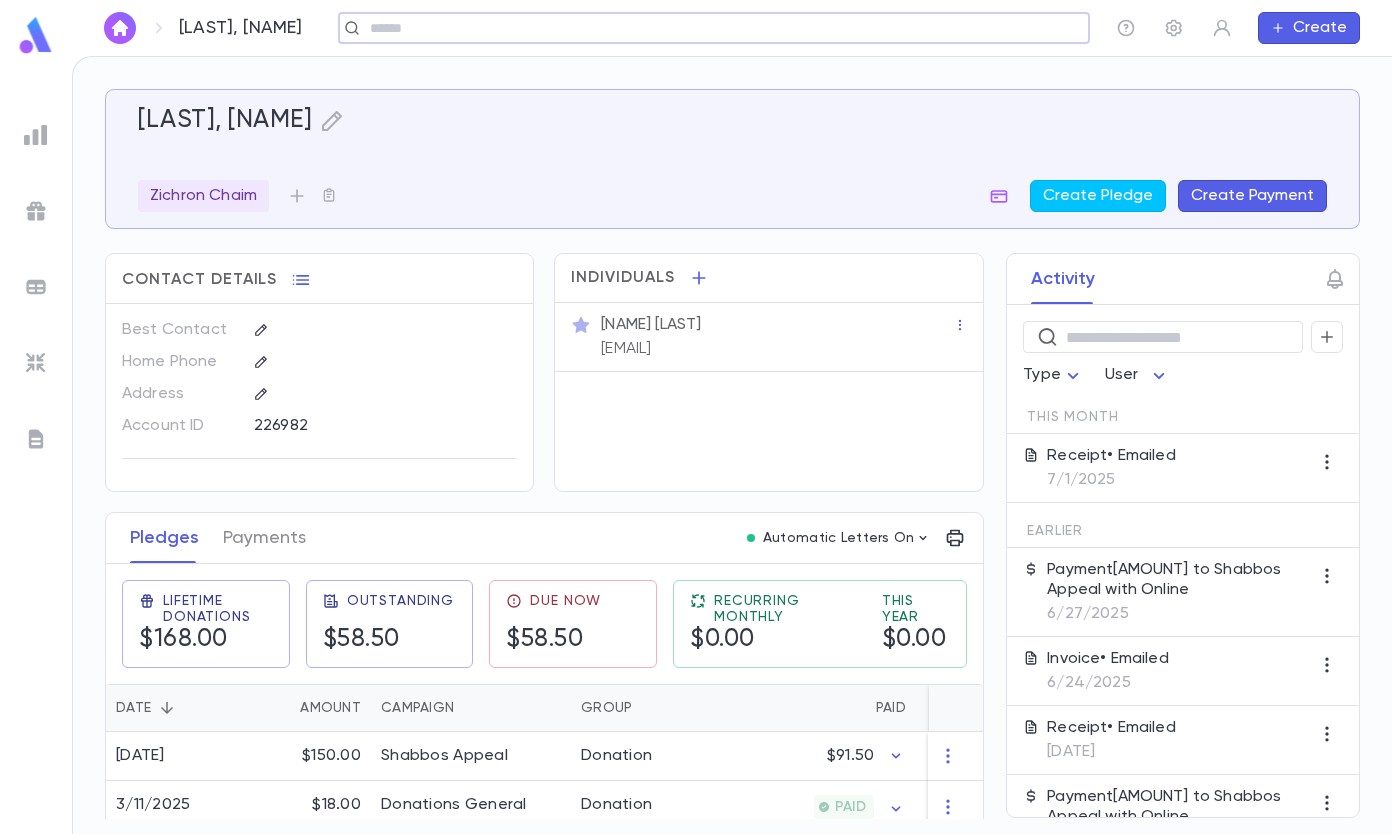 click on "Create Payment" at bounding box center (1252, 196) 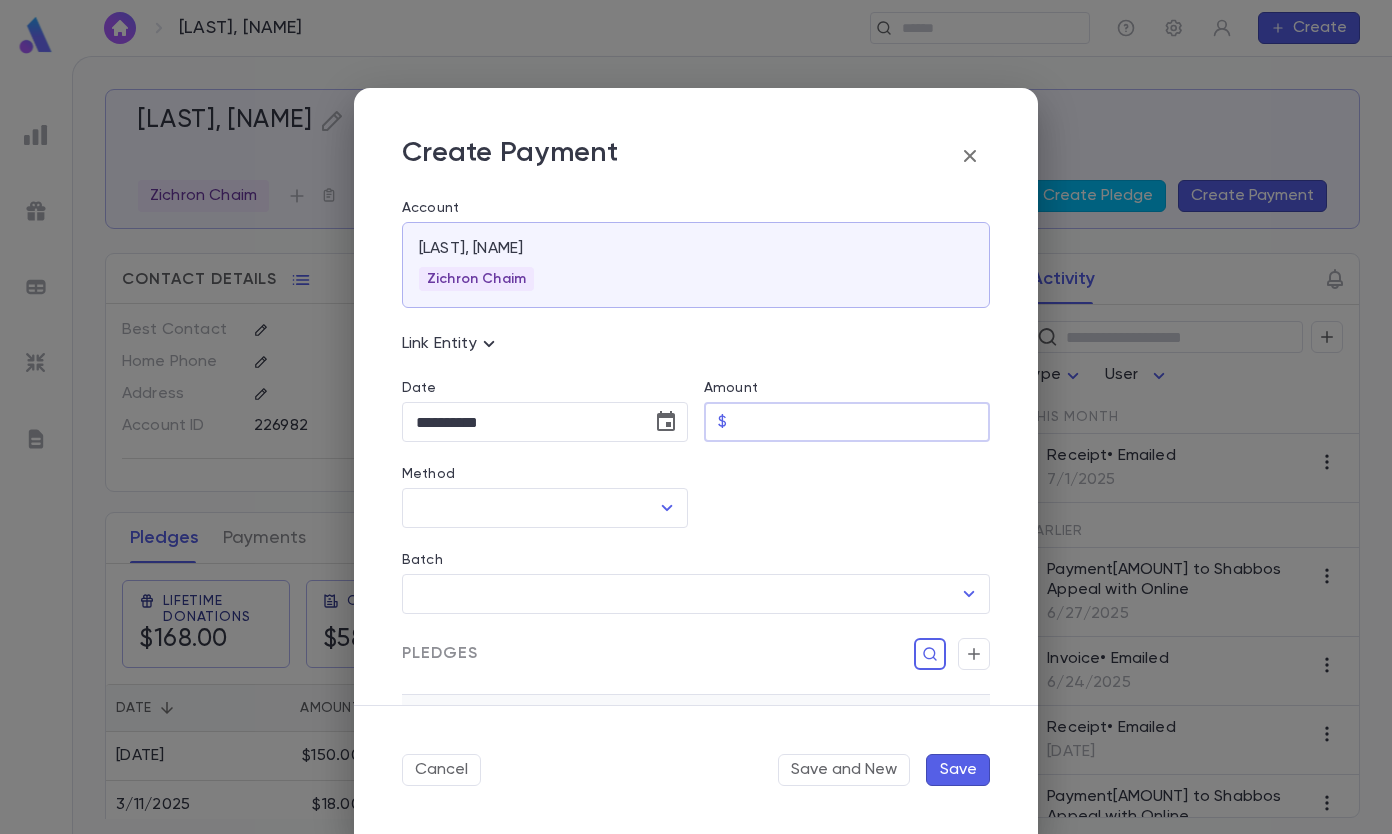 click on "Amount" at bounding box center (862, 422) 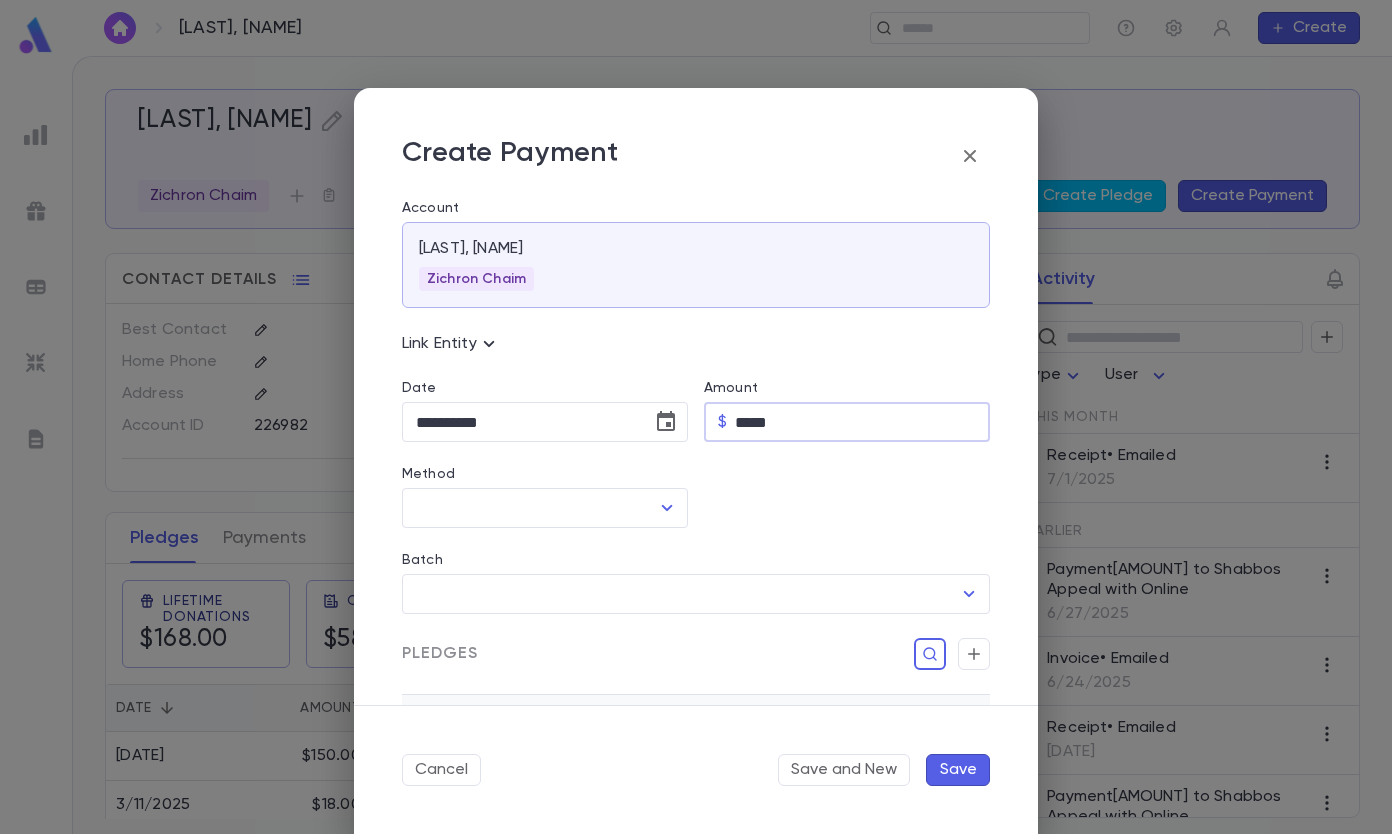 type on "*****" 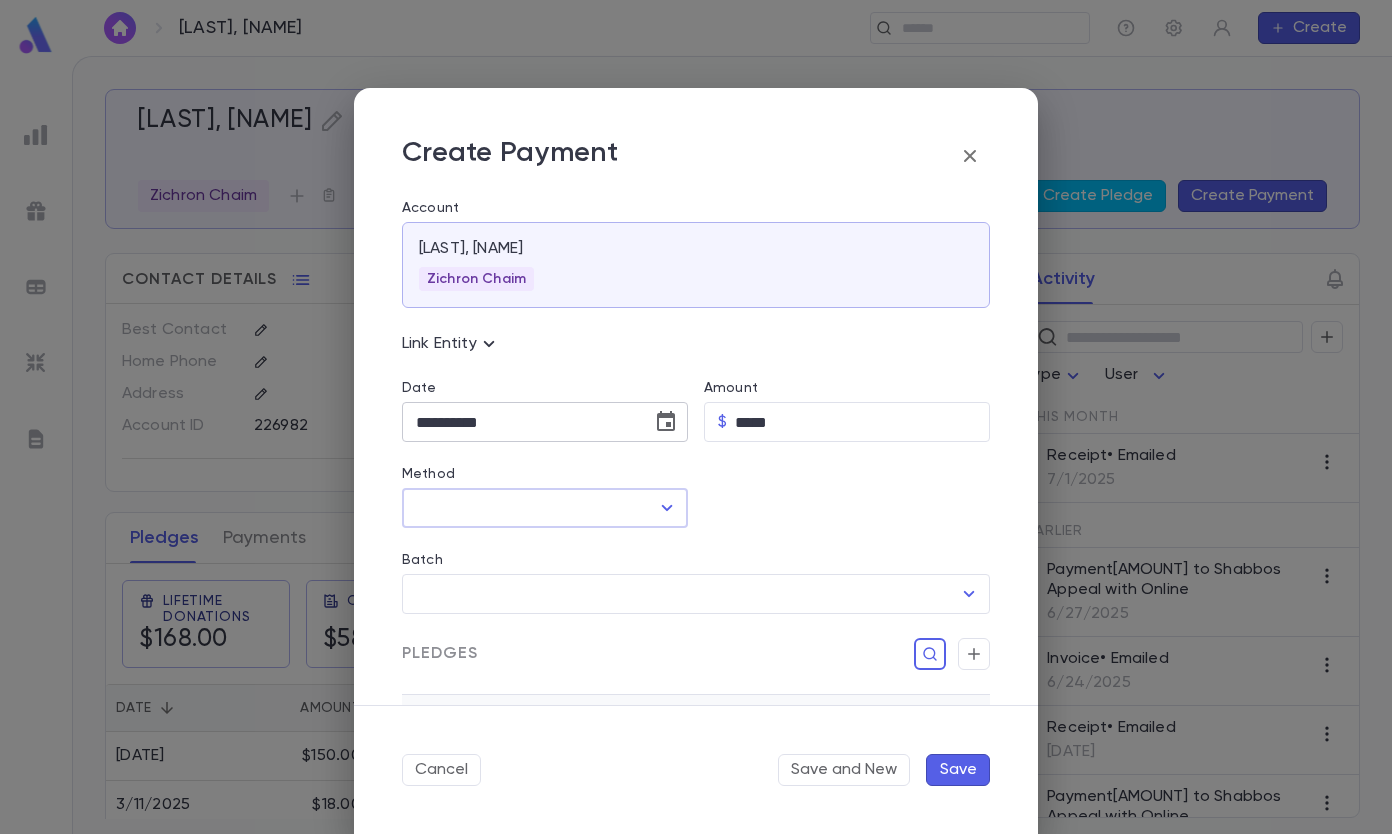 click at bounding box center (666, 422) 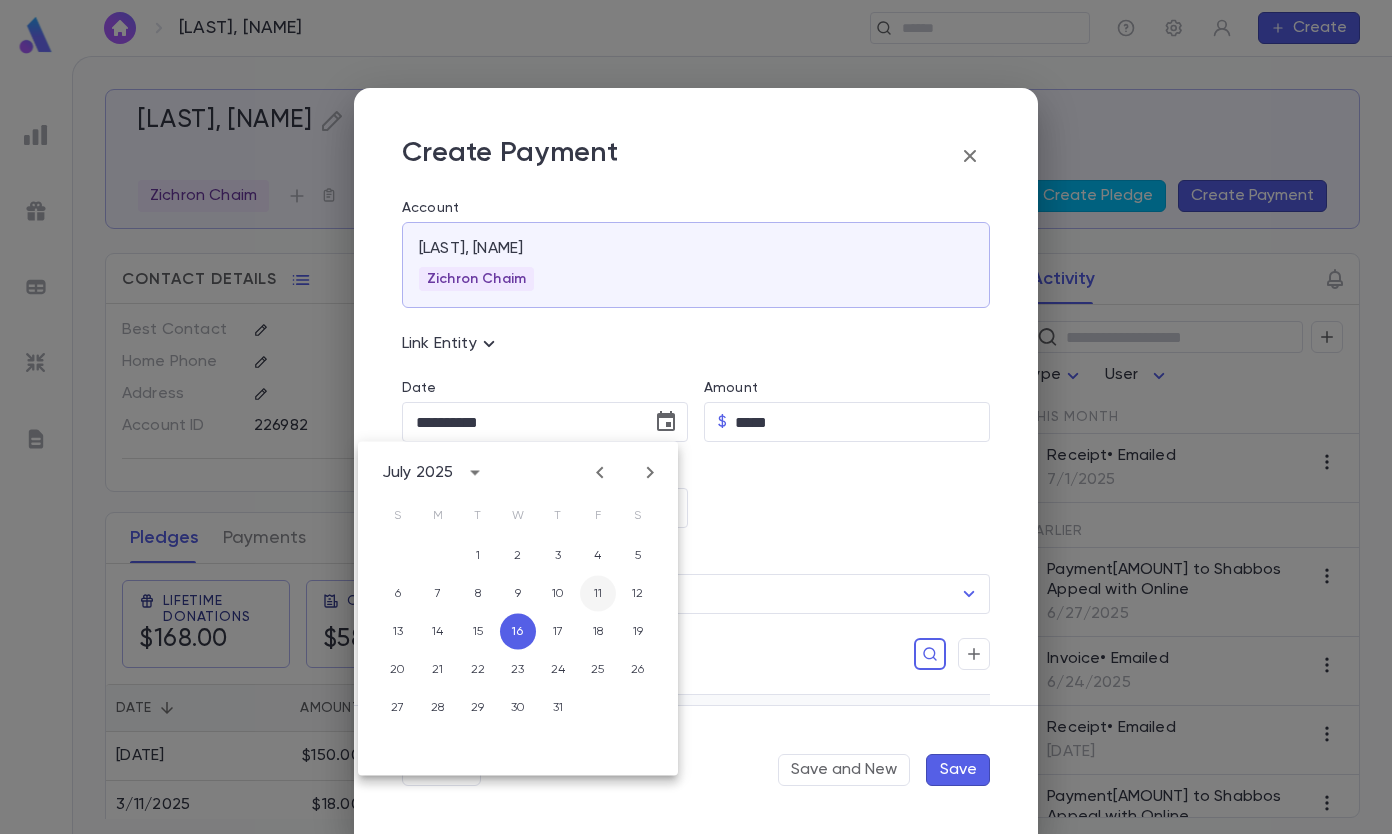 click on "11" at bounding box center (598, 594) 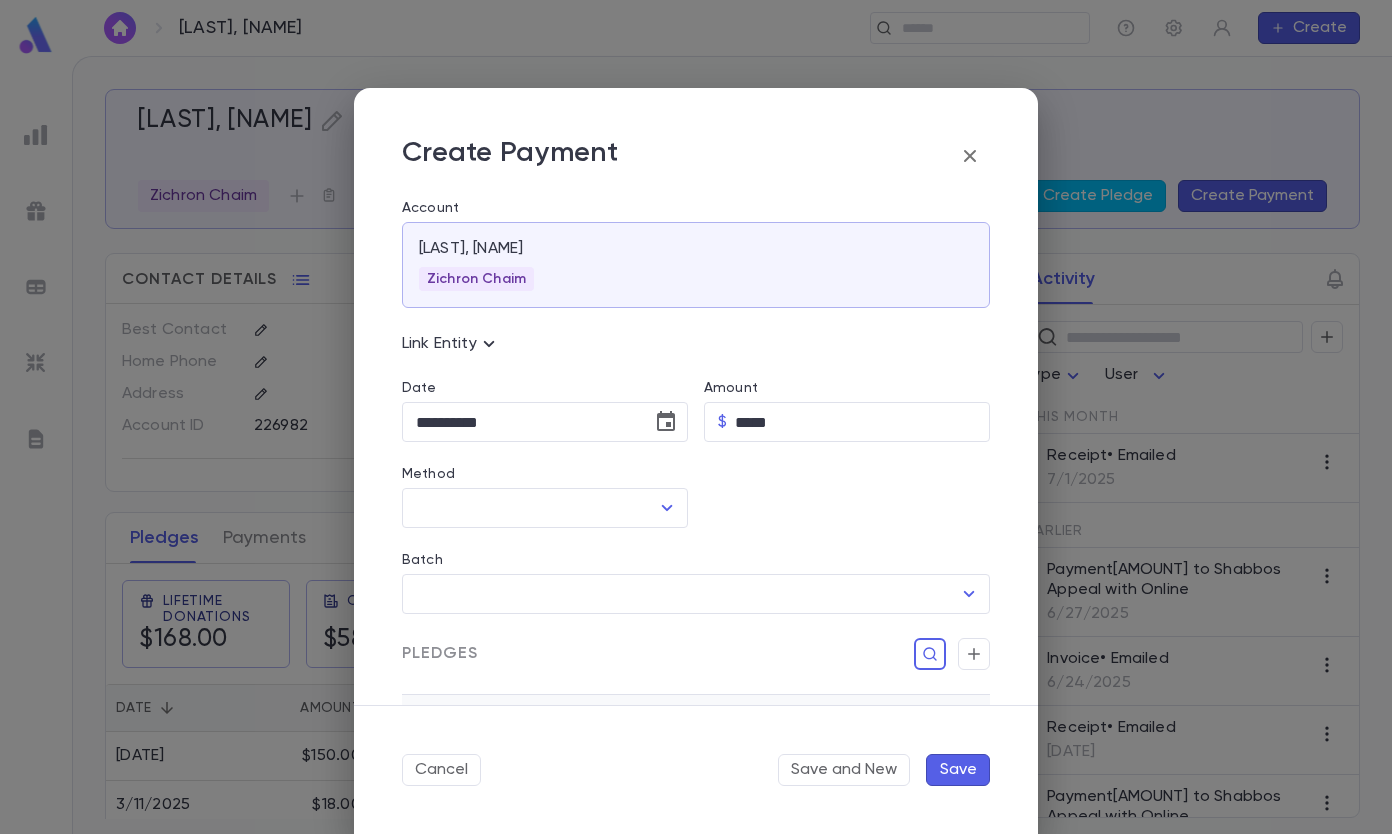 type on "**********" 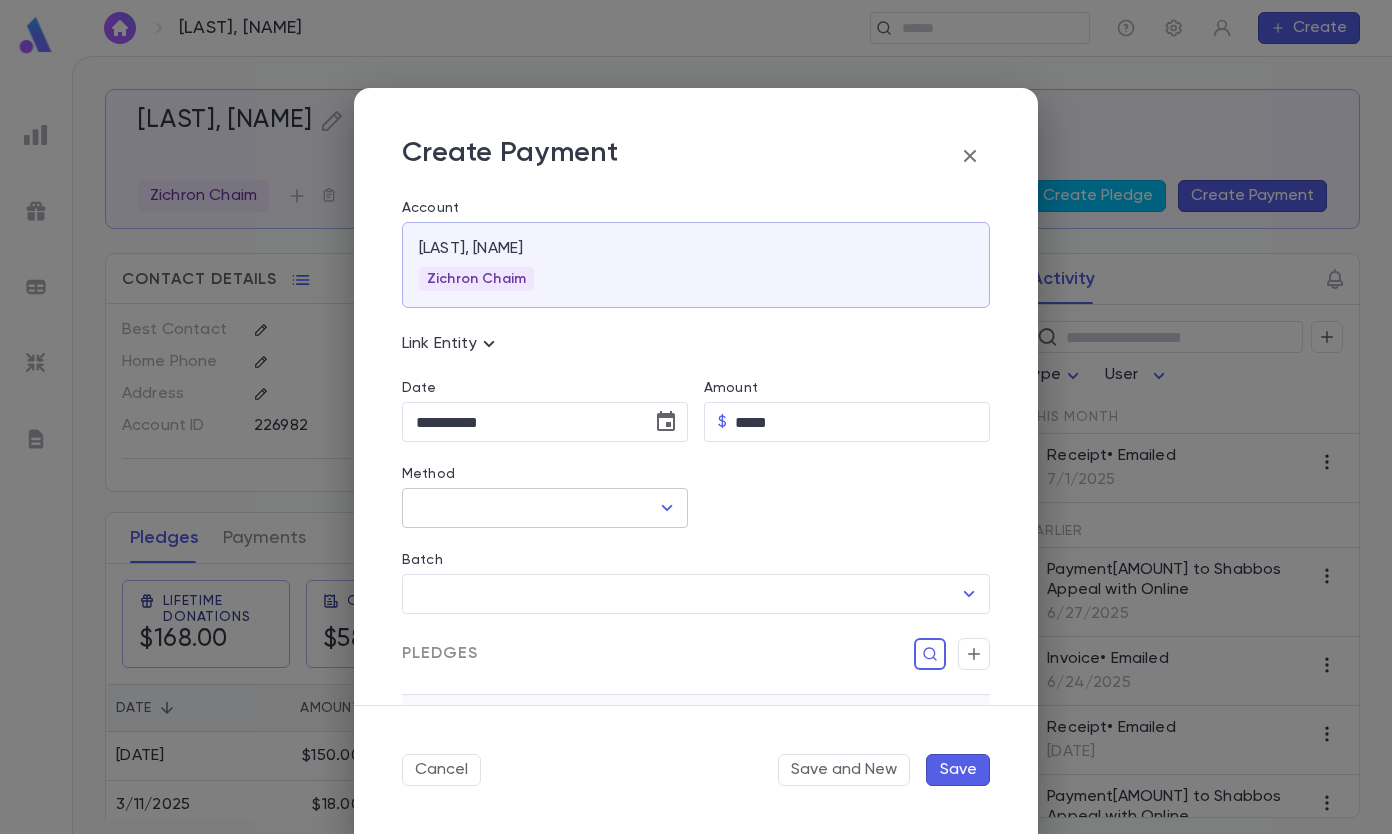 click on "Method" at bounding box center [530, 508] 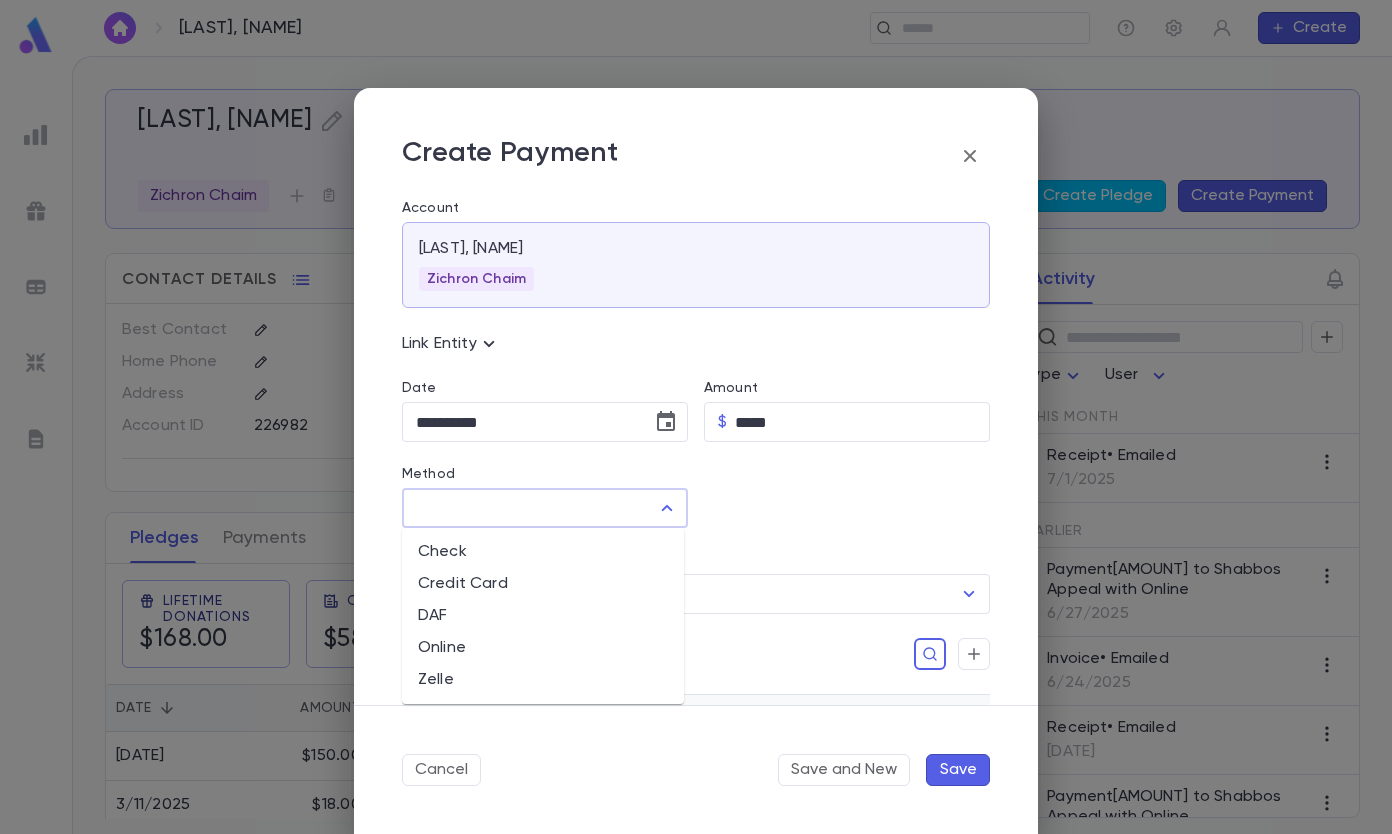 click on "Online" at bounding box center (543, 648) 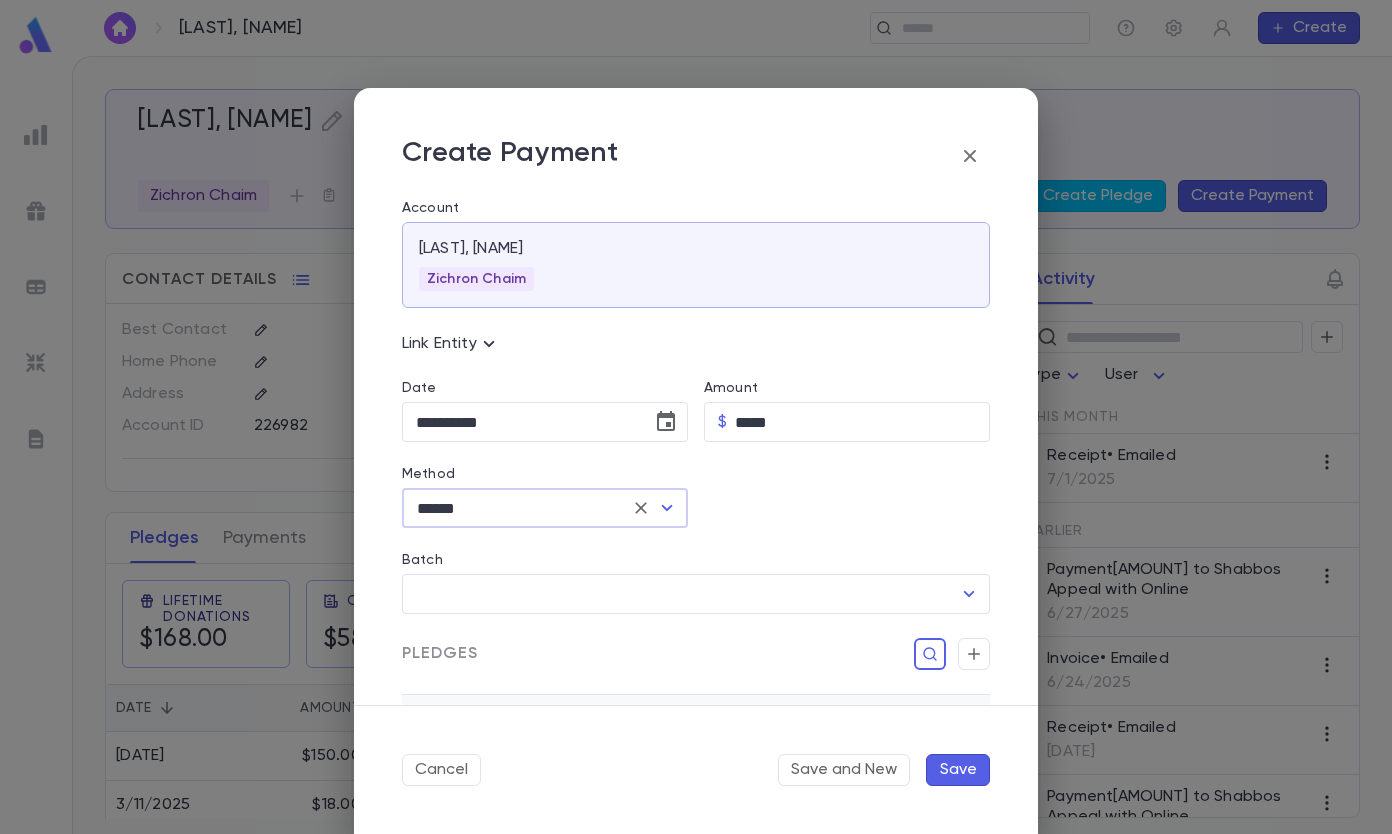 scroll, scrollTop: 200, scrollLeft: 0, axis: vertical 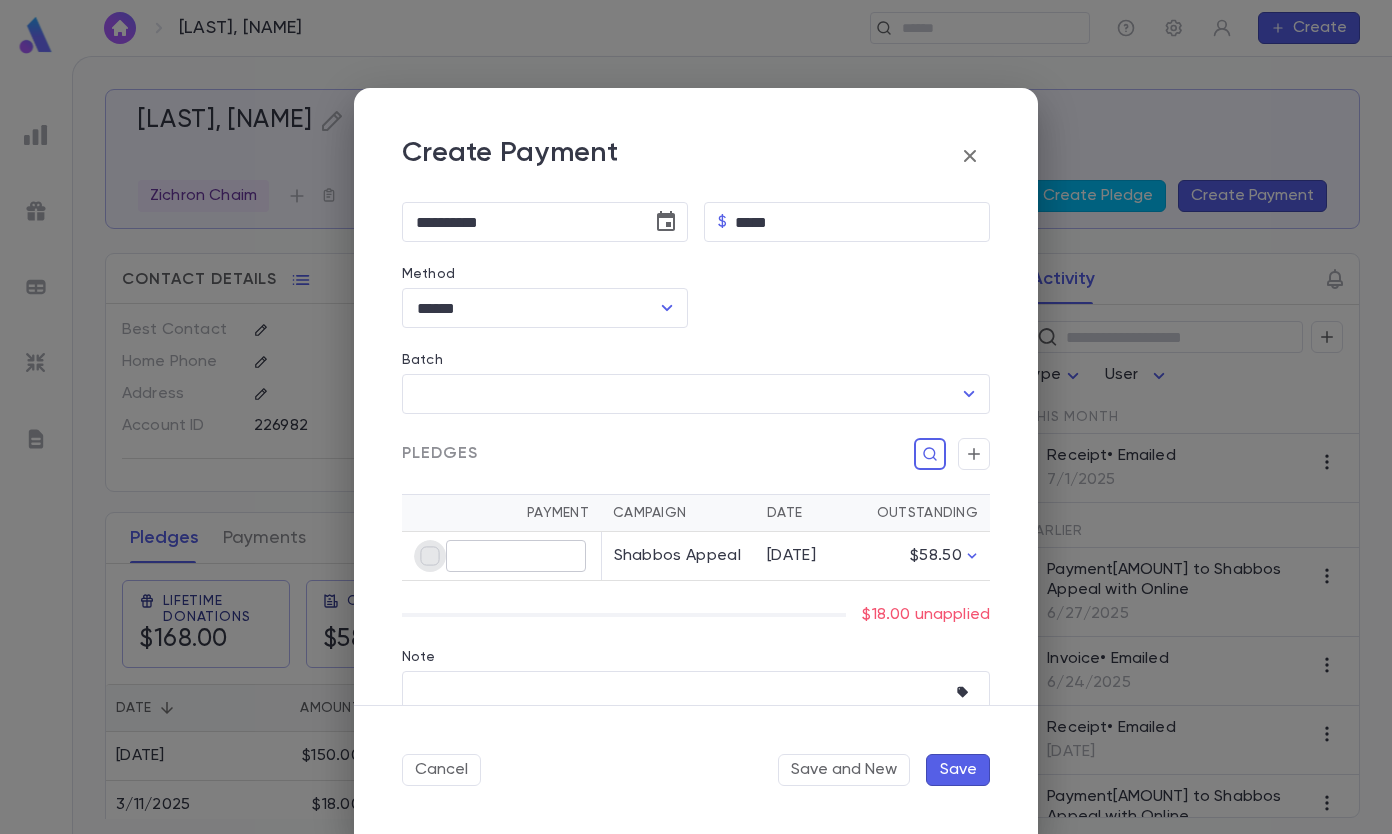 type on "*****" 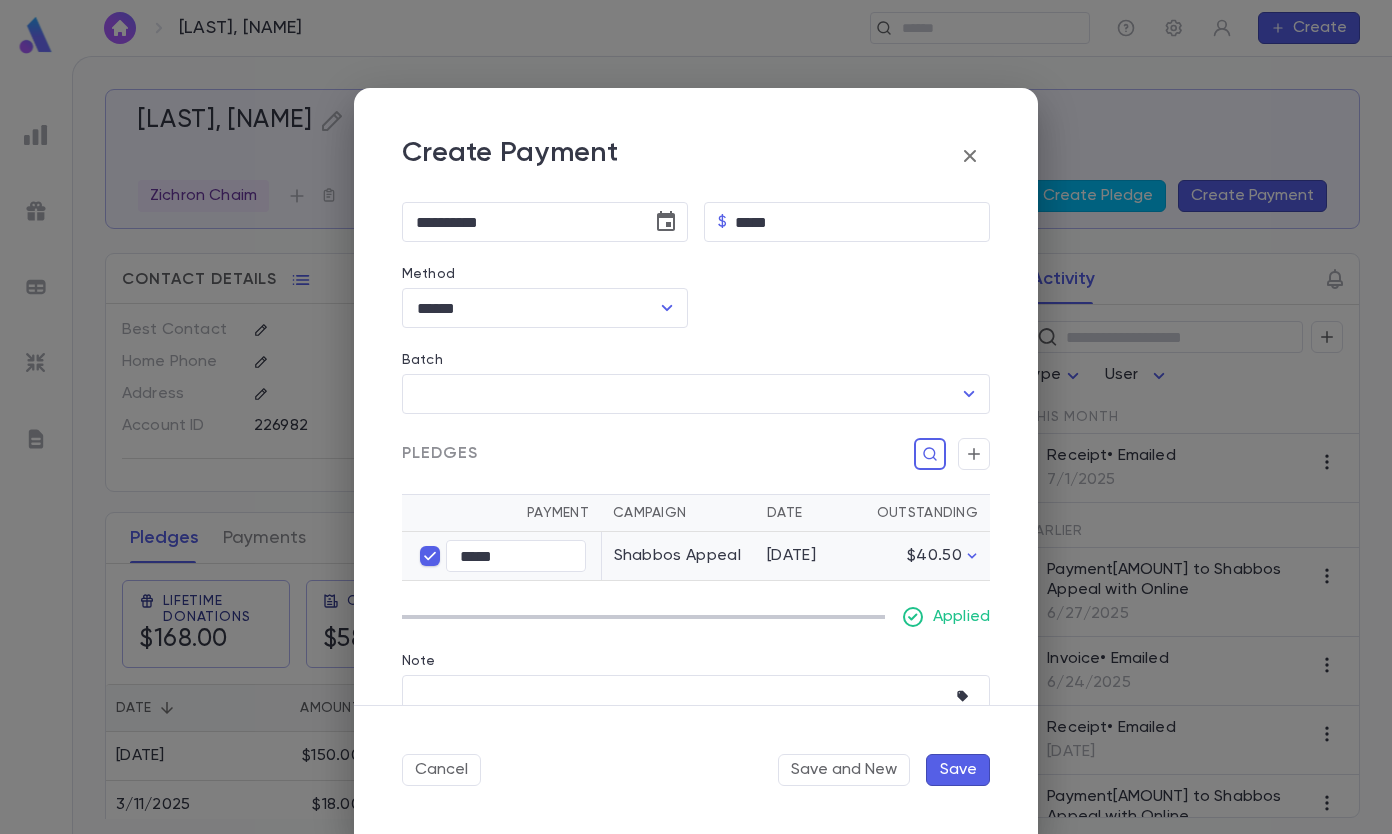 click on "Save" at bounding box center (958, 770) 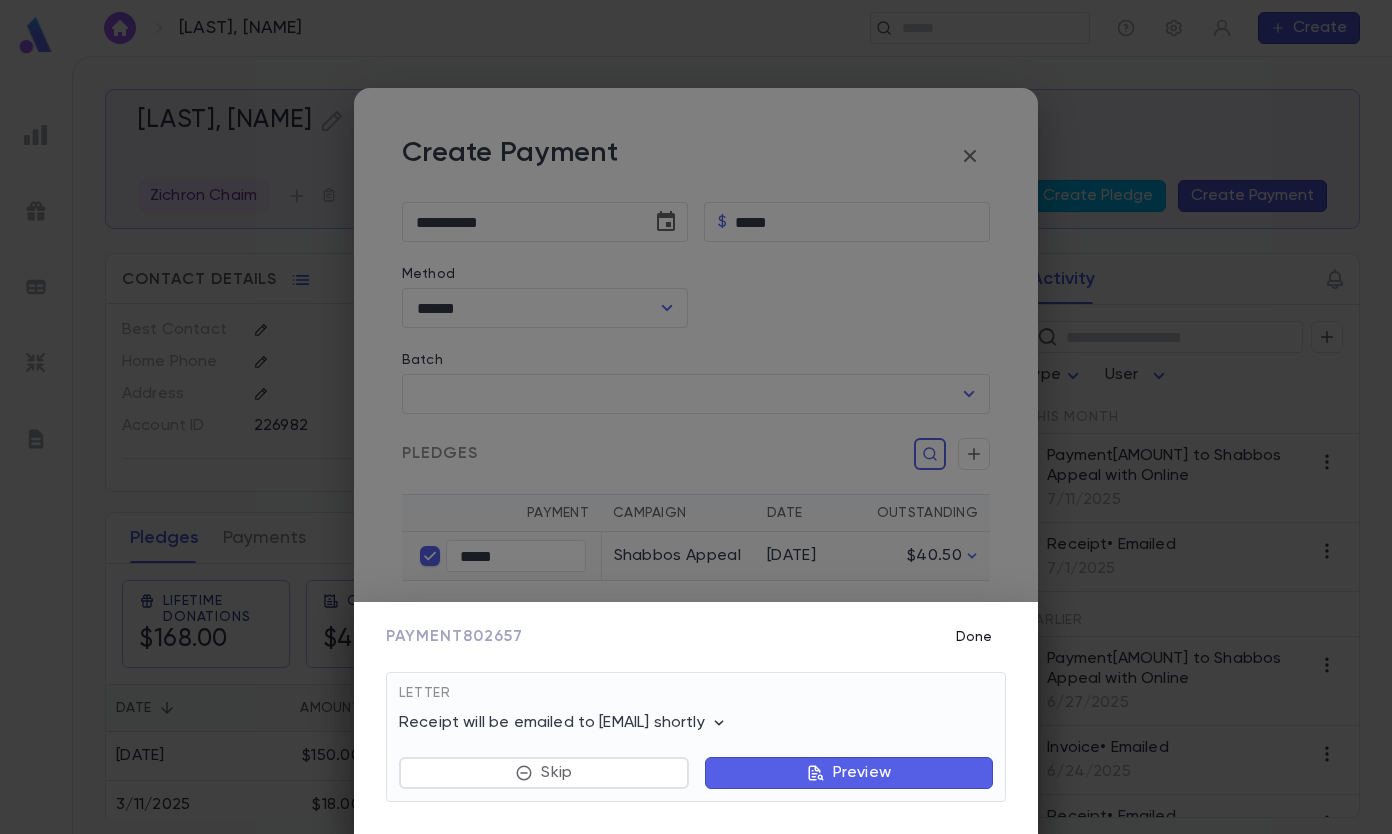 click on "Done" at bounding box center [974, 637] 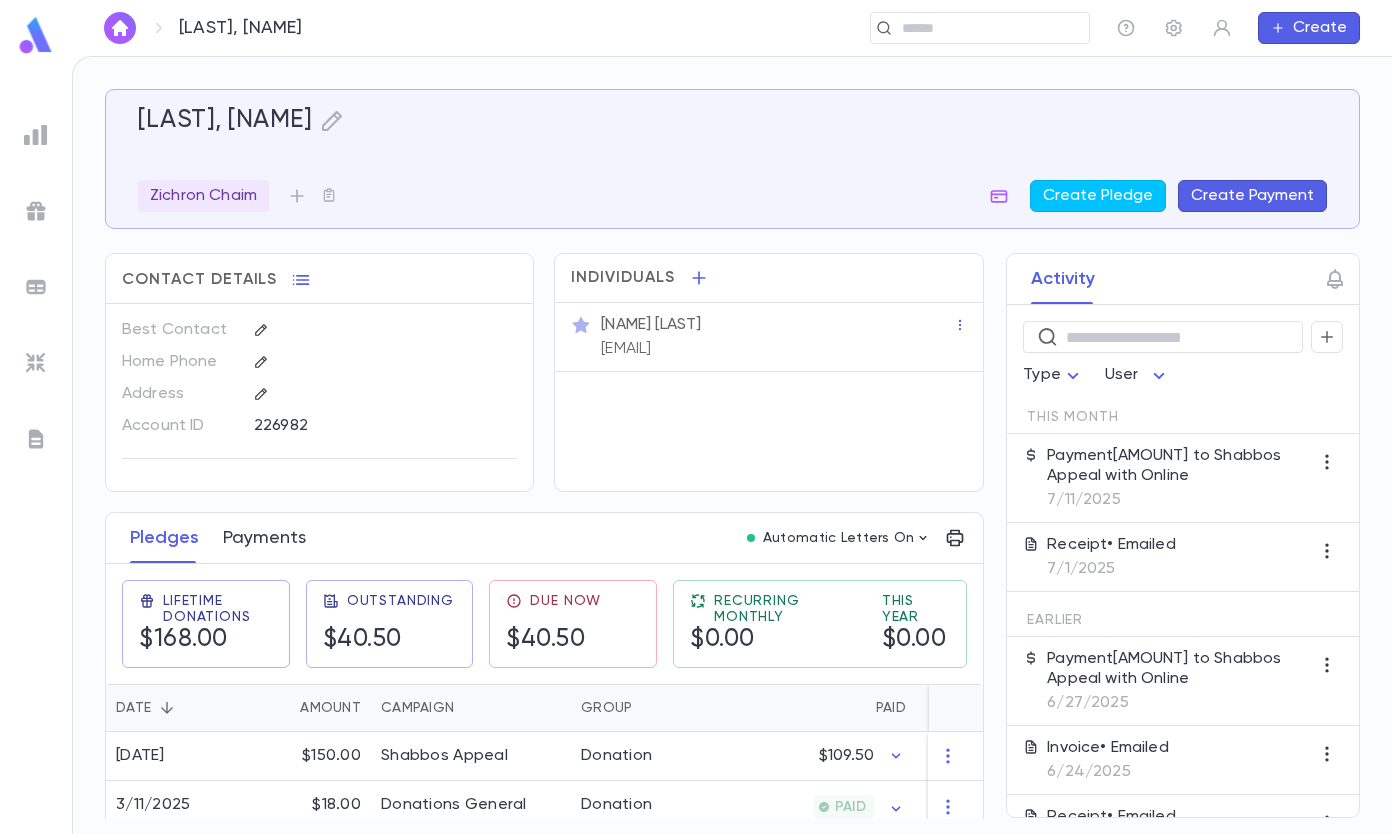 click on "Payments" at bounding box center [264, 538] 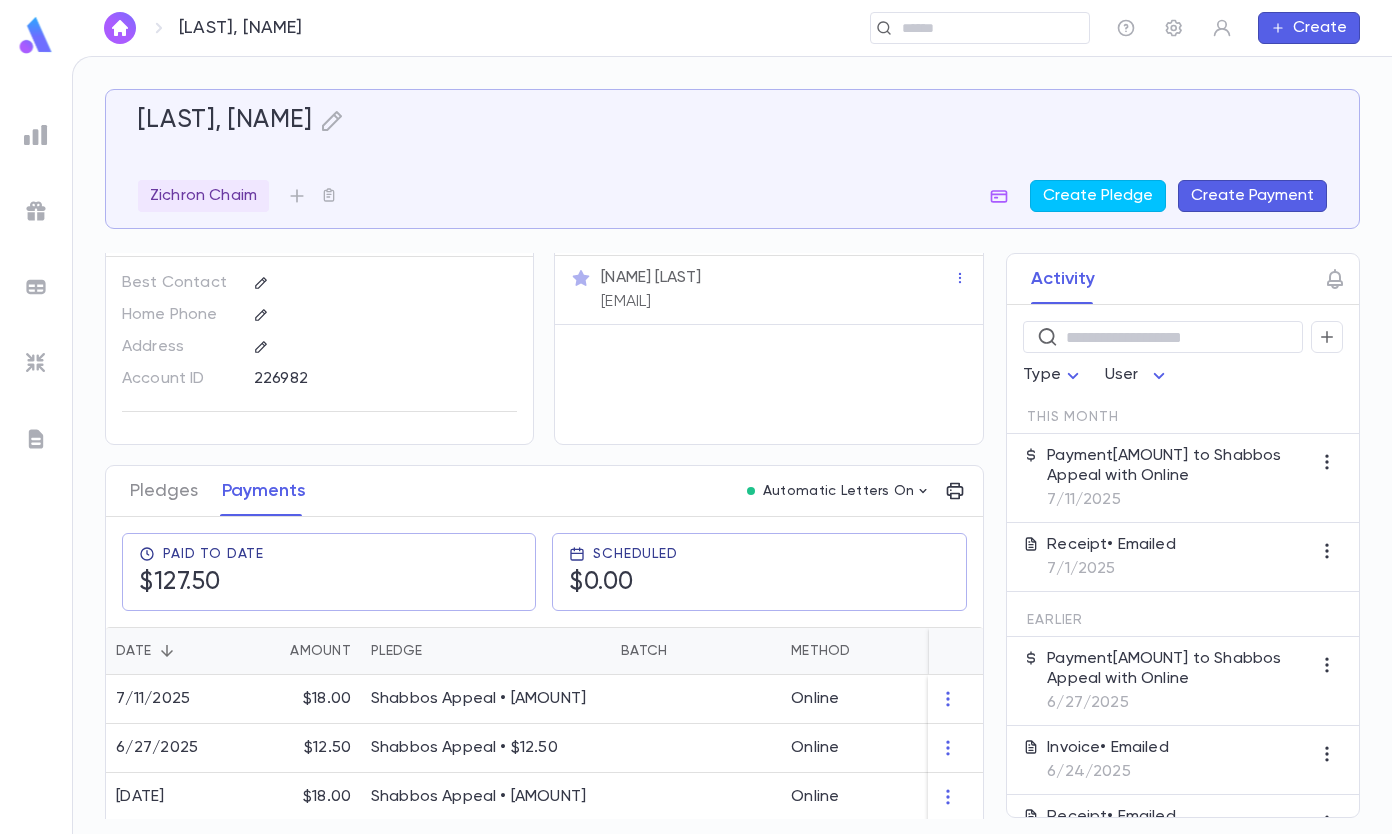 scroll, scrollTop: 0, scrollLeft: 0, axis: both 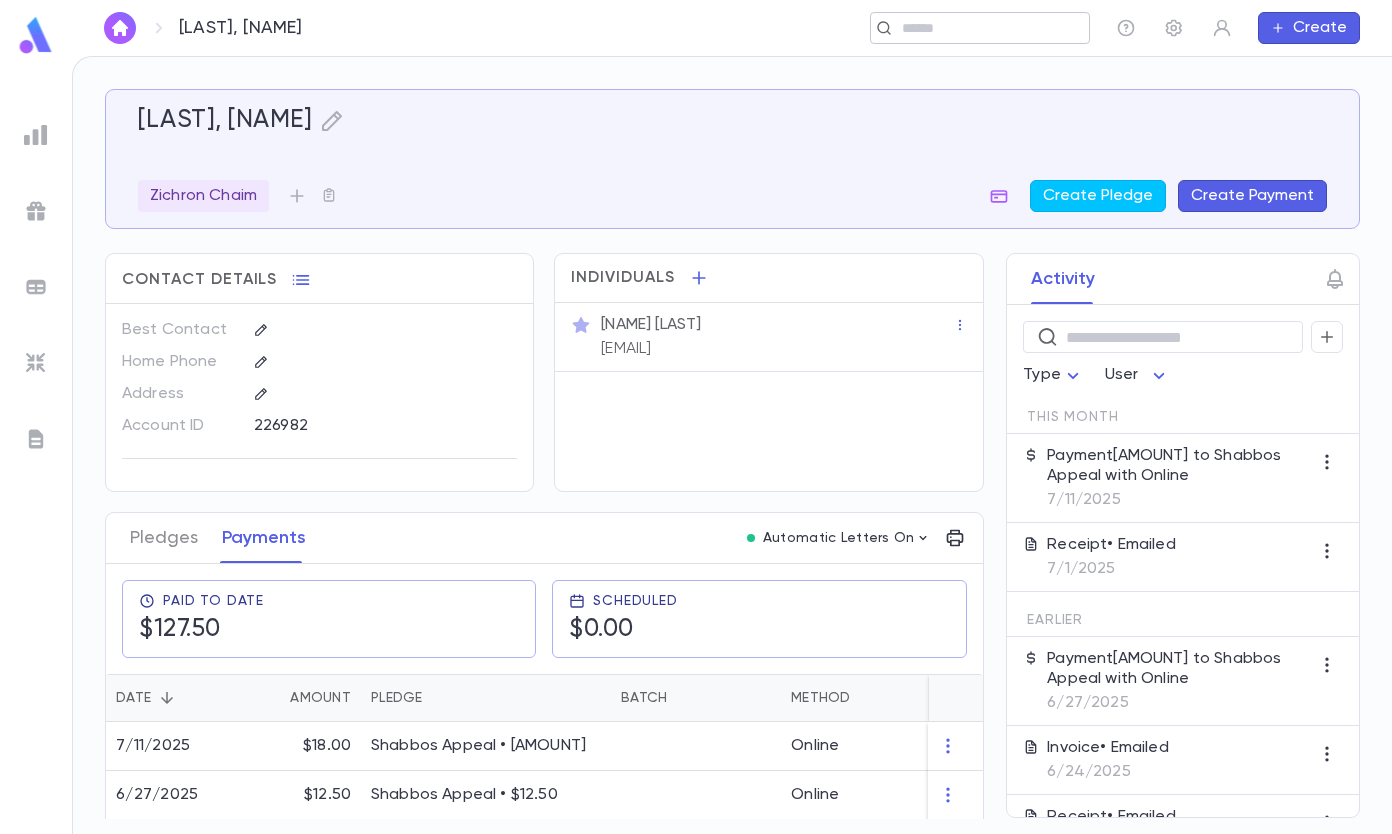 click at bounding box center [973, 28] 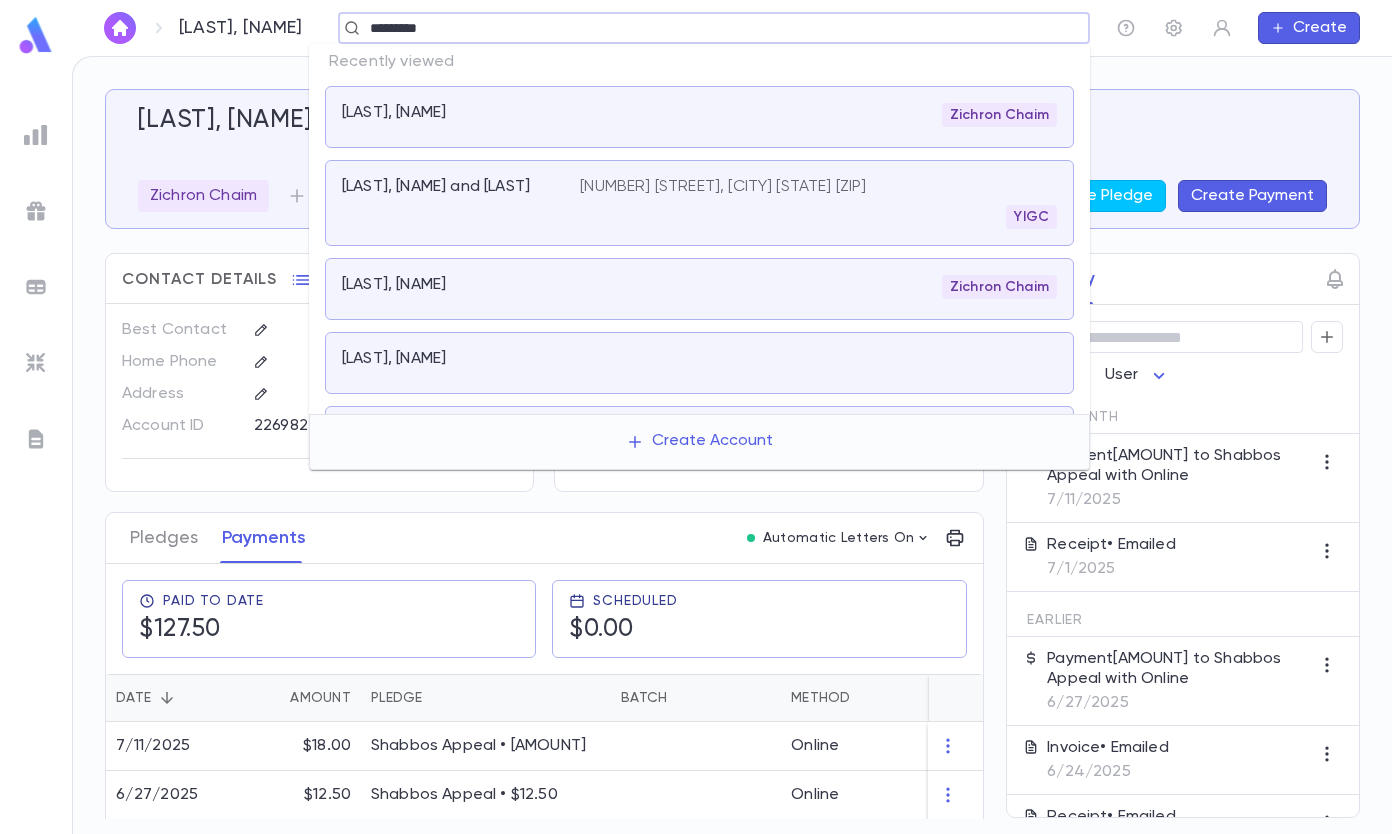 type on "*********" 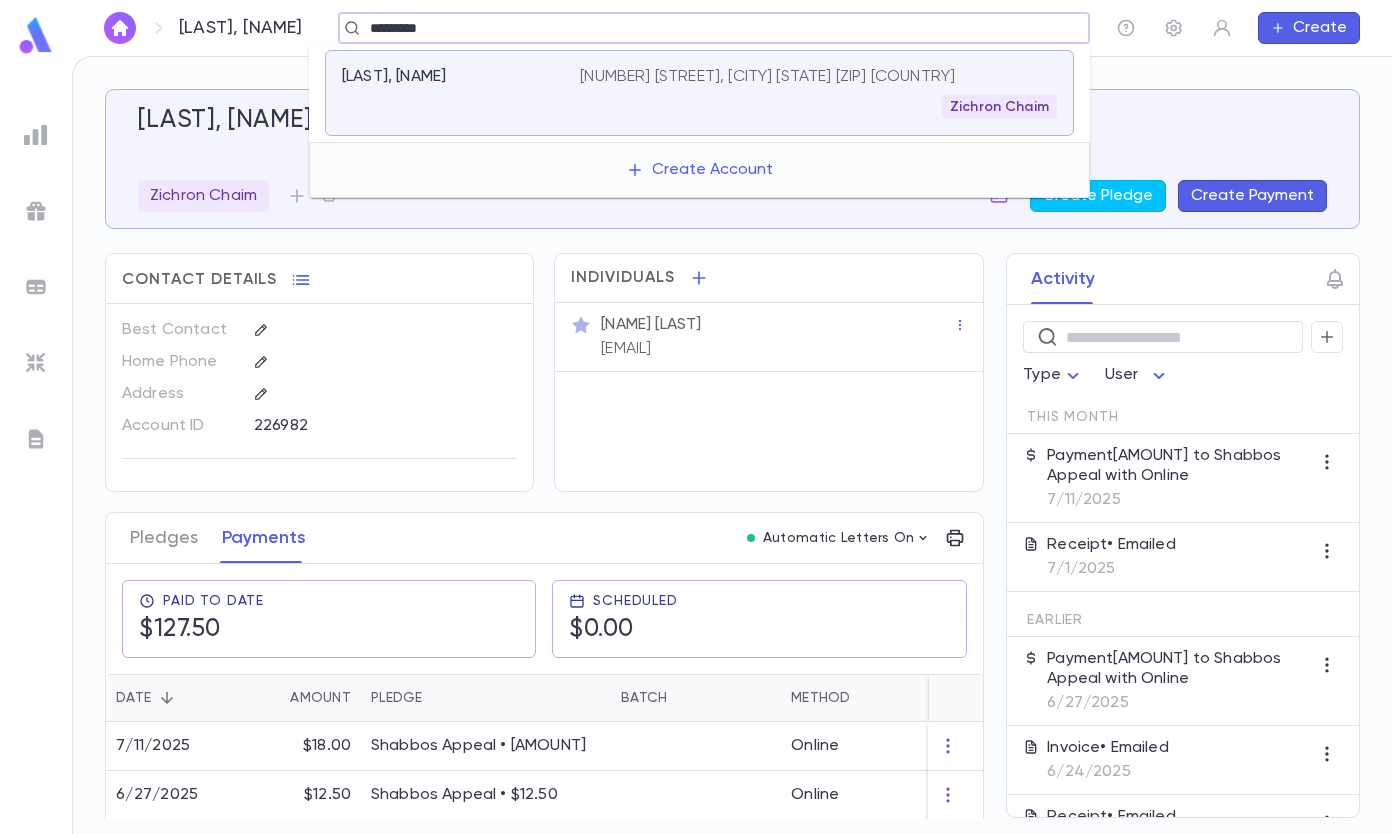 click on "[LAST], [NAME]" at bounding box center [461, 93] 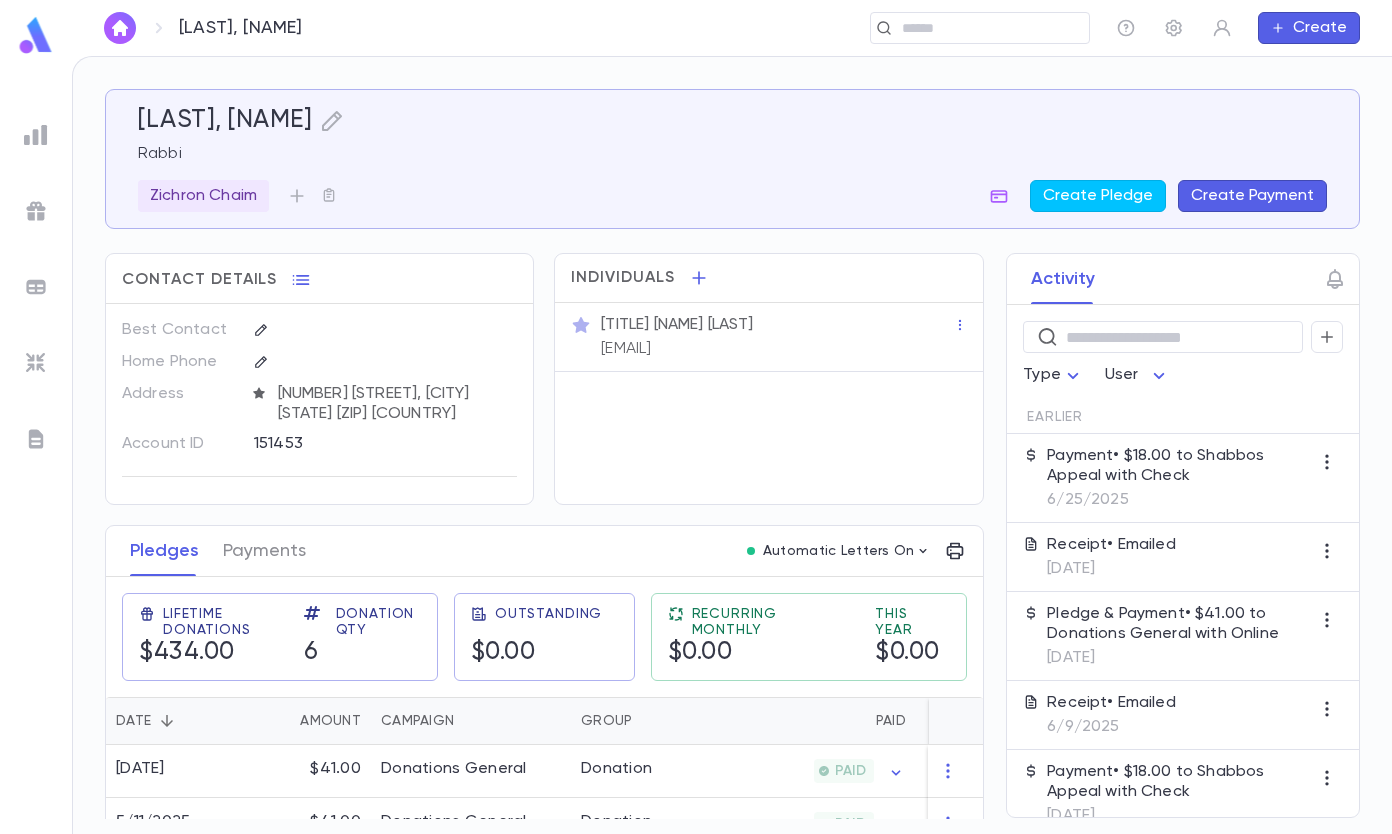 click on "Create Payment" at bounding box center (1252, 196) 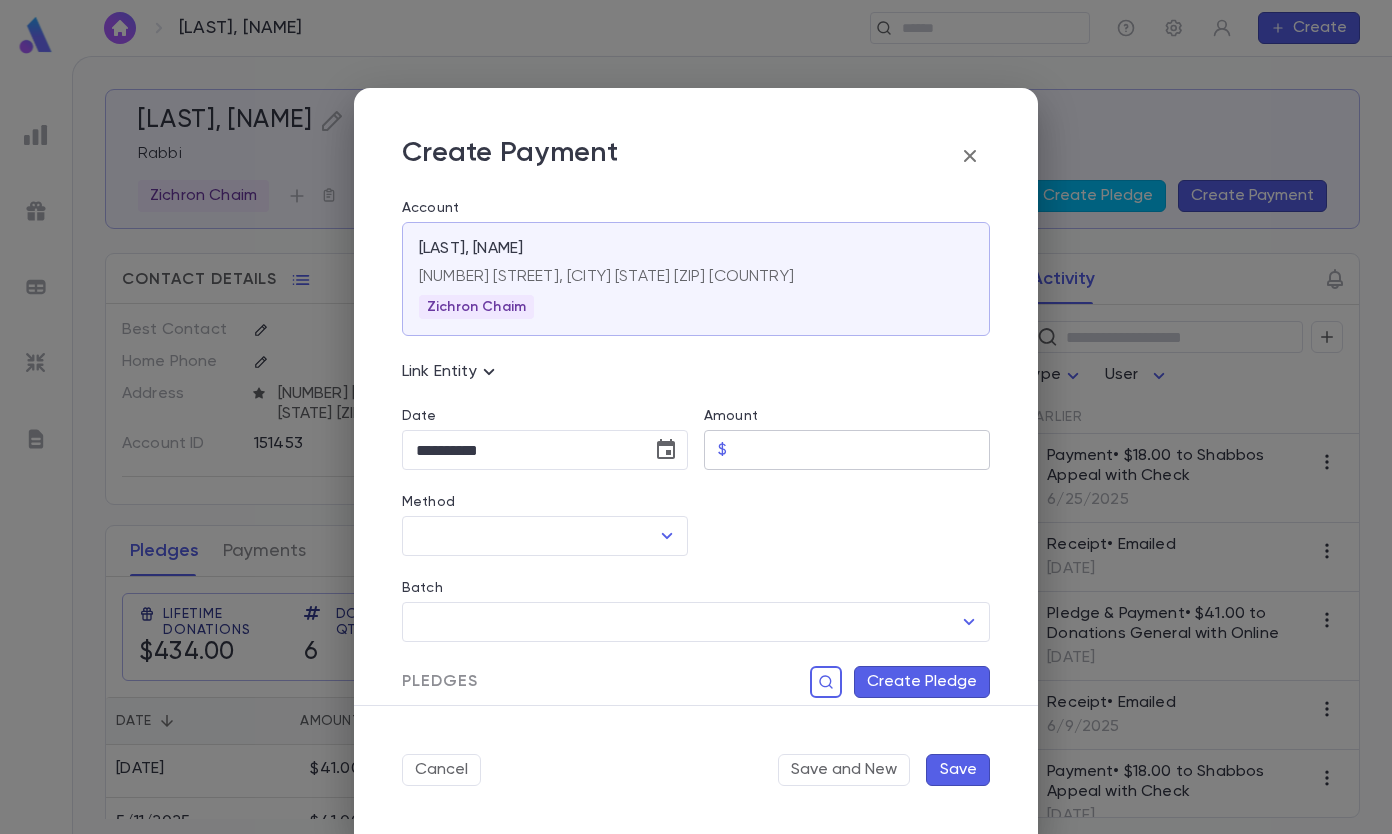 click on "Amount" at bounding box center (862, 450) 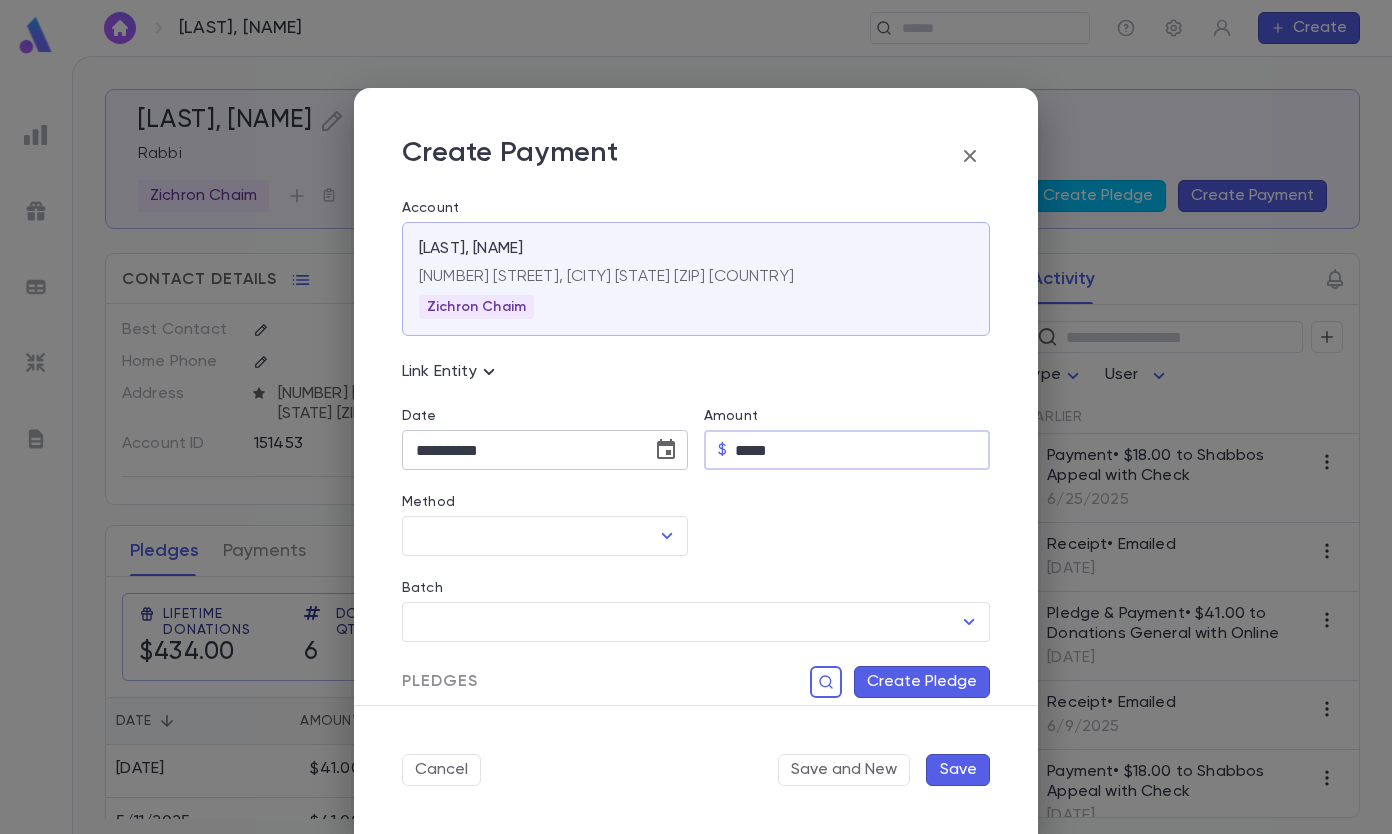 type on "*****" 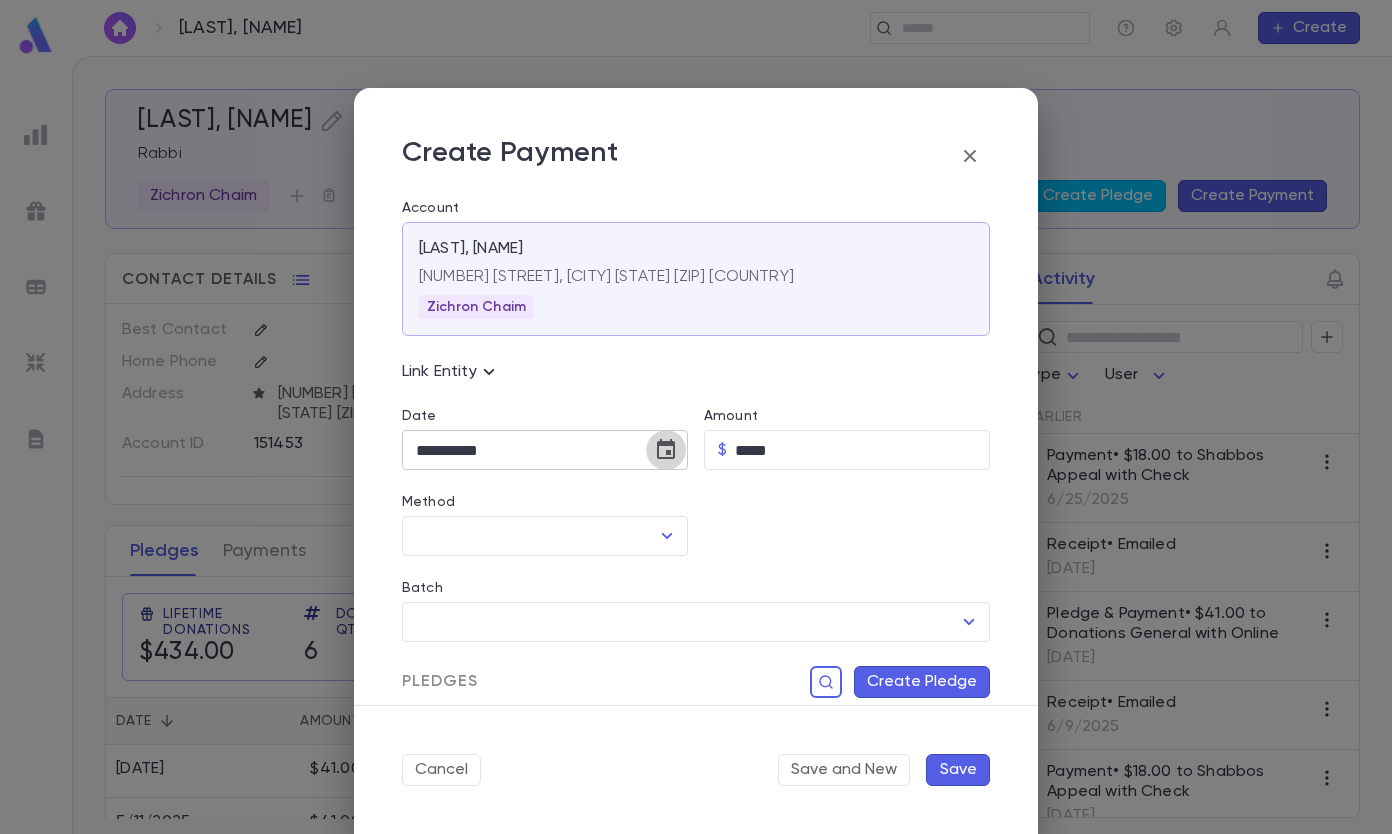 click 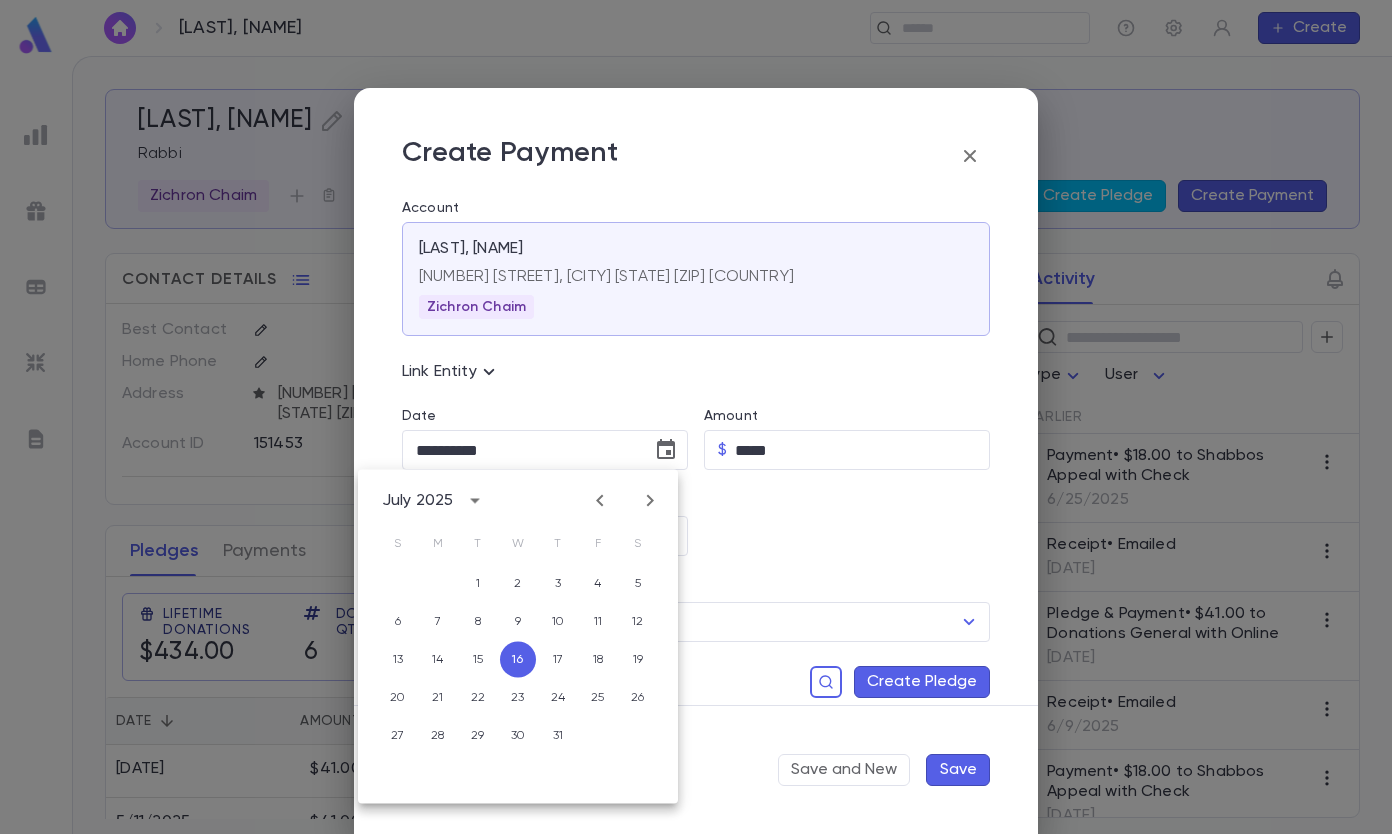 click on "6 7 8 9 10 11 12" at bounding box center [518, 622] 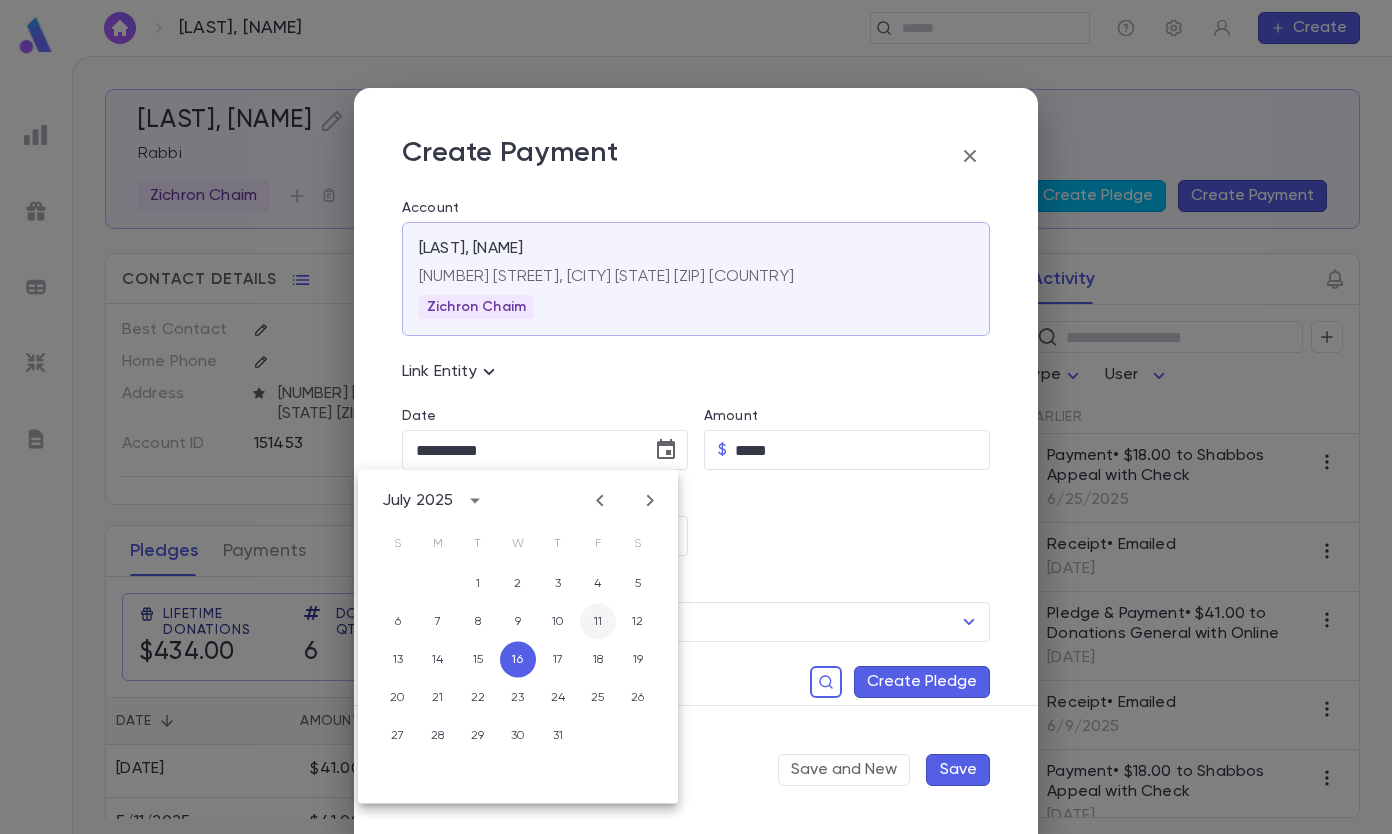 click on "11" at bounding box center [598, 622] 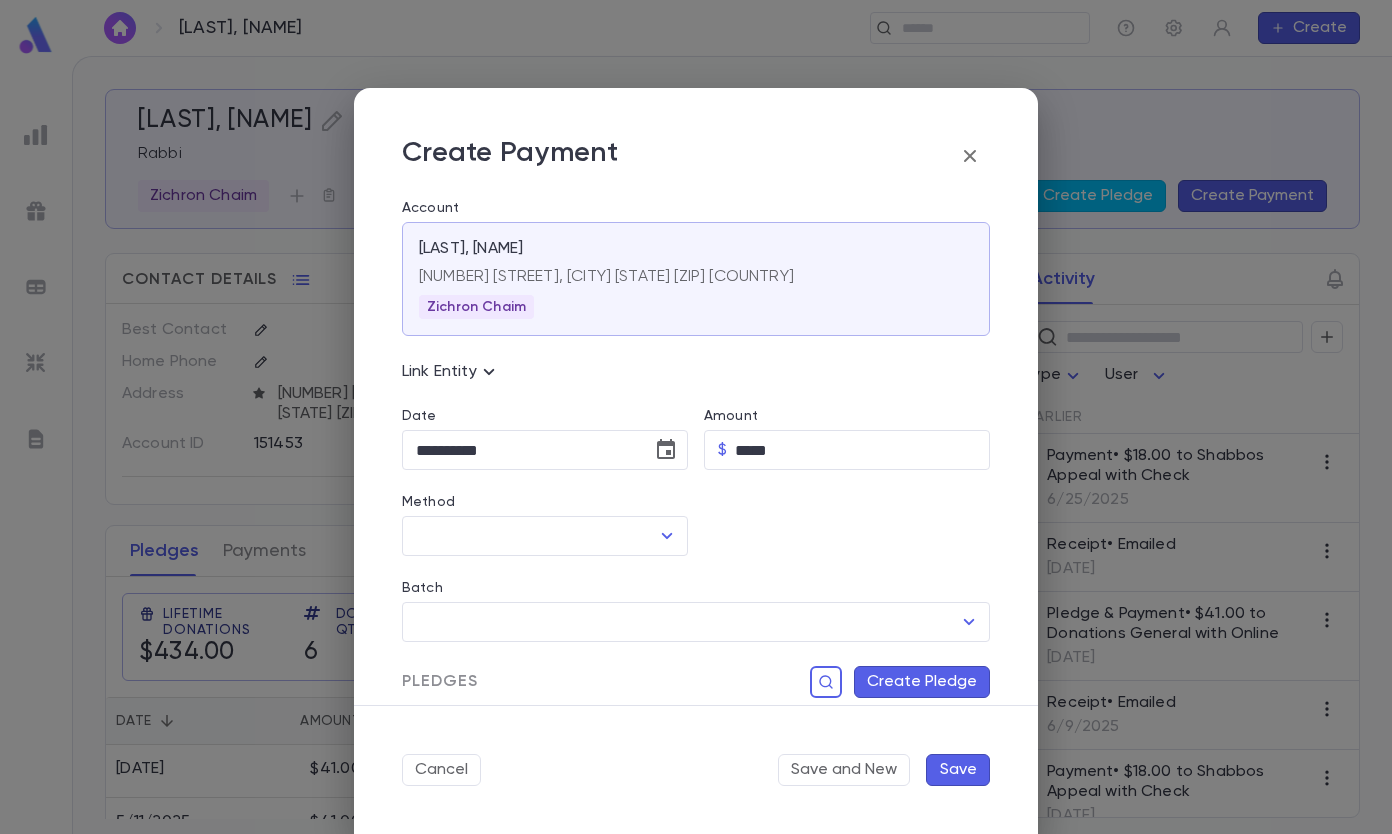 click on "Batch ​" at bounding box center [688, 599] 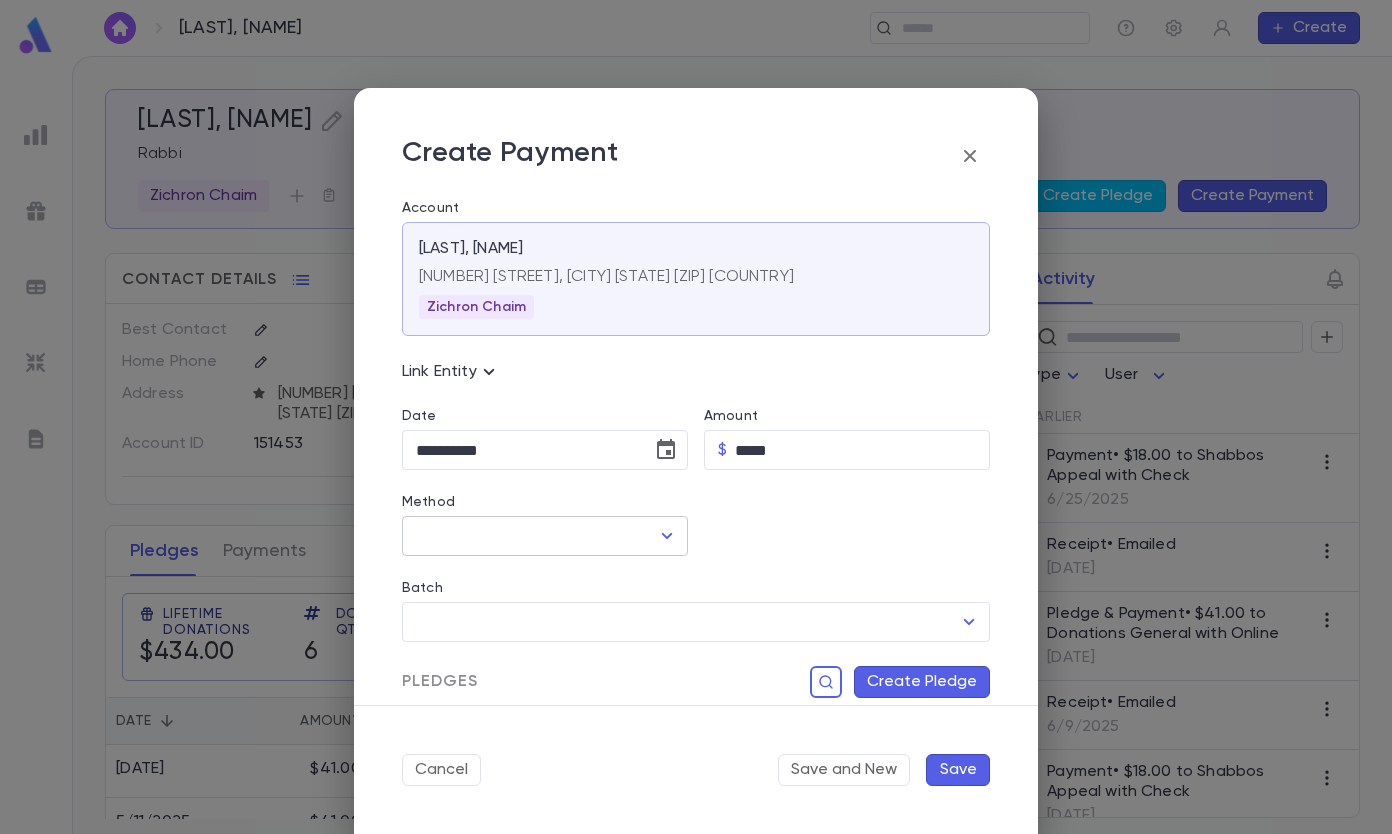 click on "Method" at bounding box center [530, 536] 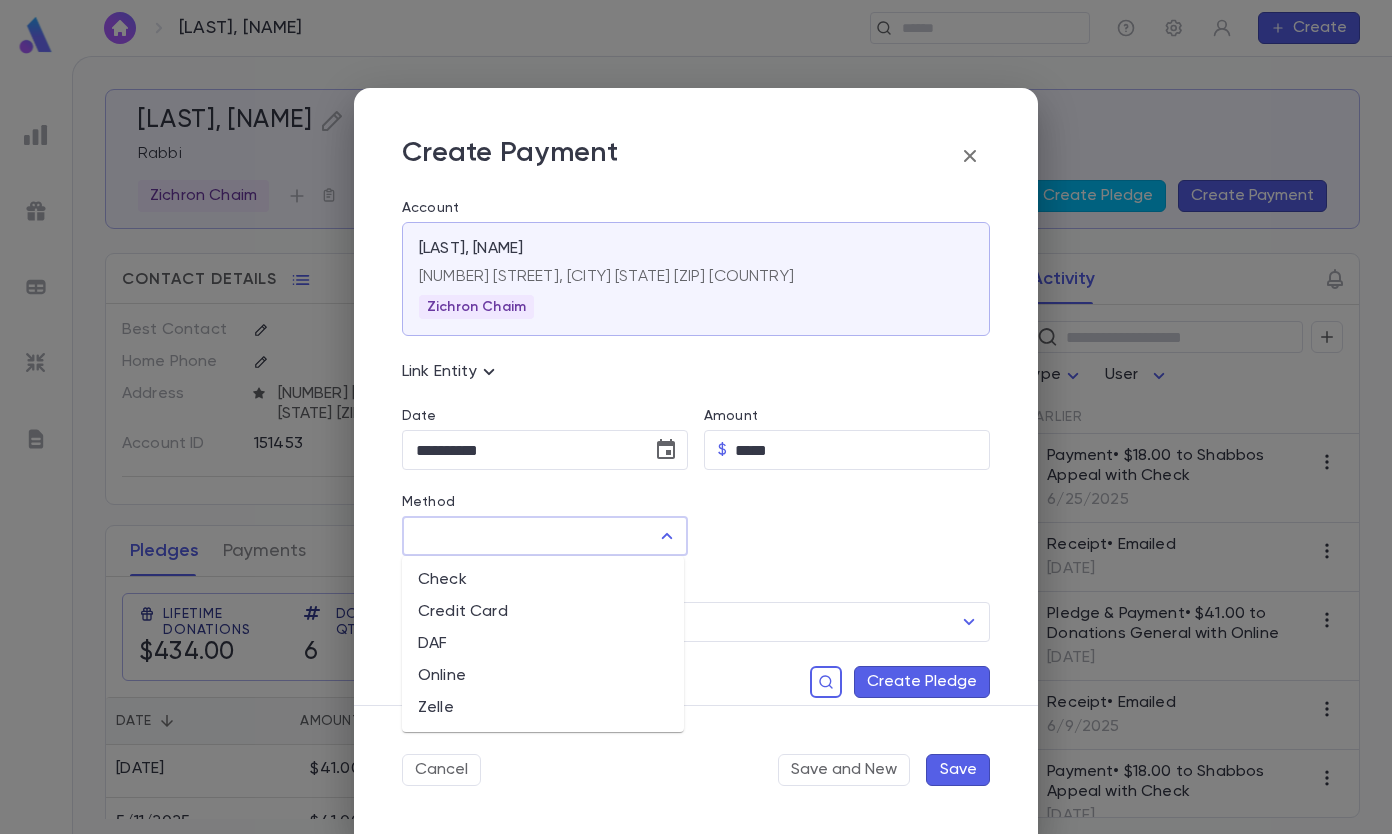 click on "Online" at bounding box center (543, 676) 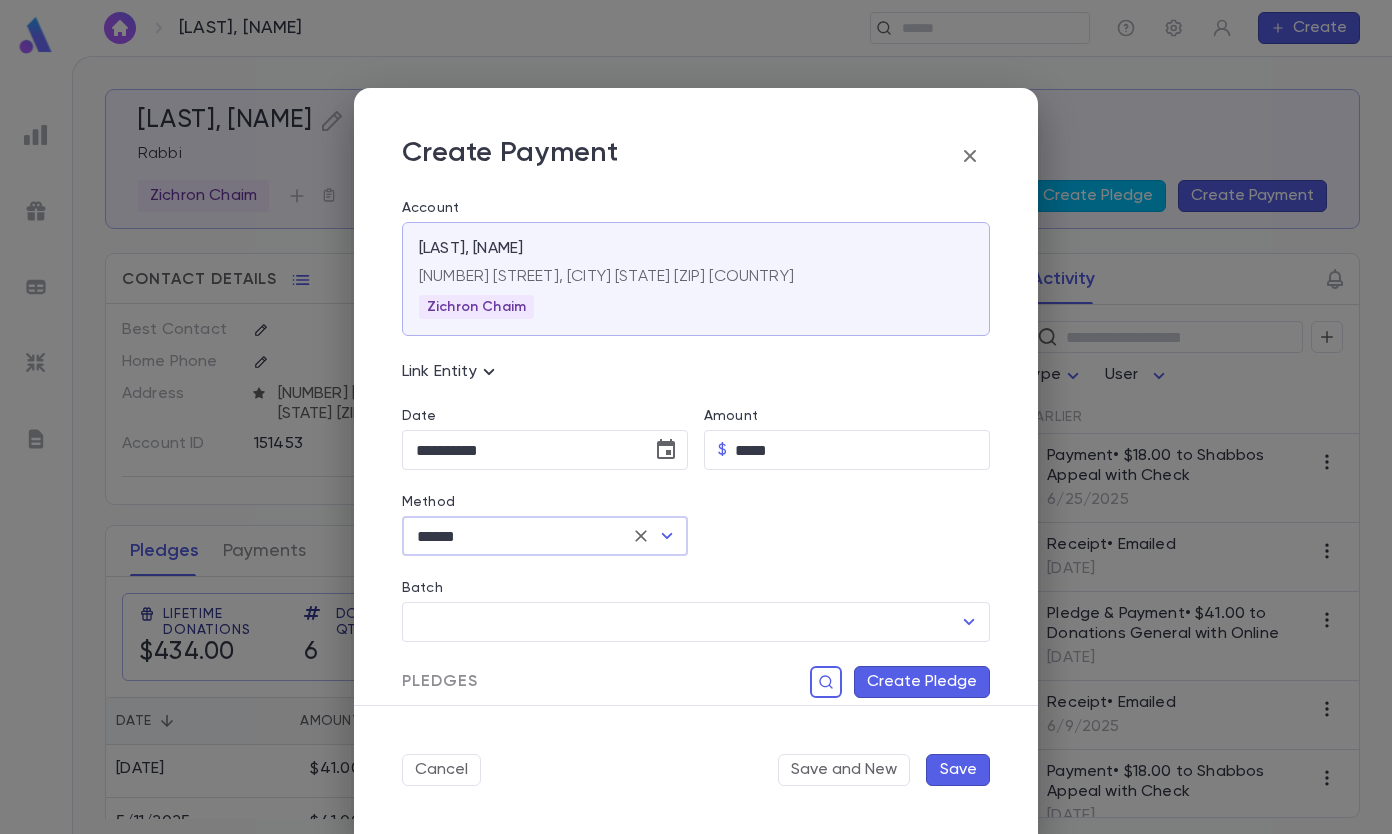 scroll, scrollTop: 236, scrollLeft: 0, axis: vertical 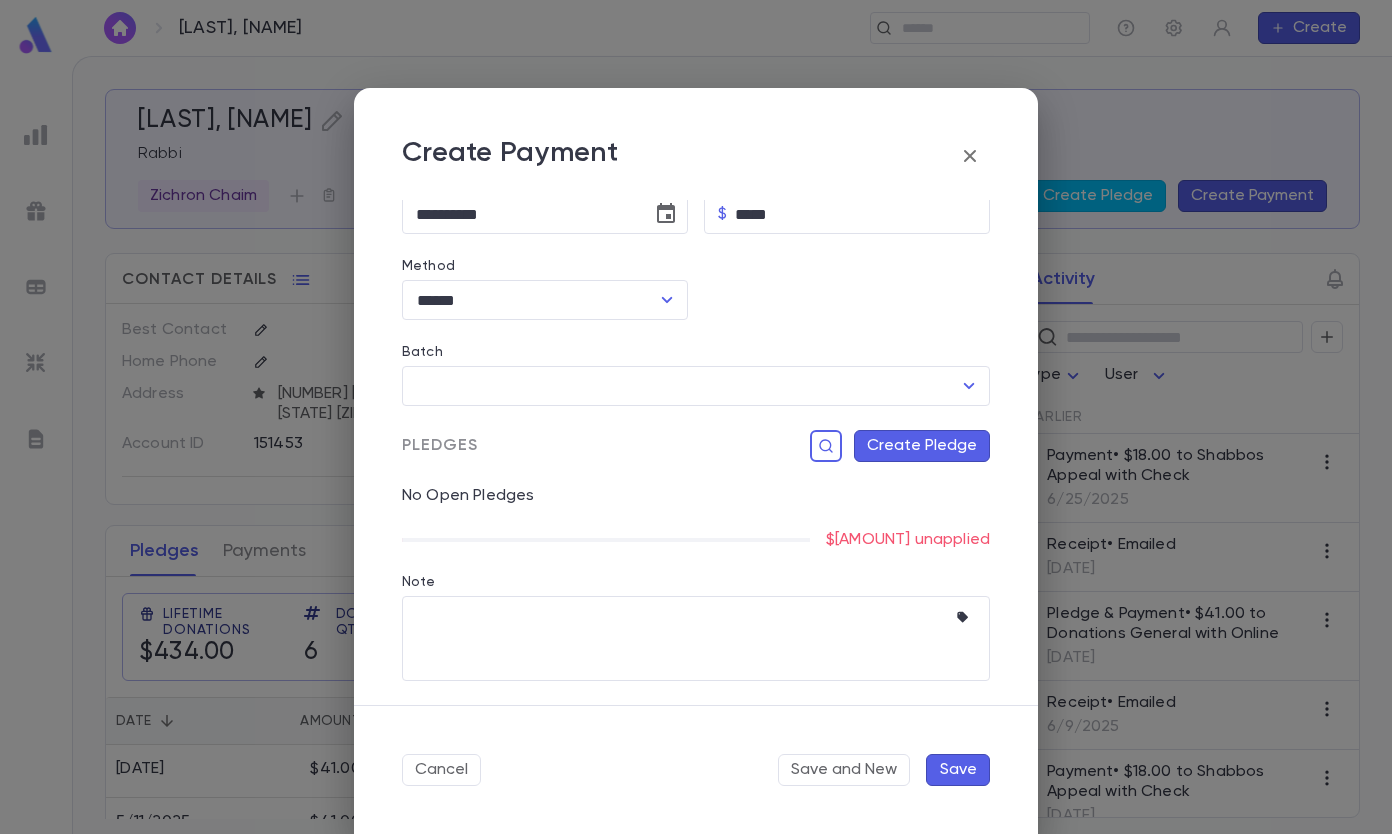 click on "Create Pledge" at bounding box center (922, 446) 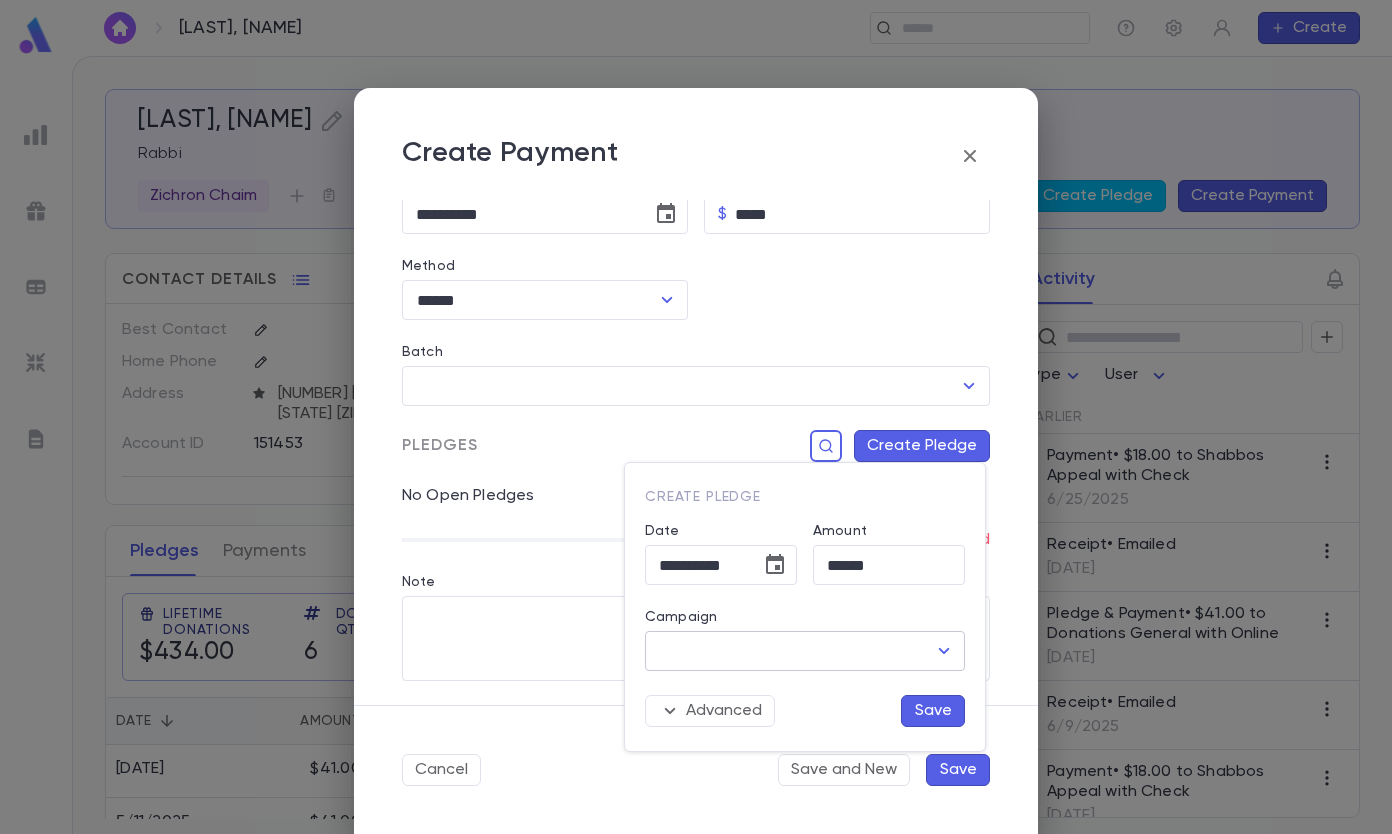 click on "Campaign" at bounding box center (790, 651) 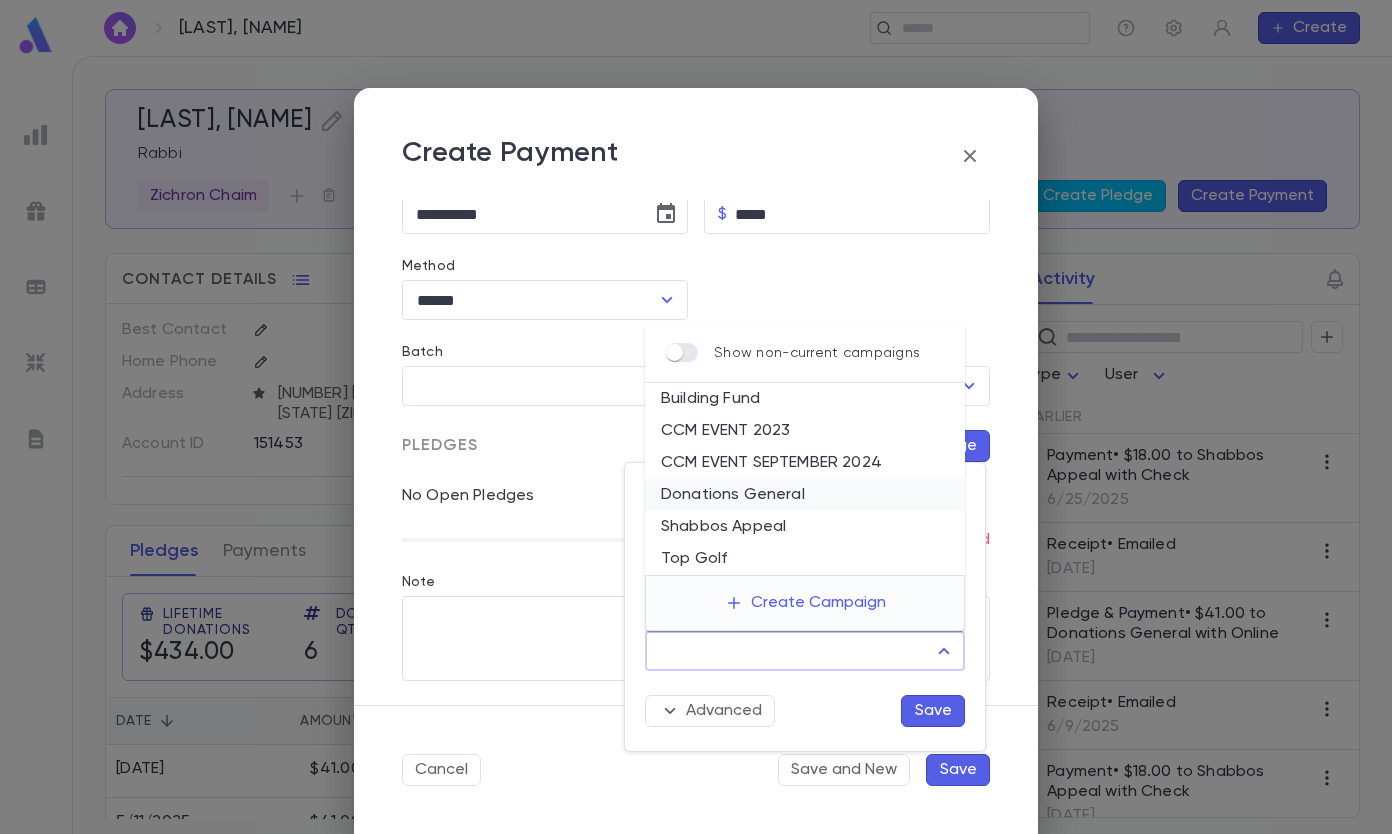 click on "Donations General" at bounding box center (805, 495) 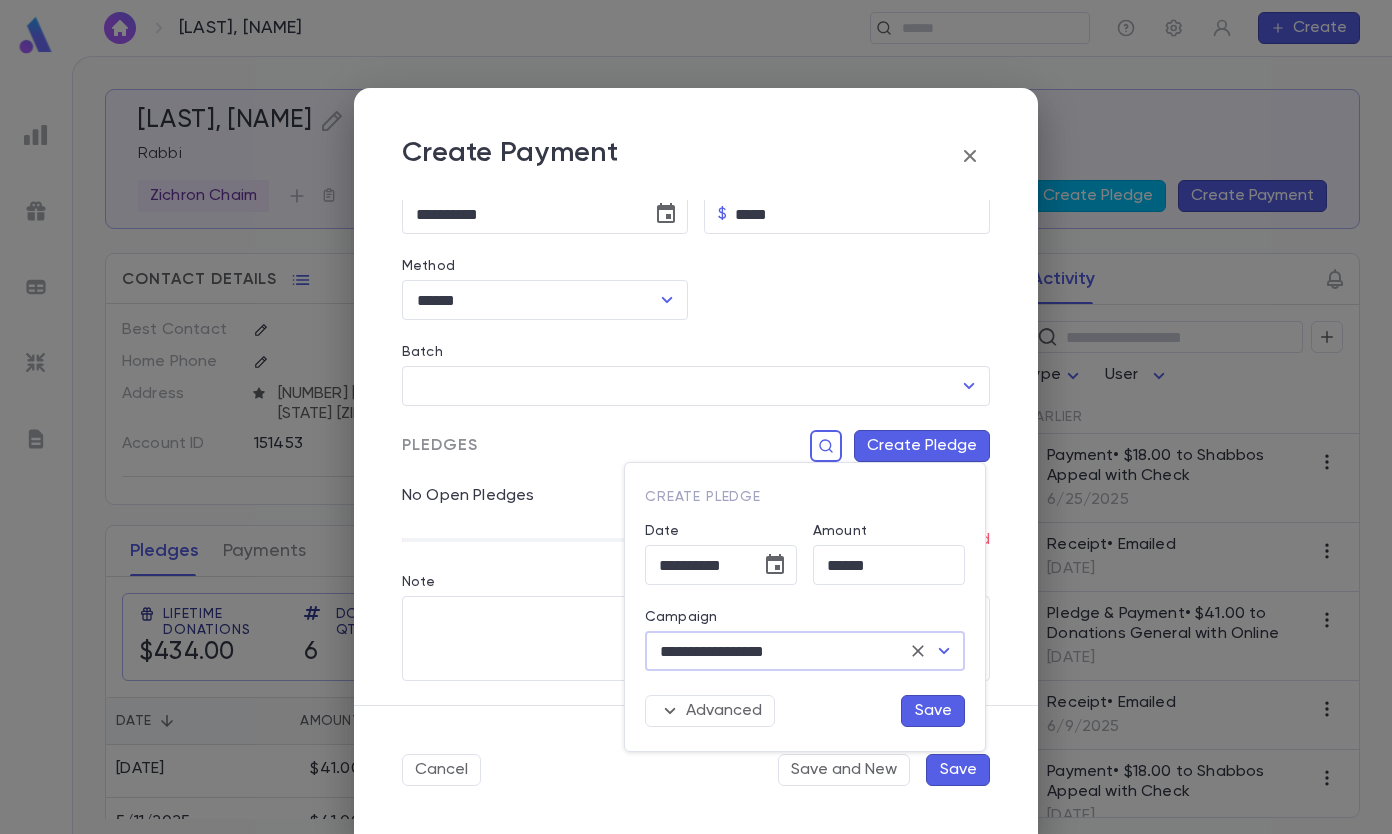 click on "Save" at bounding box center [933, 711] 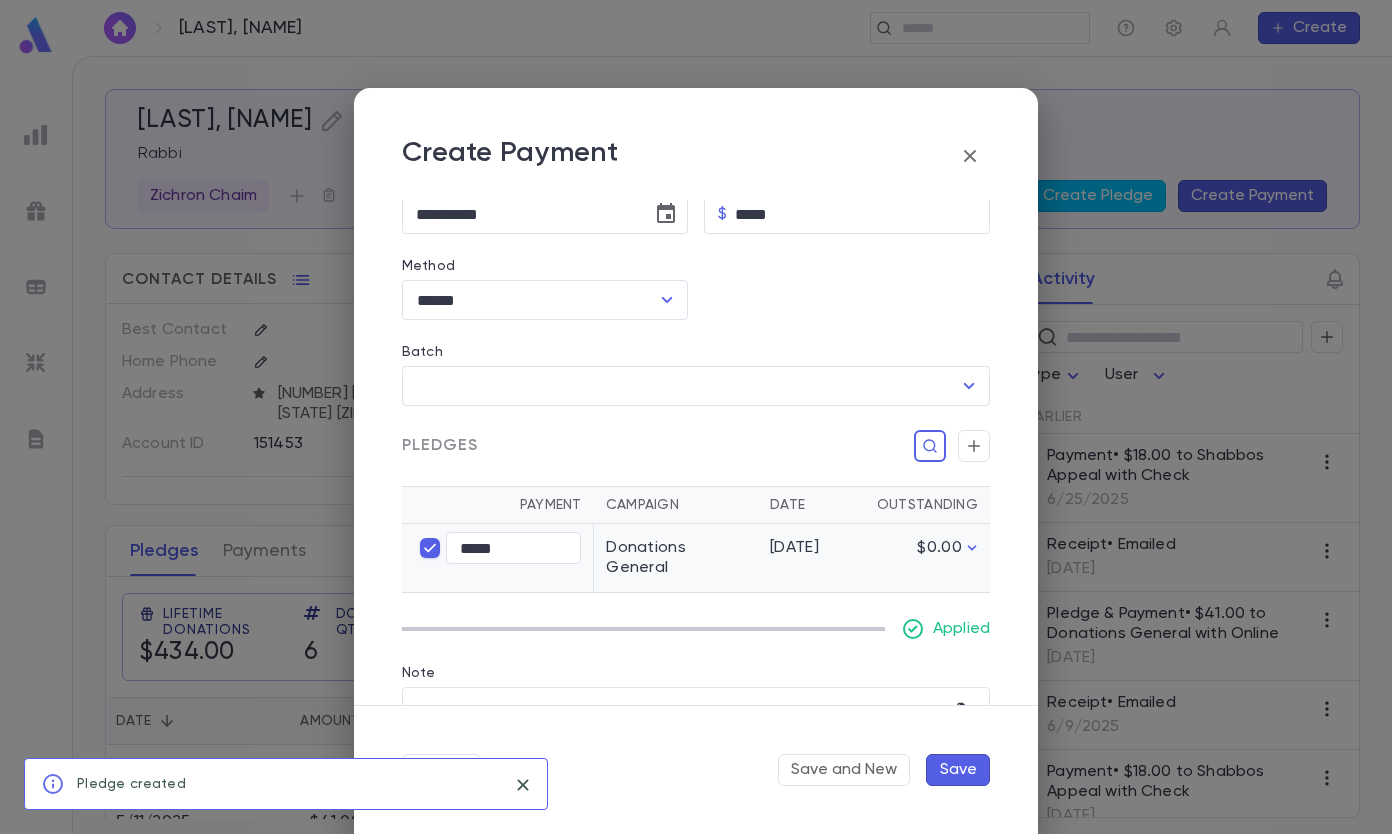 click on "Save" at bounding box center [958, 770] 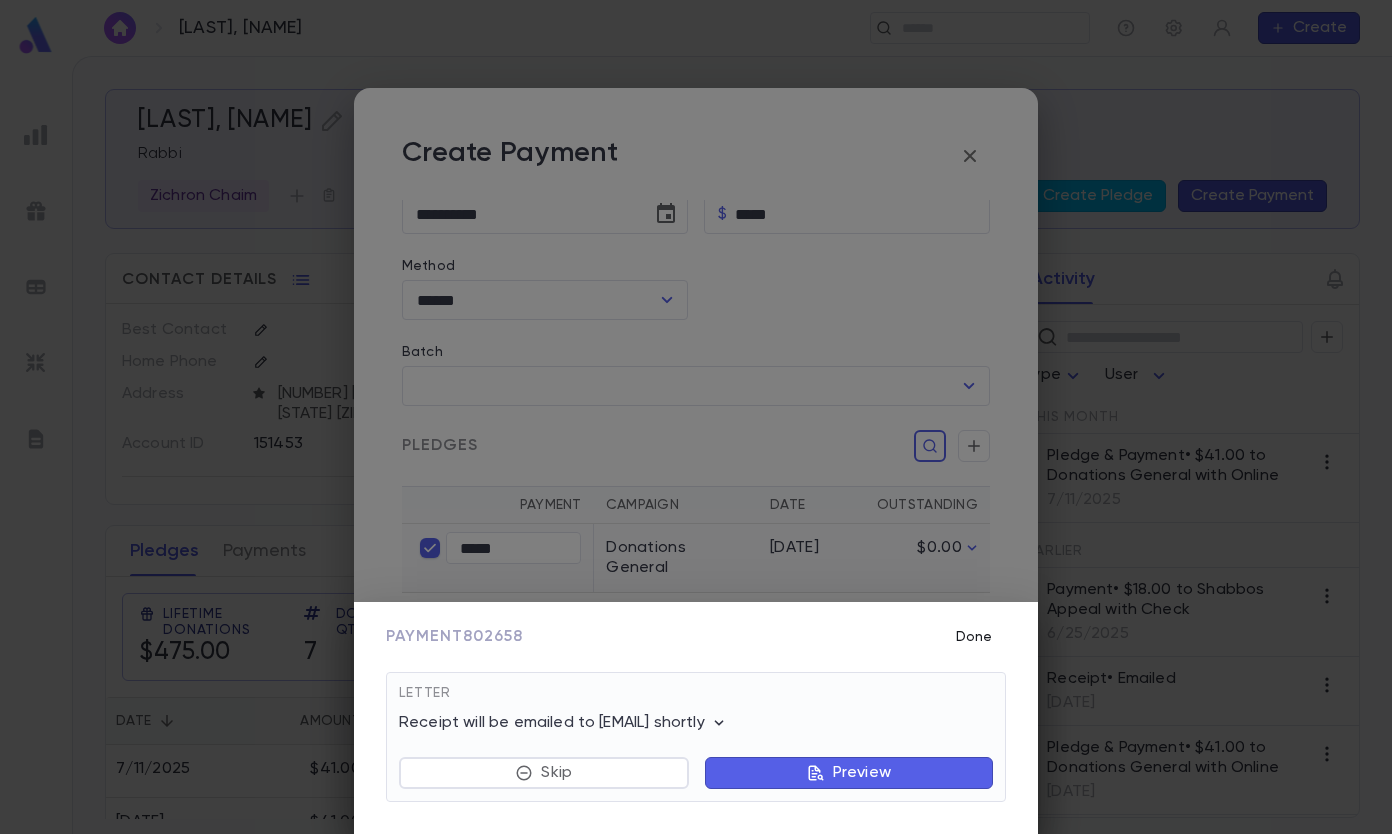 click on "Done" at bounding box center (974, 637) 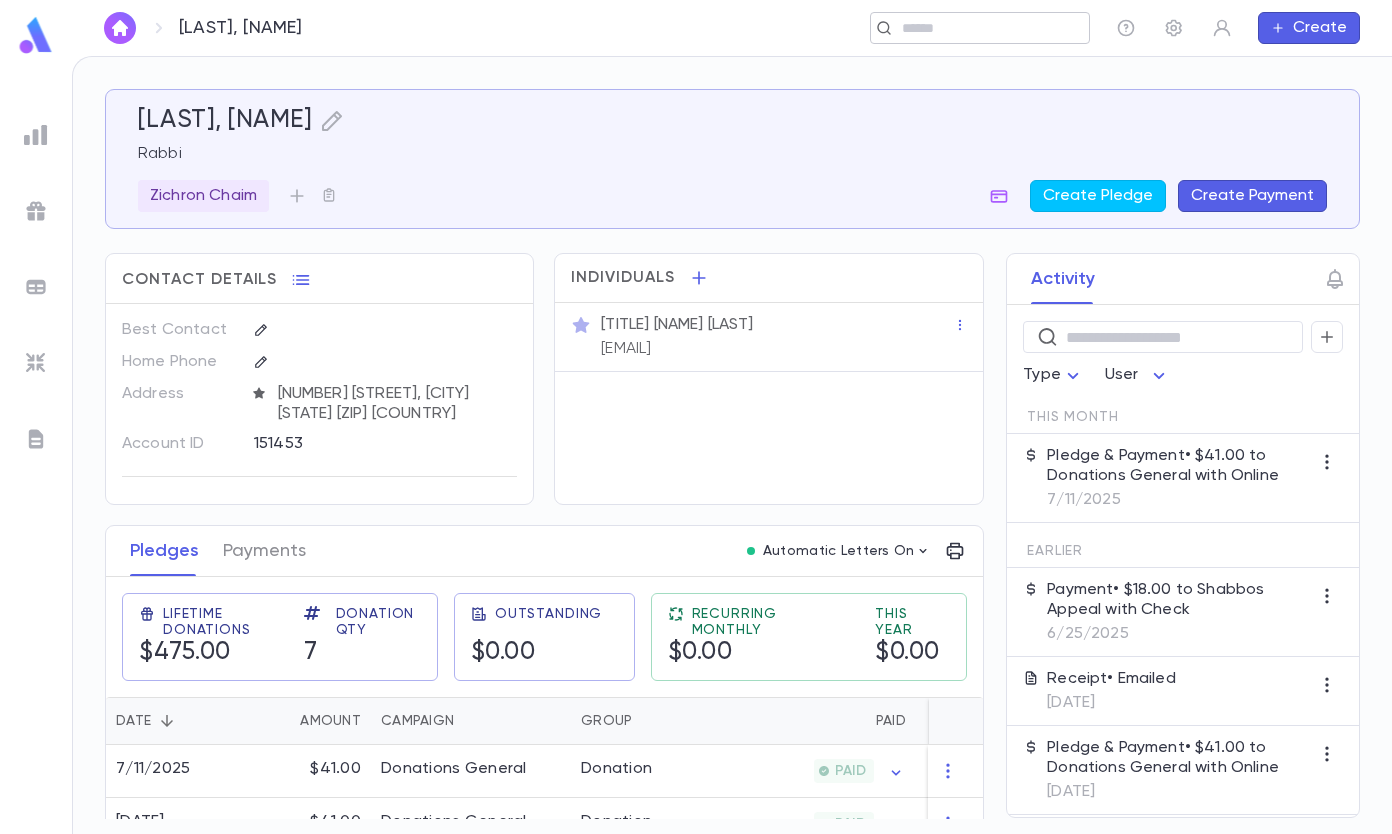 click at bounding box center [973, 28] 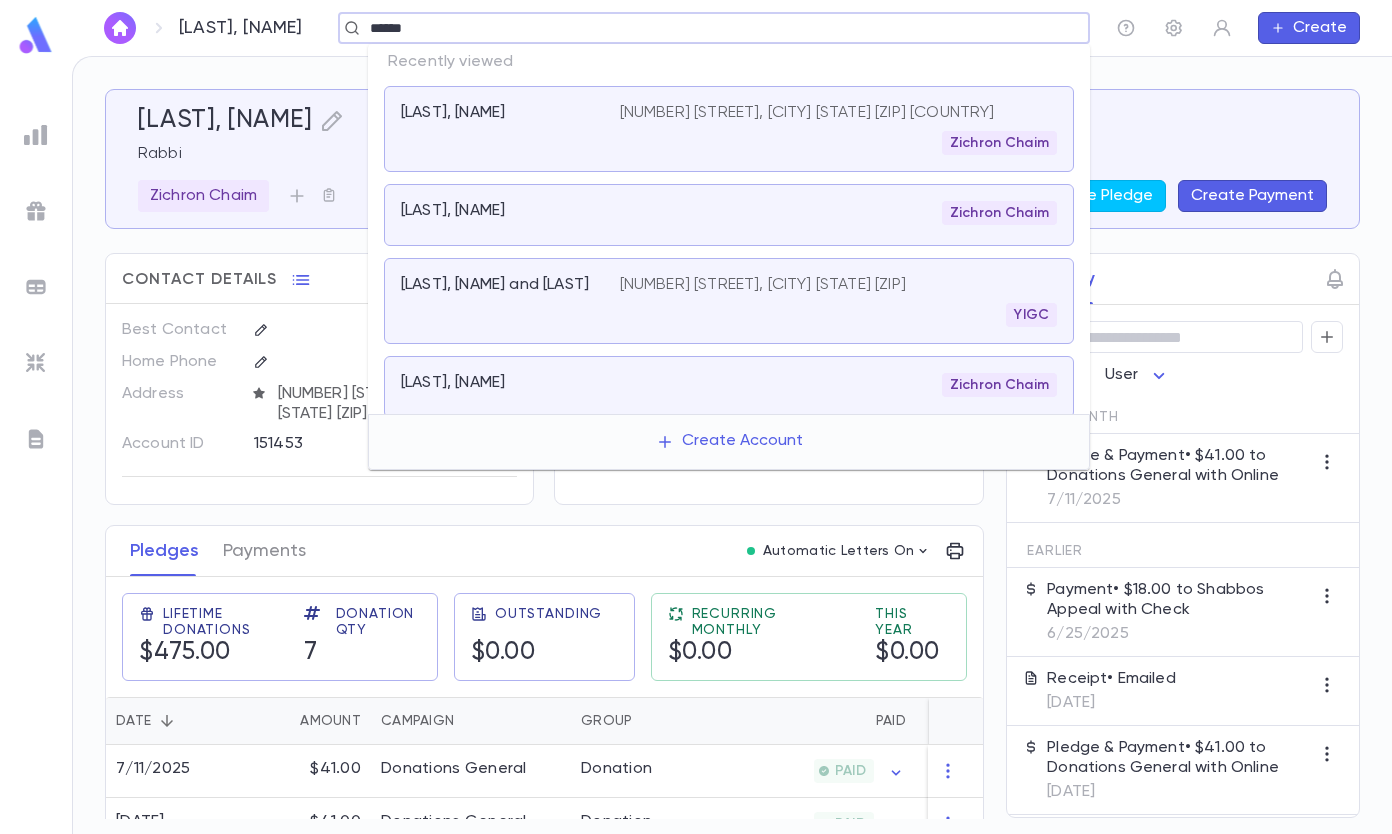 type on "******" 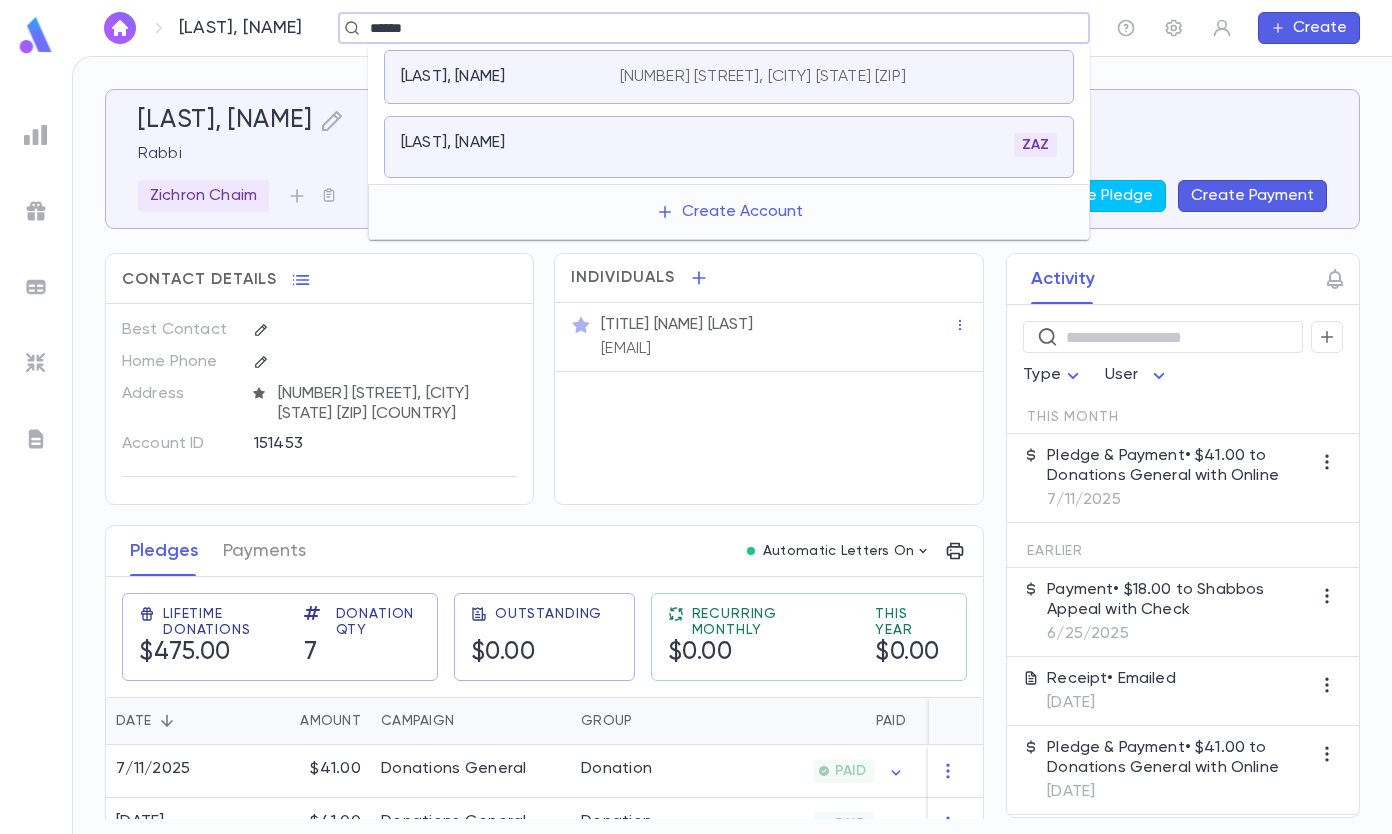 click on "[LAST], [NAME]" at bounding box center (498, 143) 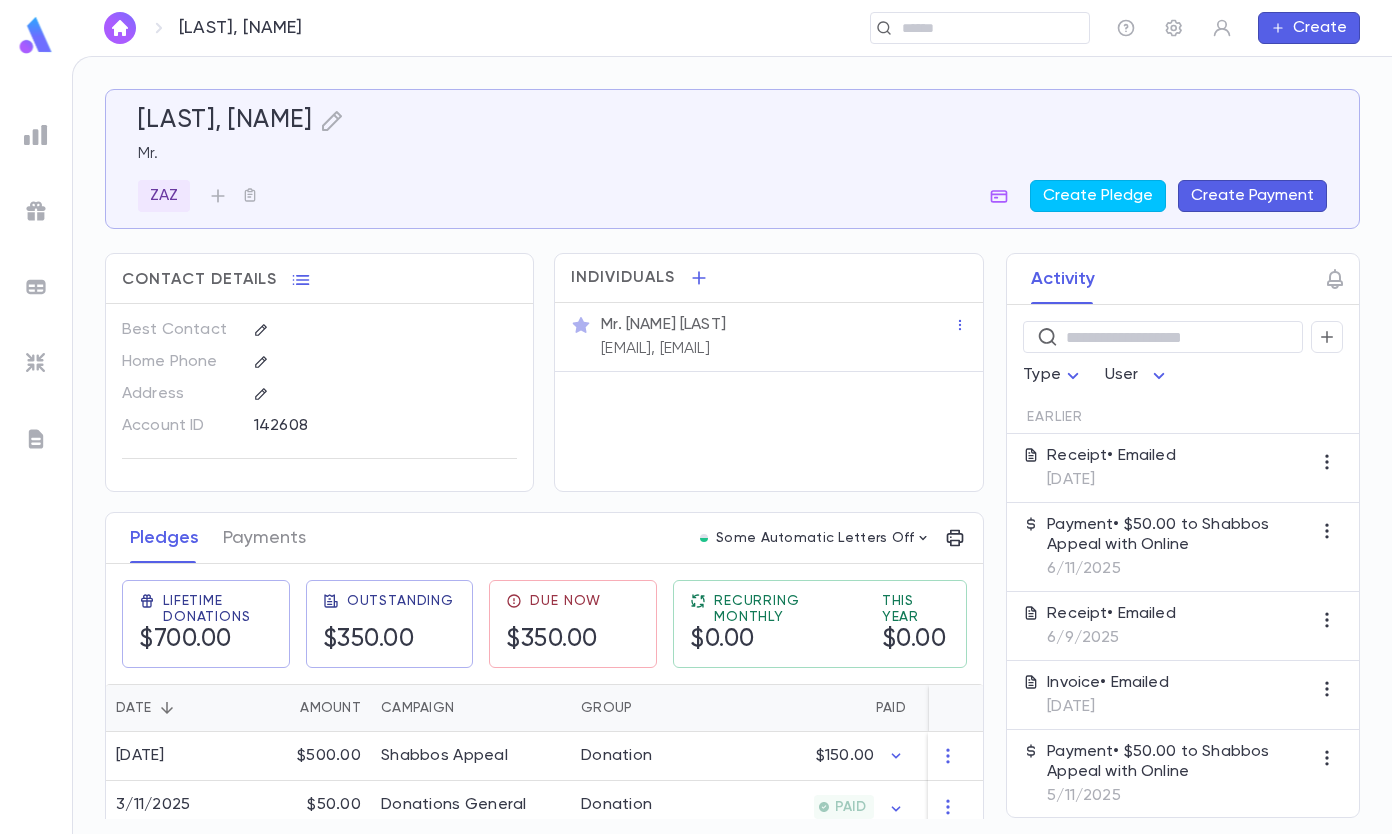 click on "Create Payment" at bounding box center [1252, 196] 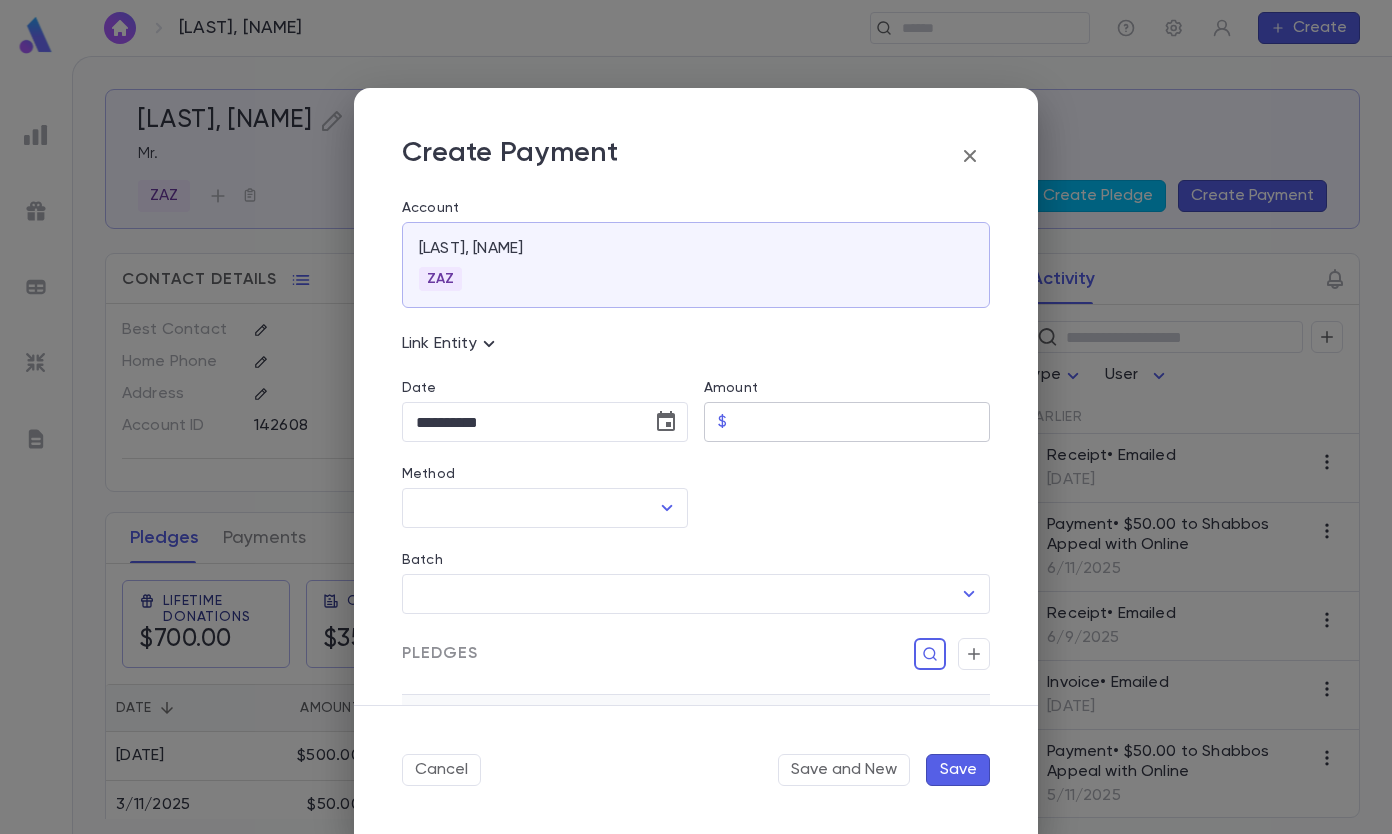 click on "Amount" at bounding box center [862, 422] 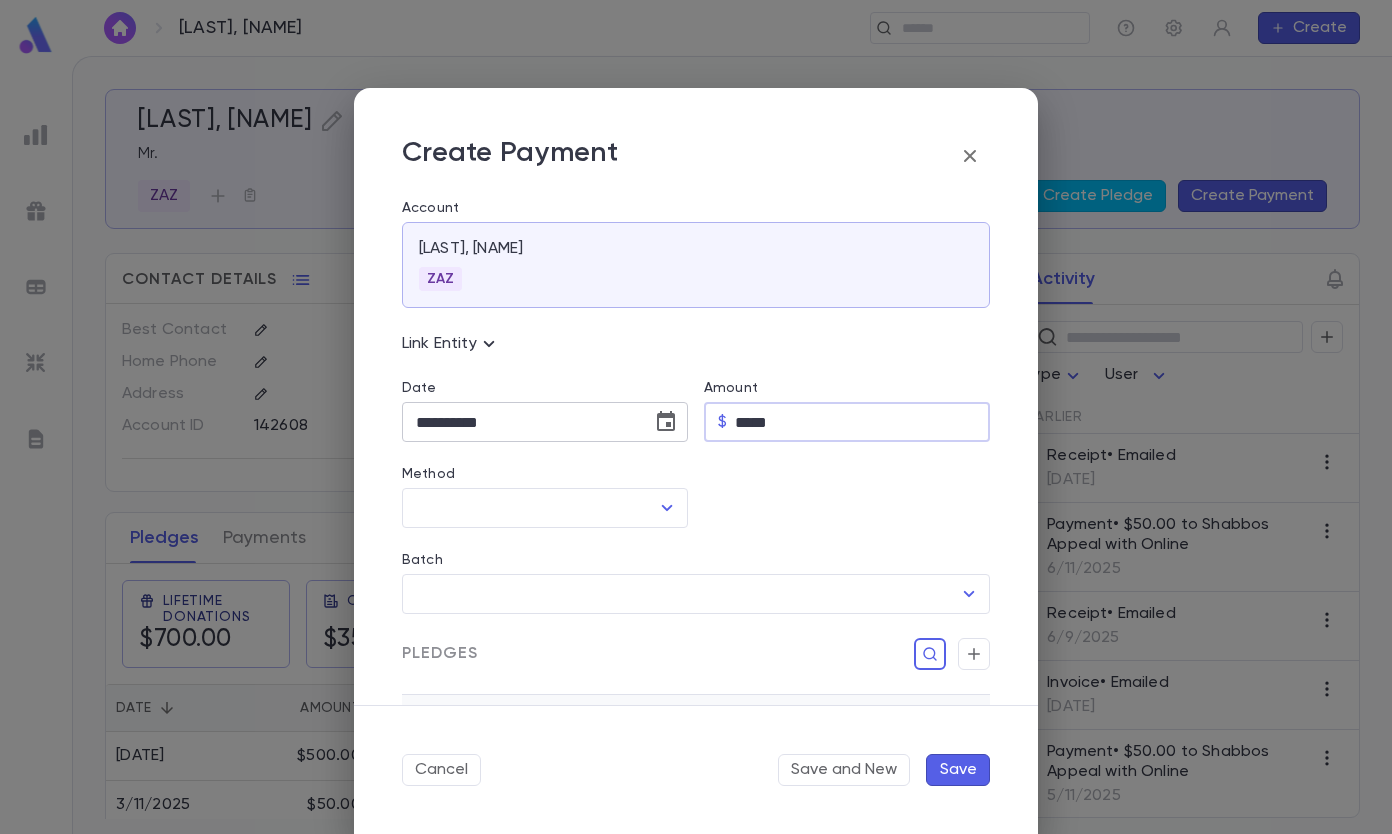 type on "*****" 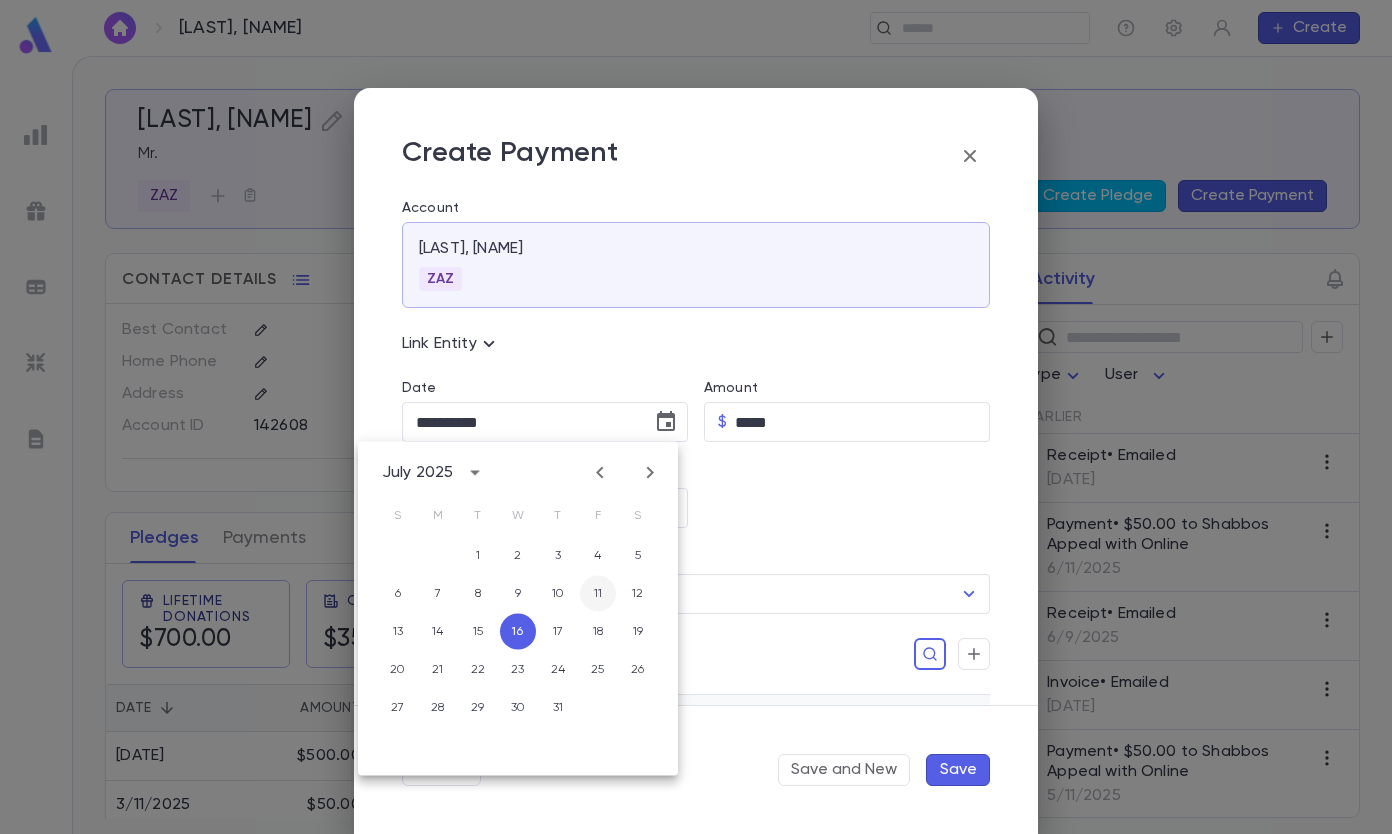 click on "11" at bounding box center (598, 594) 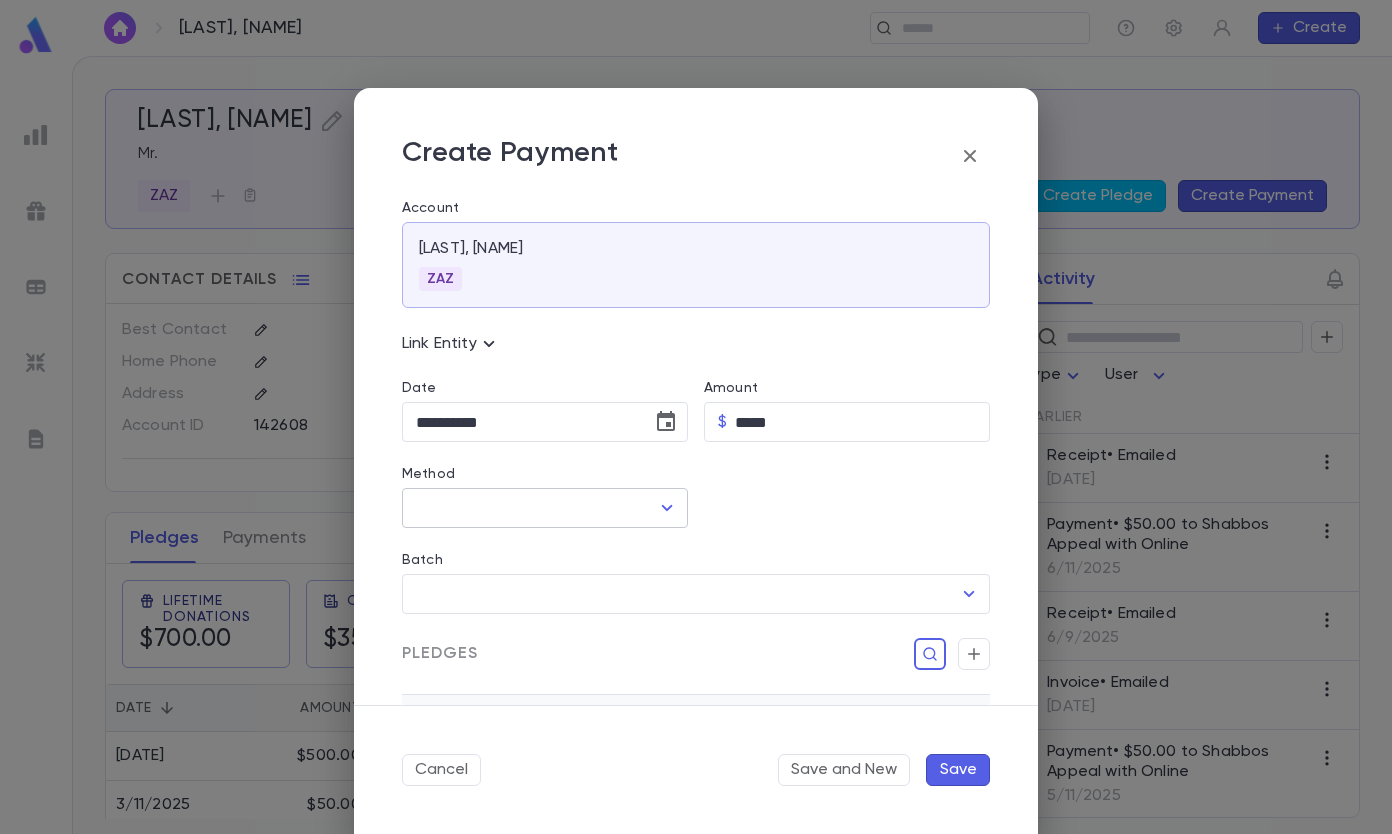 click on "Method" at bounding box center (530, 508) 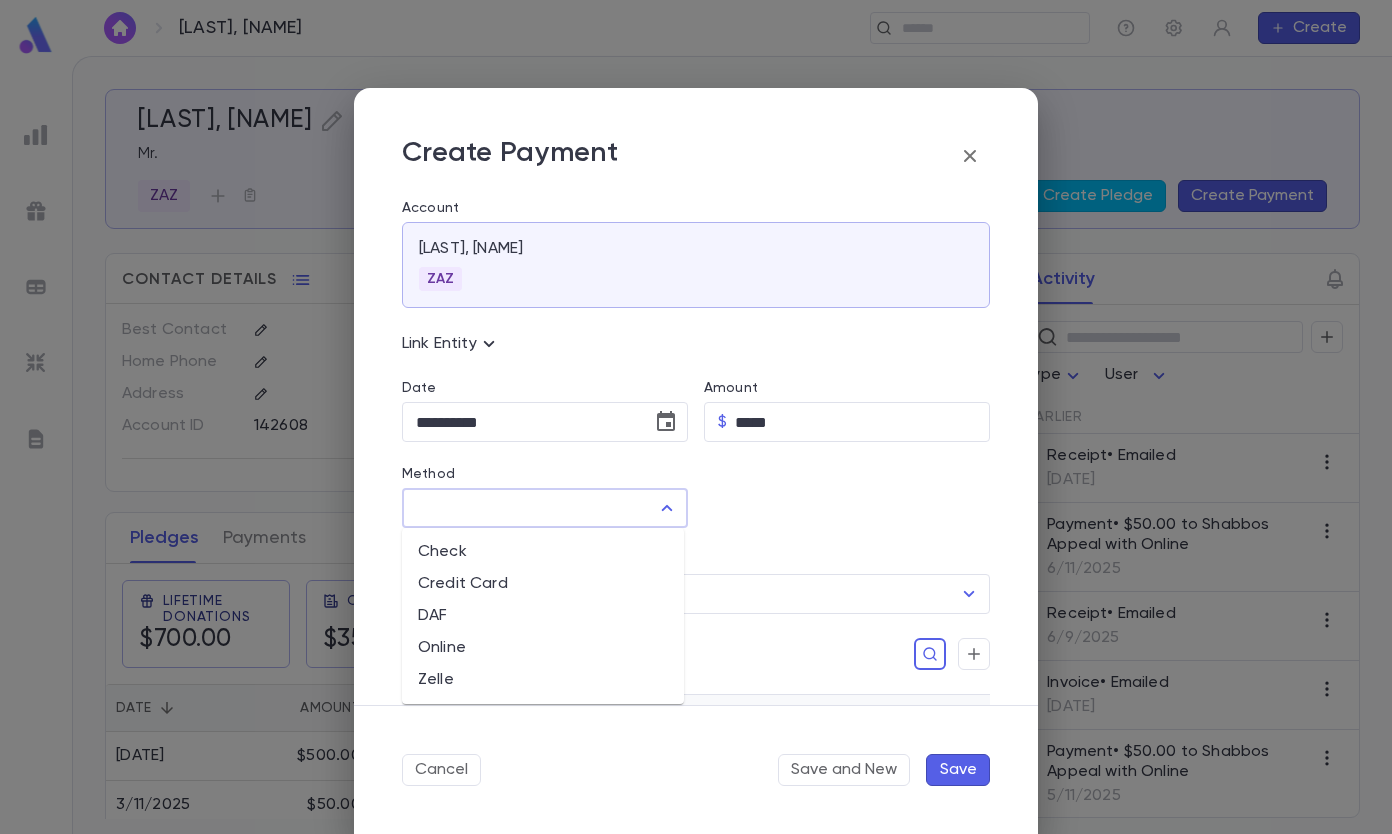 click on "Online" at bounding box center [543, 648] 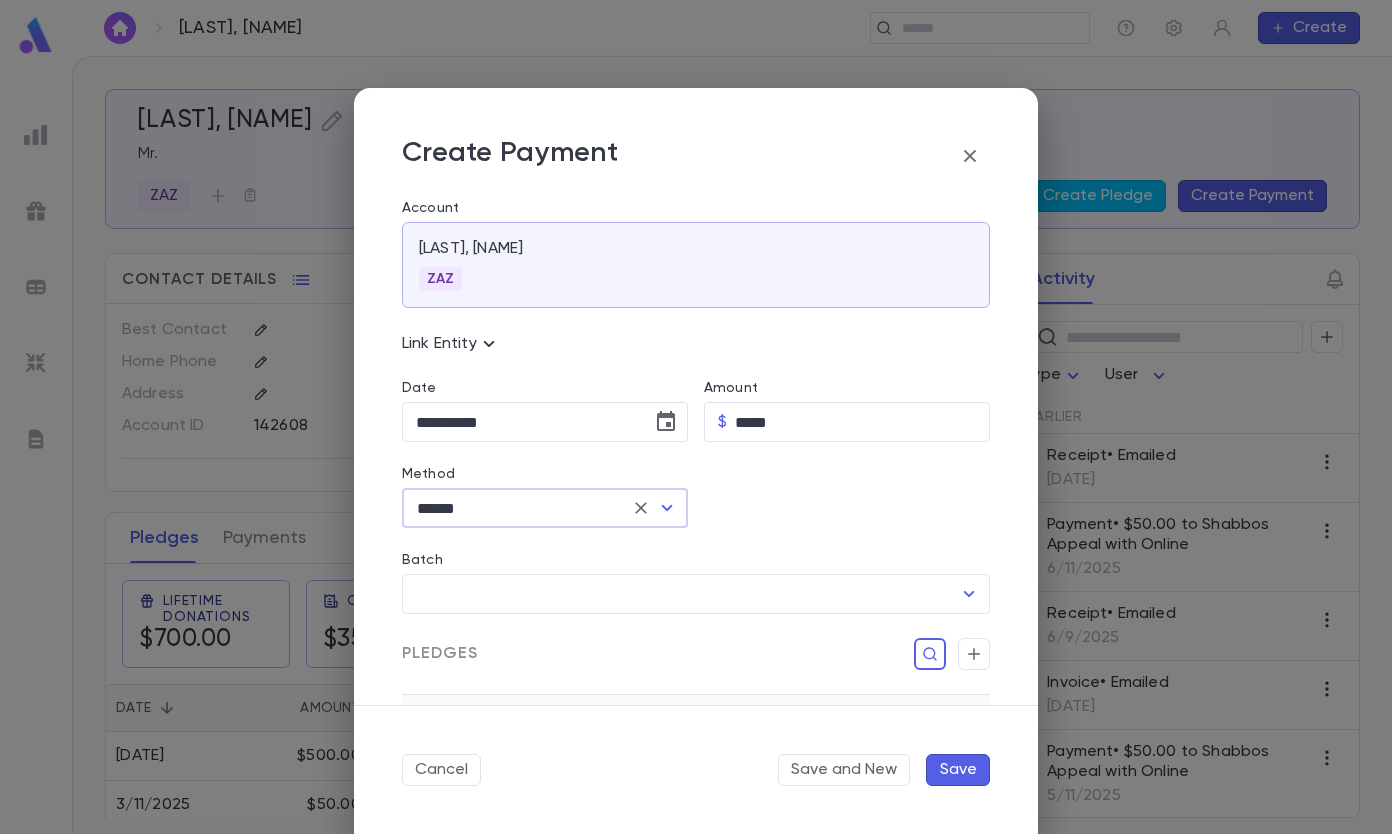 scroll, scrollTop: 295, scrollLeft: 0, axis: vertical 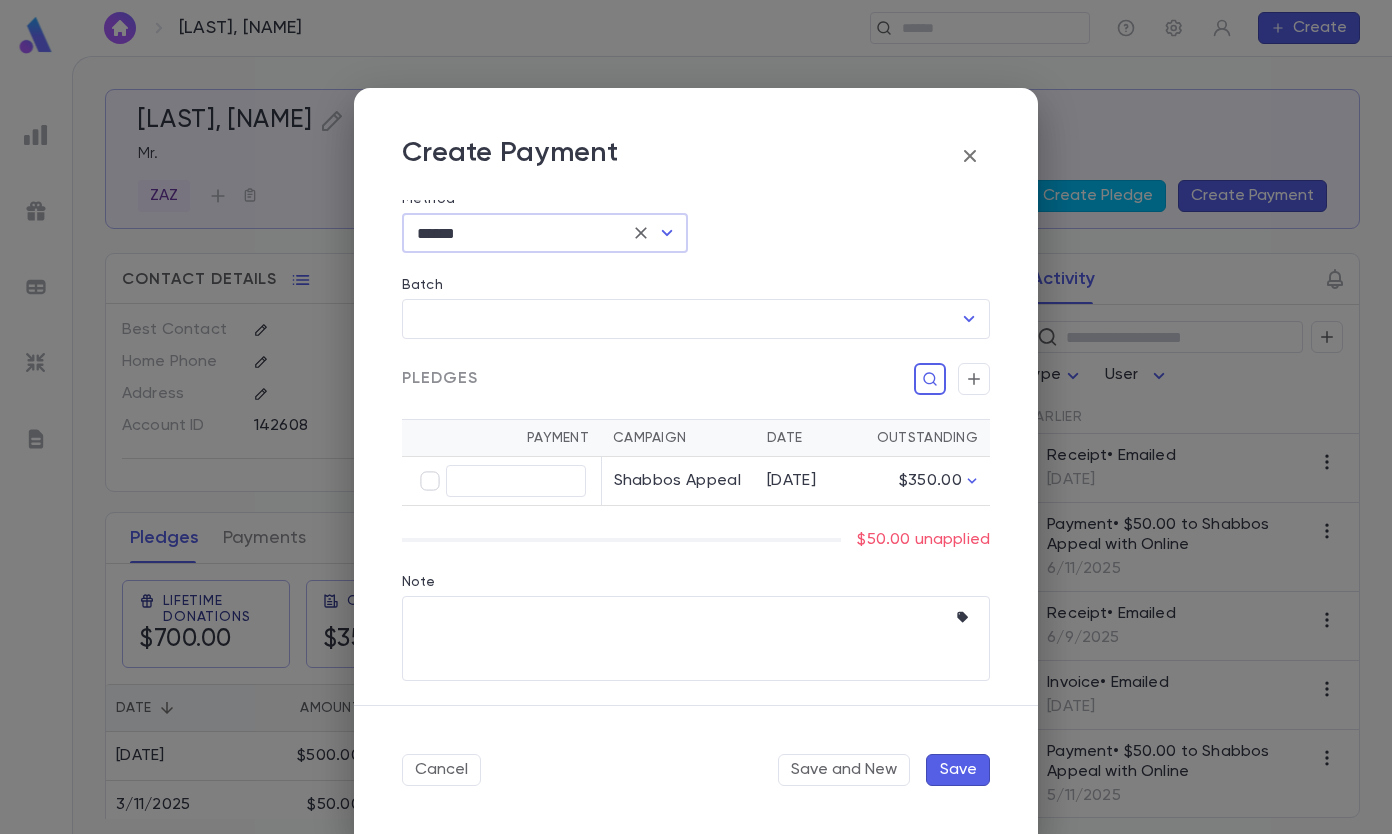type on "*****" 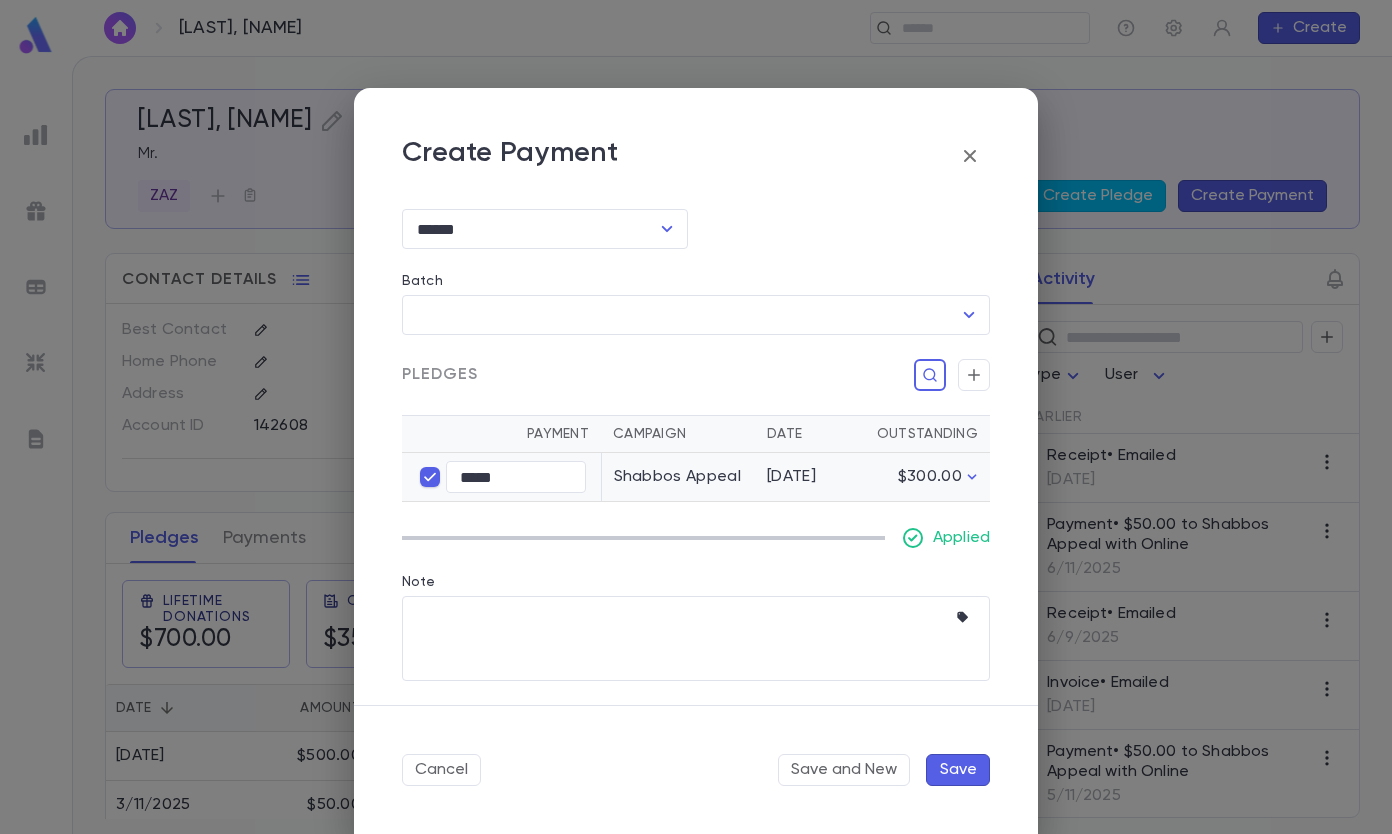 click on "Save" at bounding box center [958, 770] 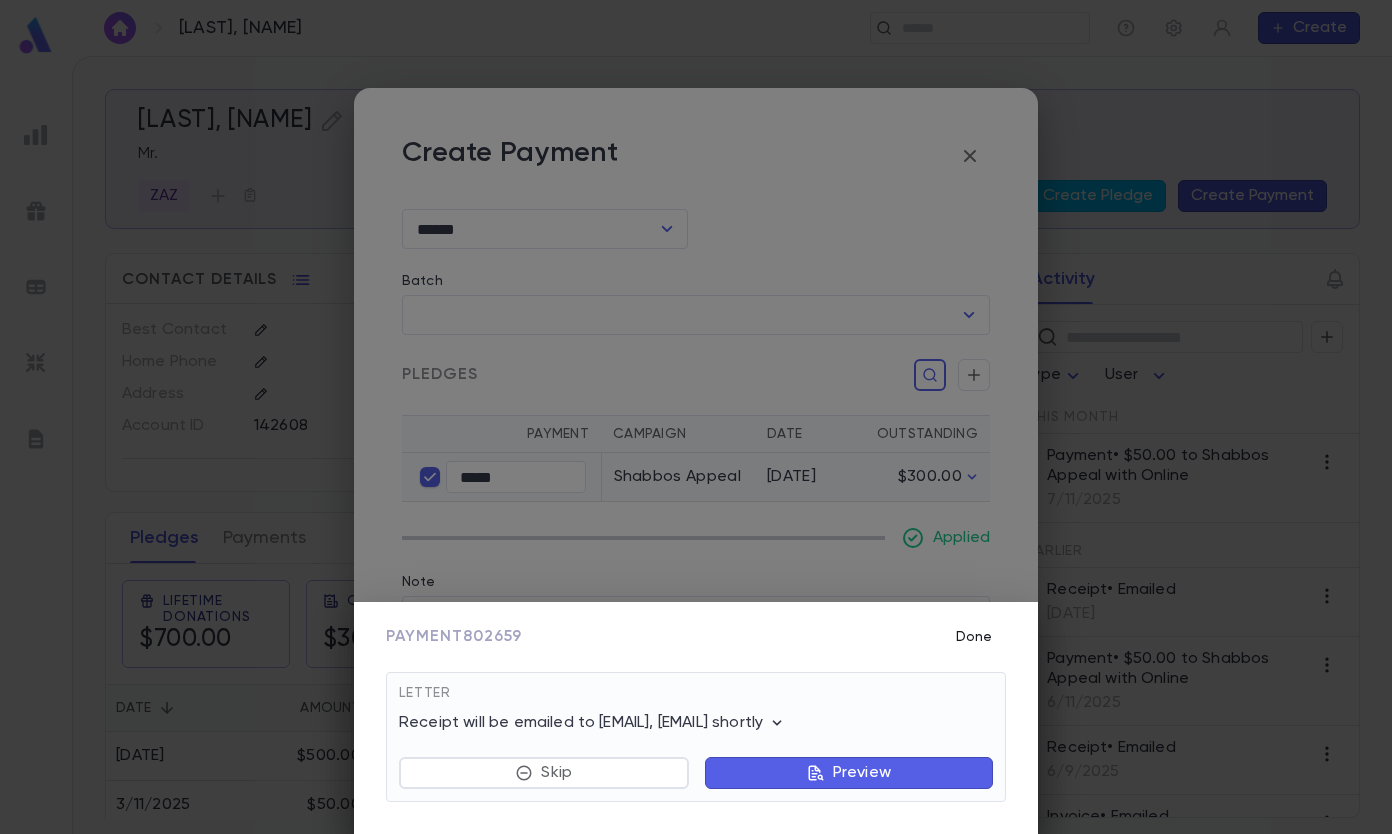 click on "Done" at bounding box center [974, 637] 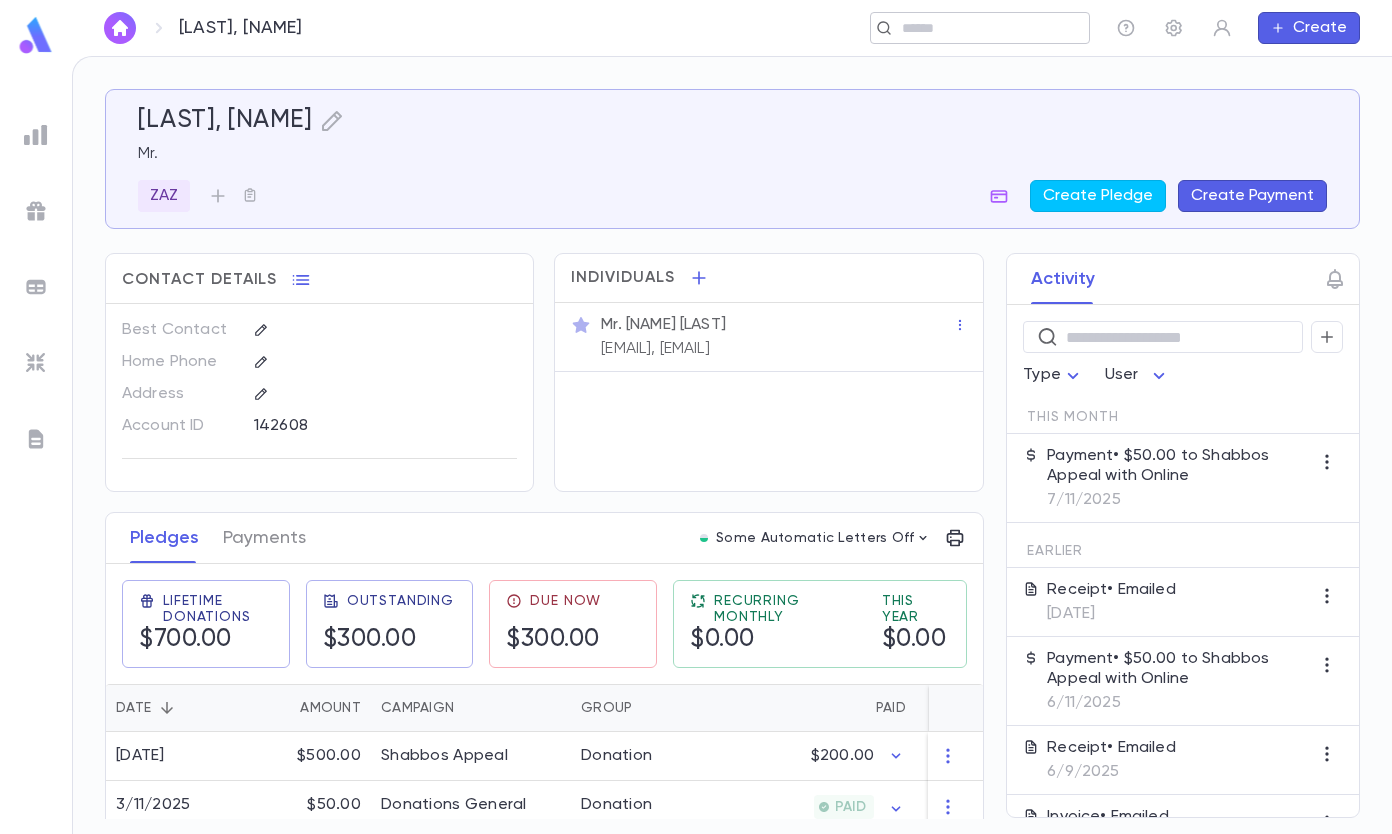 click at bounding box center (973, 28) 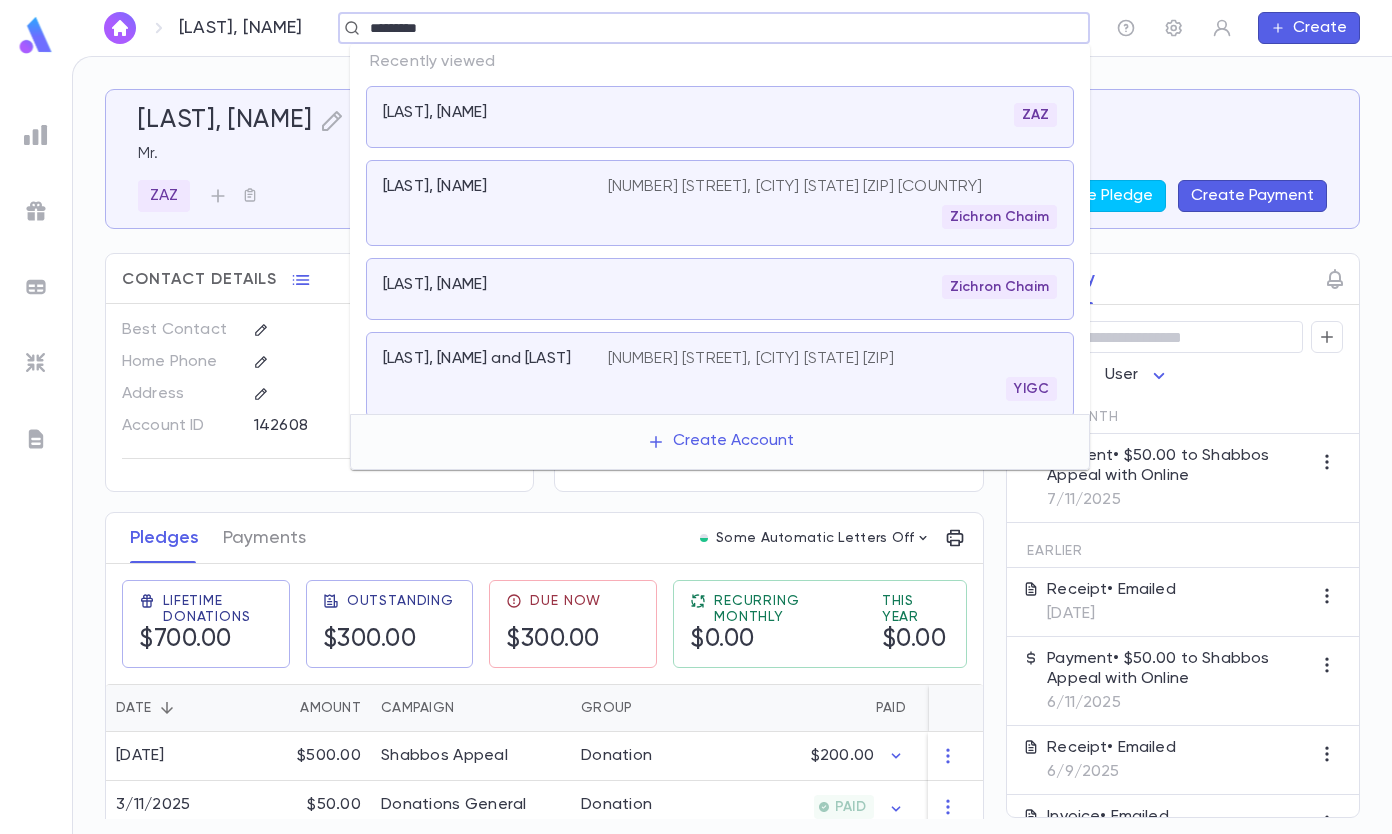 type on "*********" 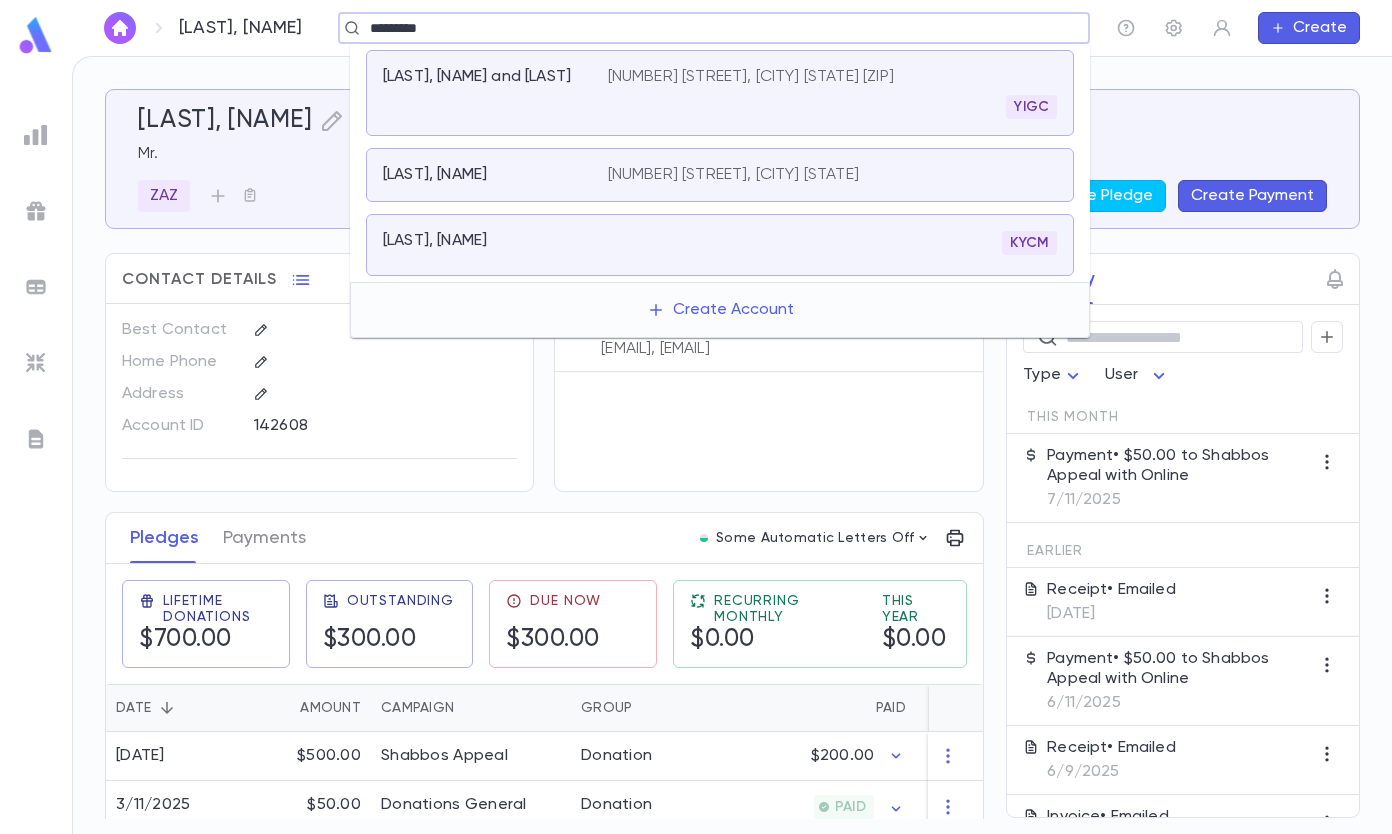 click on "YIGC" at bounding box center [832, 107] 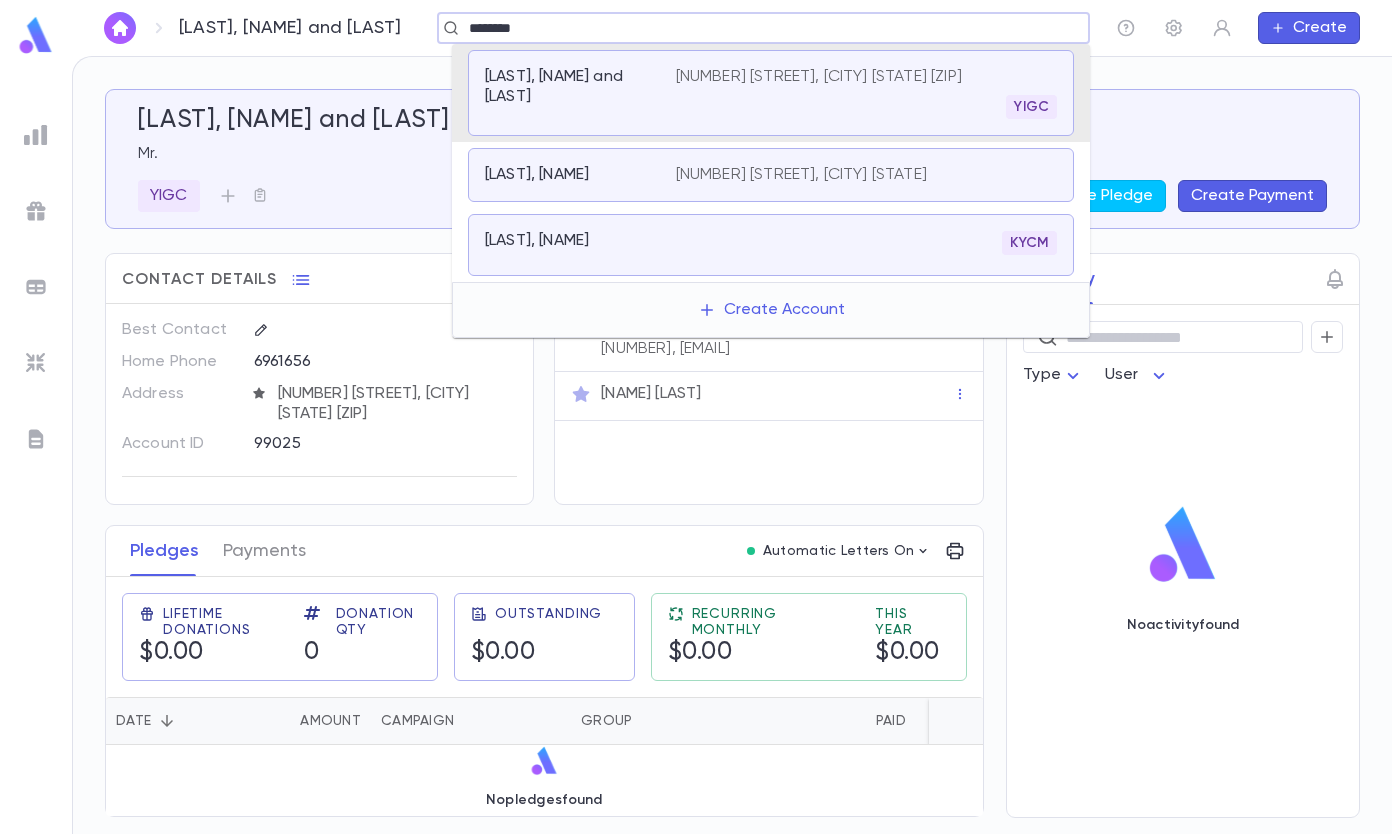 type on "*********" 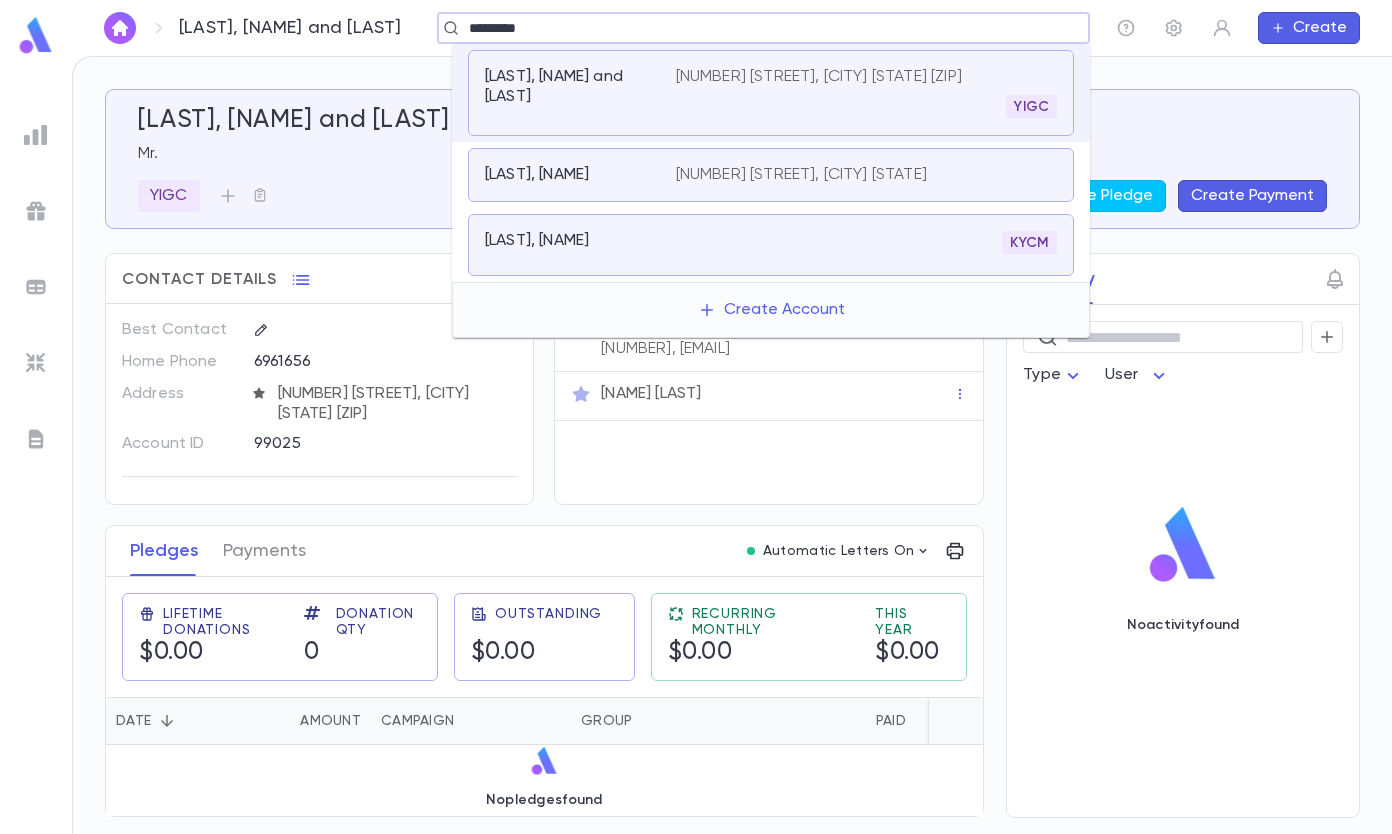 click on "[LAST], [NAME] KYCM" at bounding box center (771, 245) 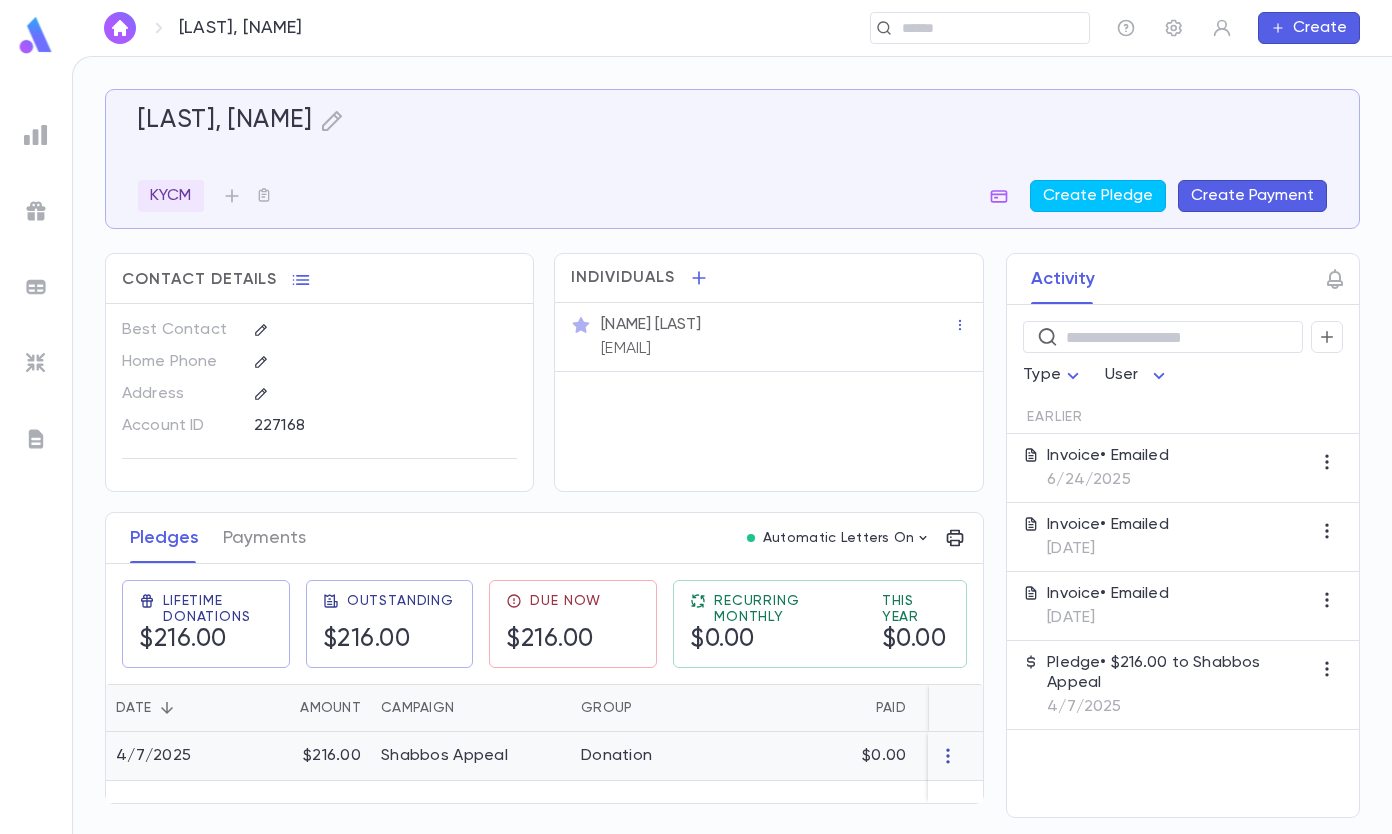 click 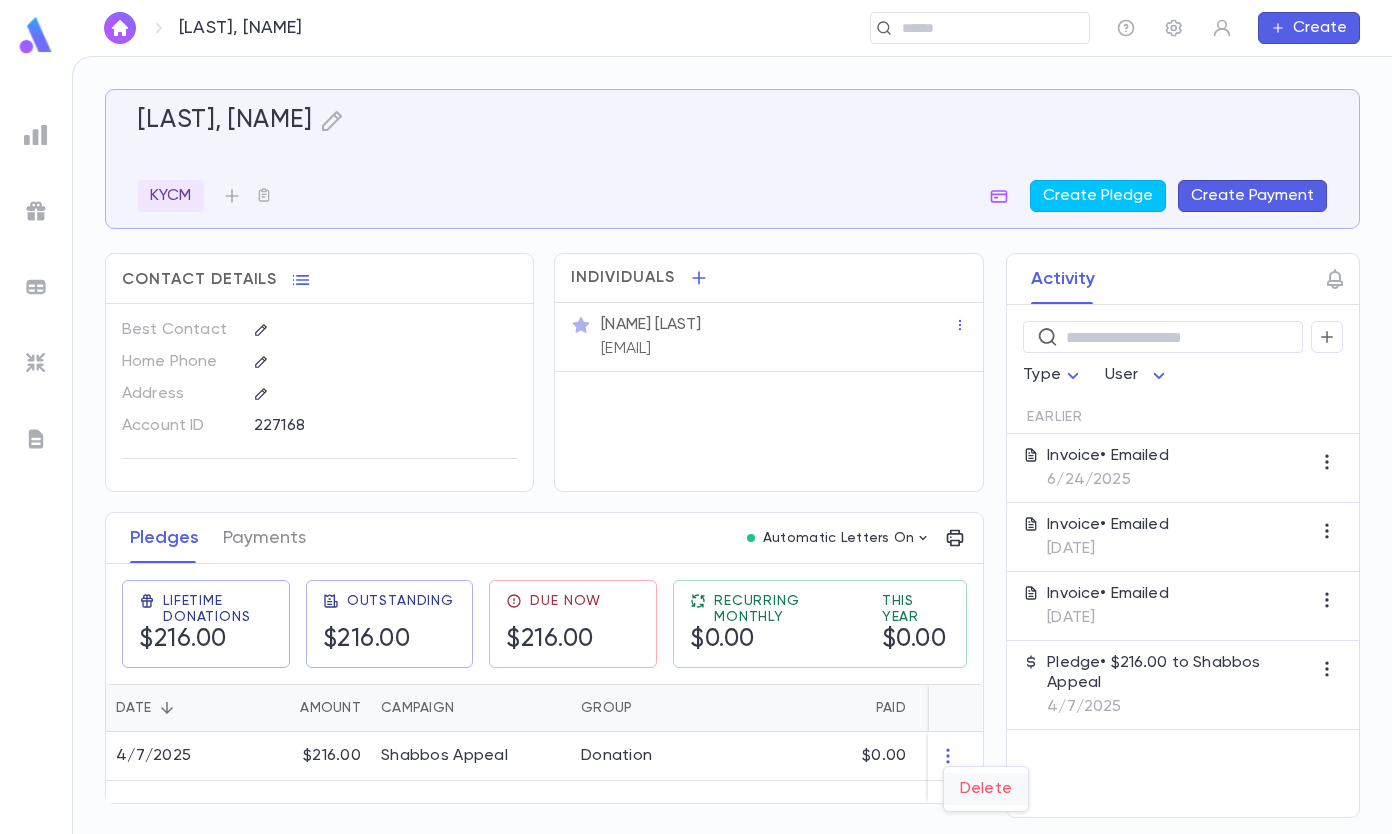 click on "Delete" at bounding box center [986, 789] 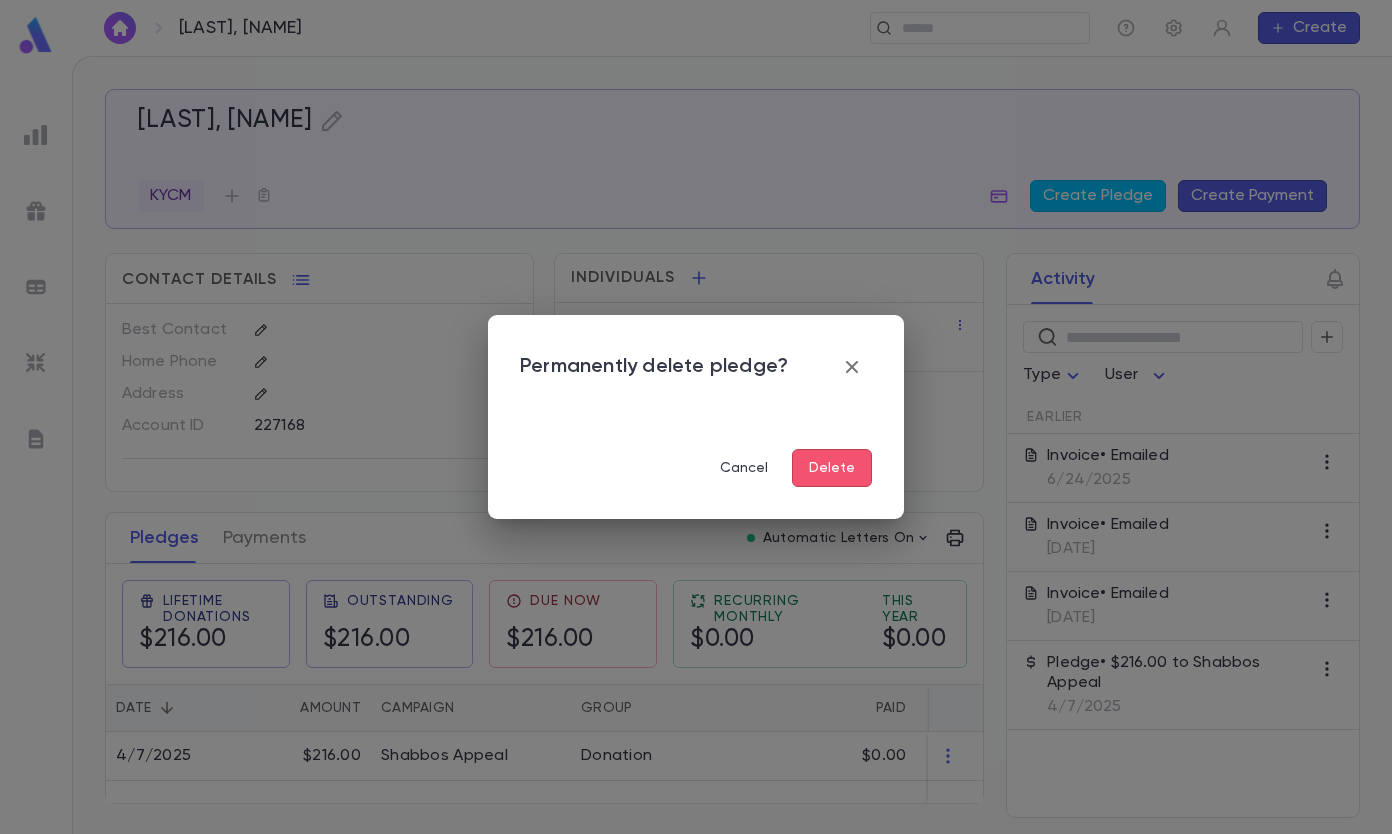 click on "Delete" at bounding box center [832, 468] 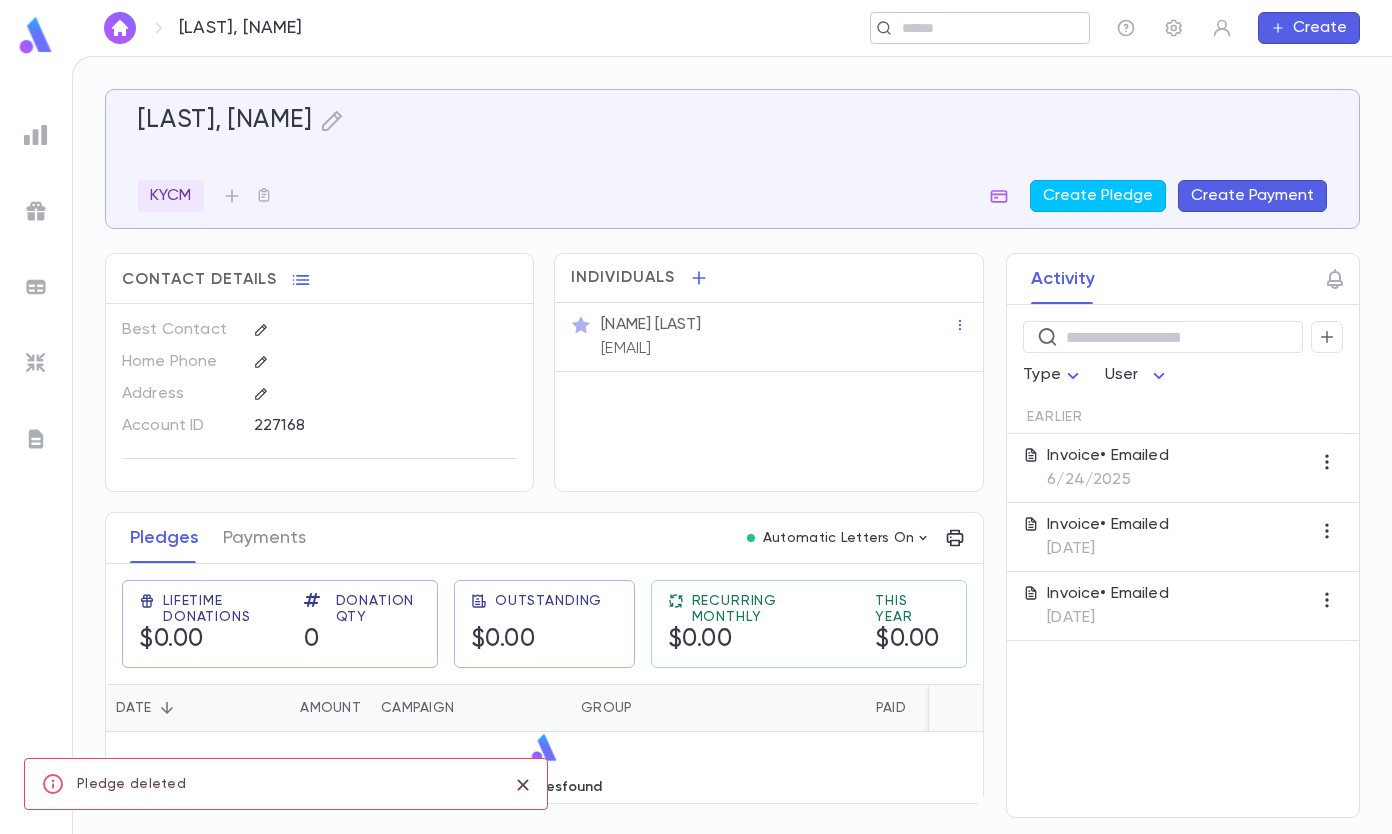 click at bounding box center (973, 28) 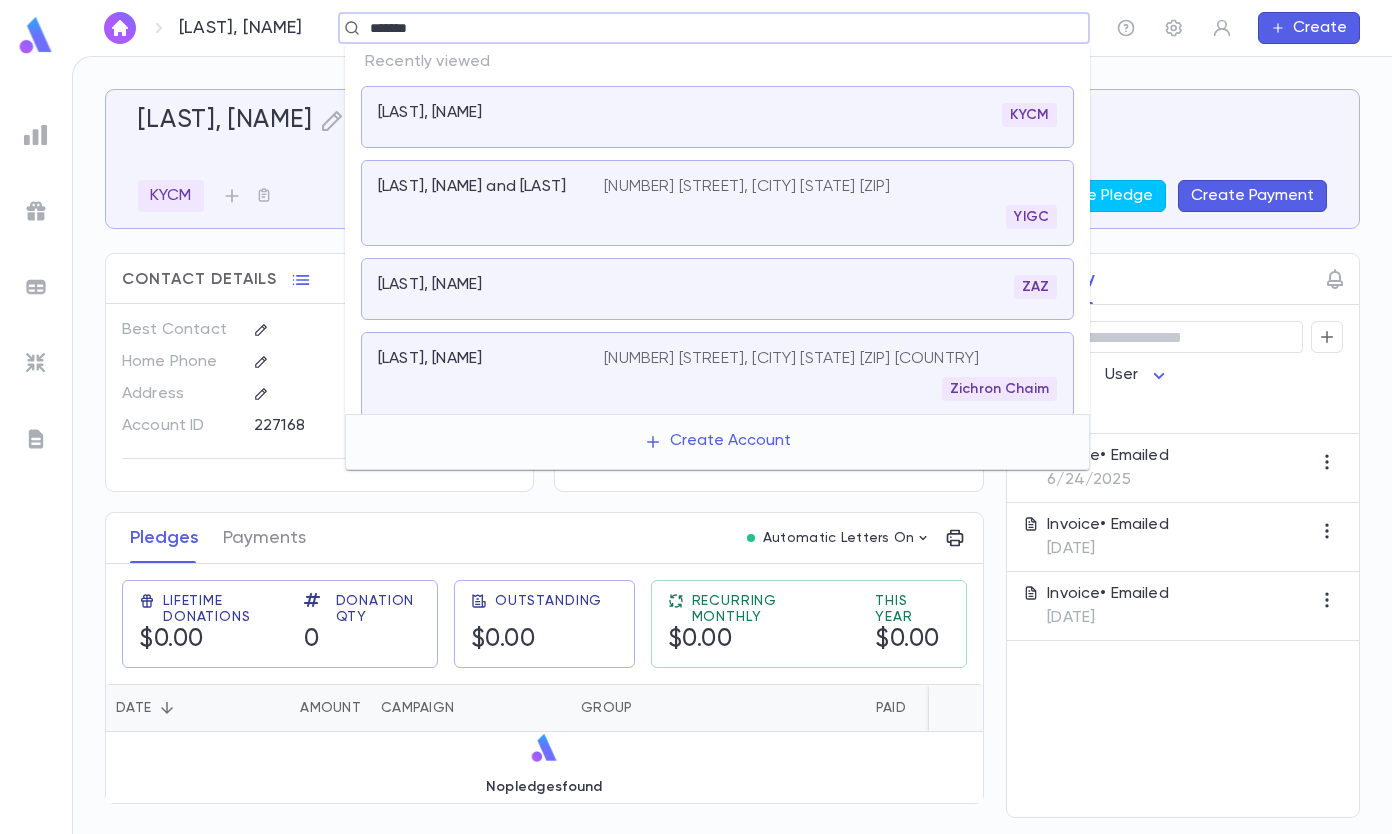 type on "*******" 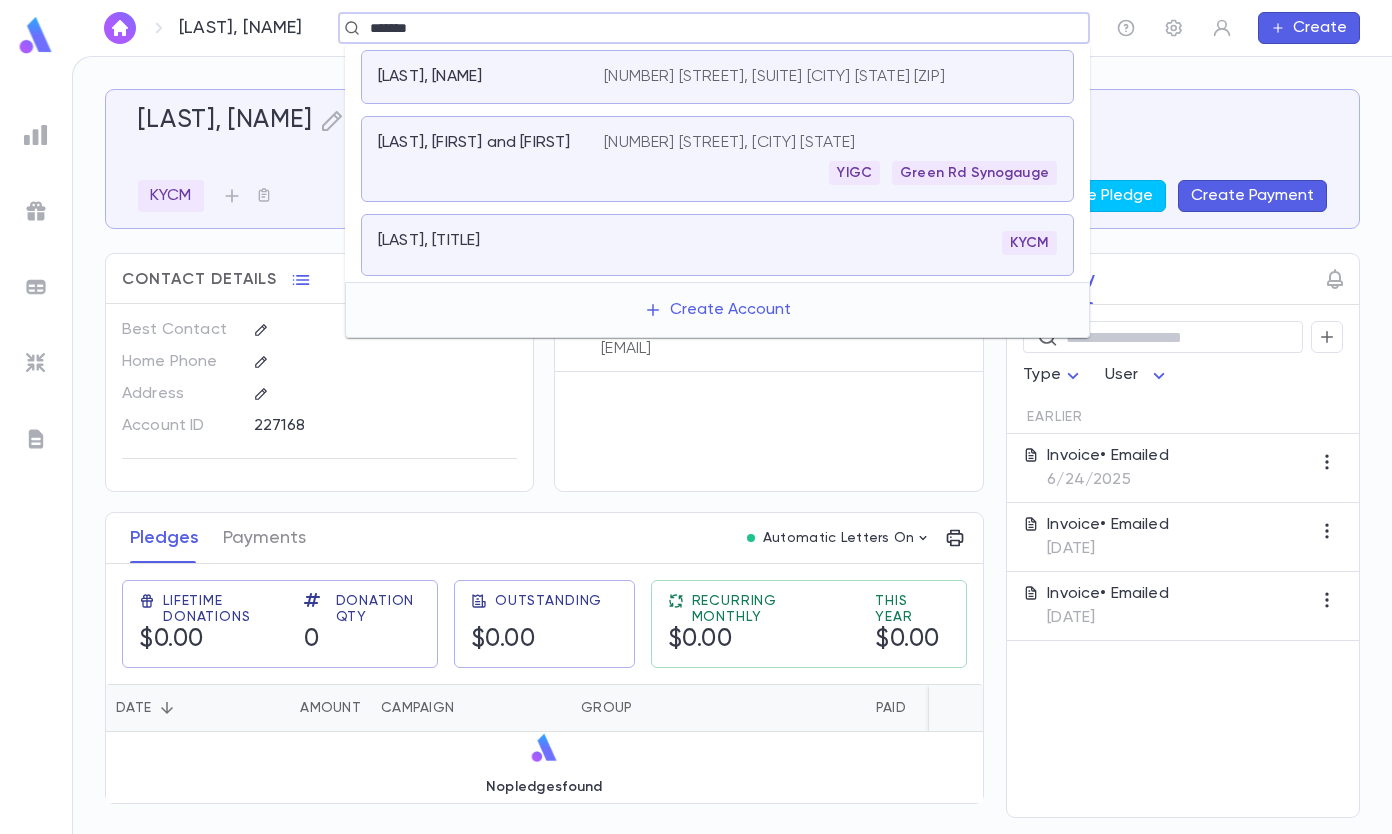 click on "YIGC Green Rd Synogauge" at bounding box center [830, 173] 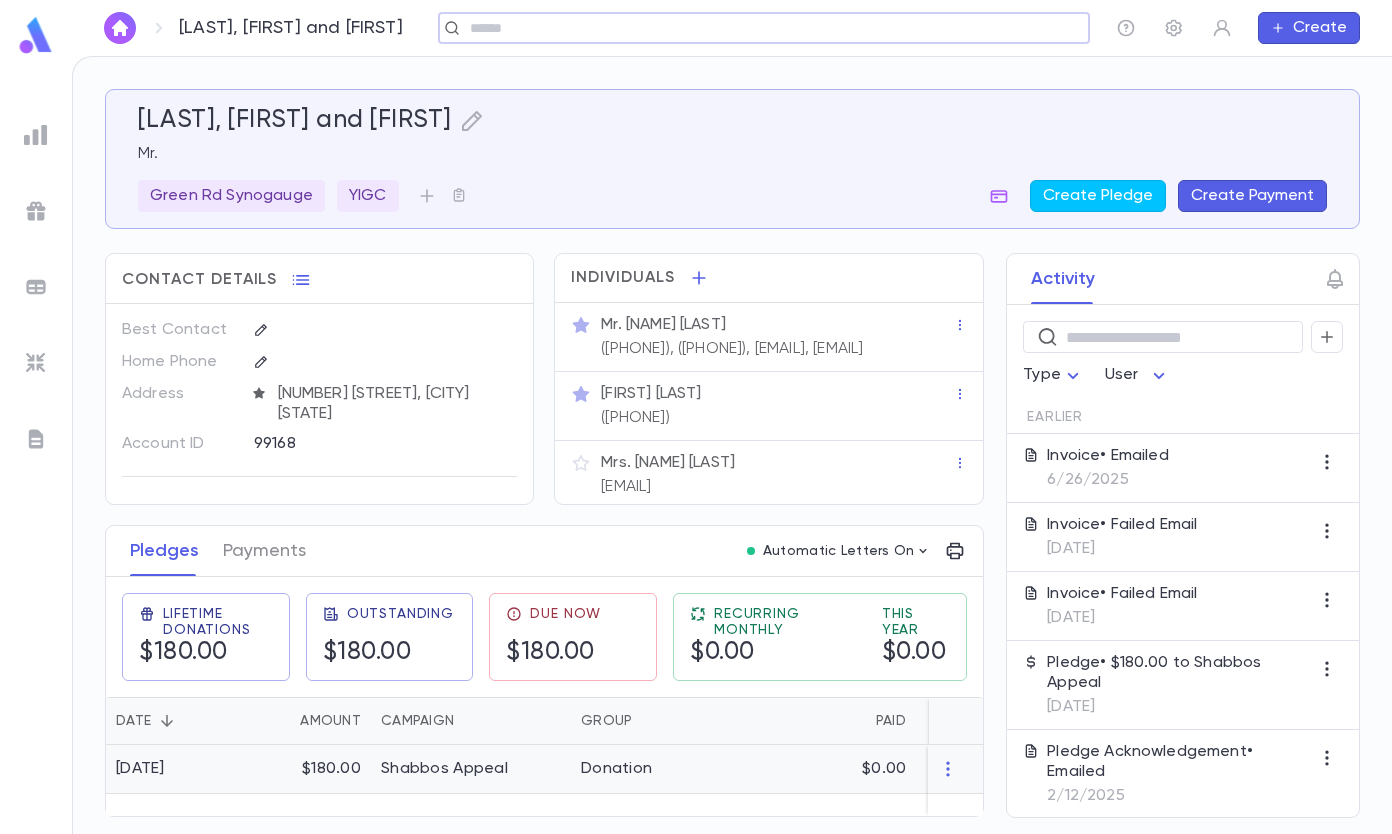 click at bounding box center (956, 769) 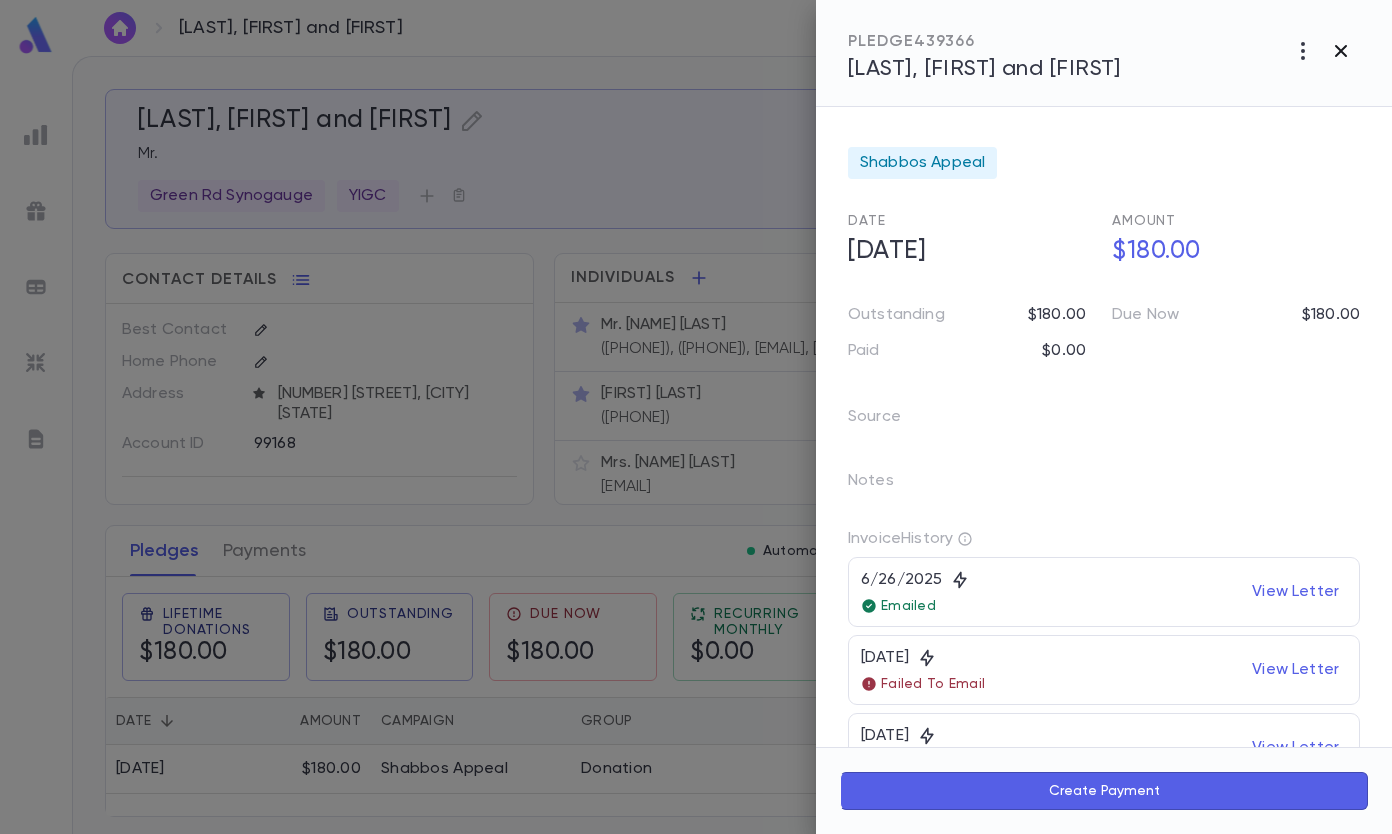 click 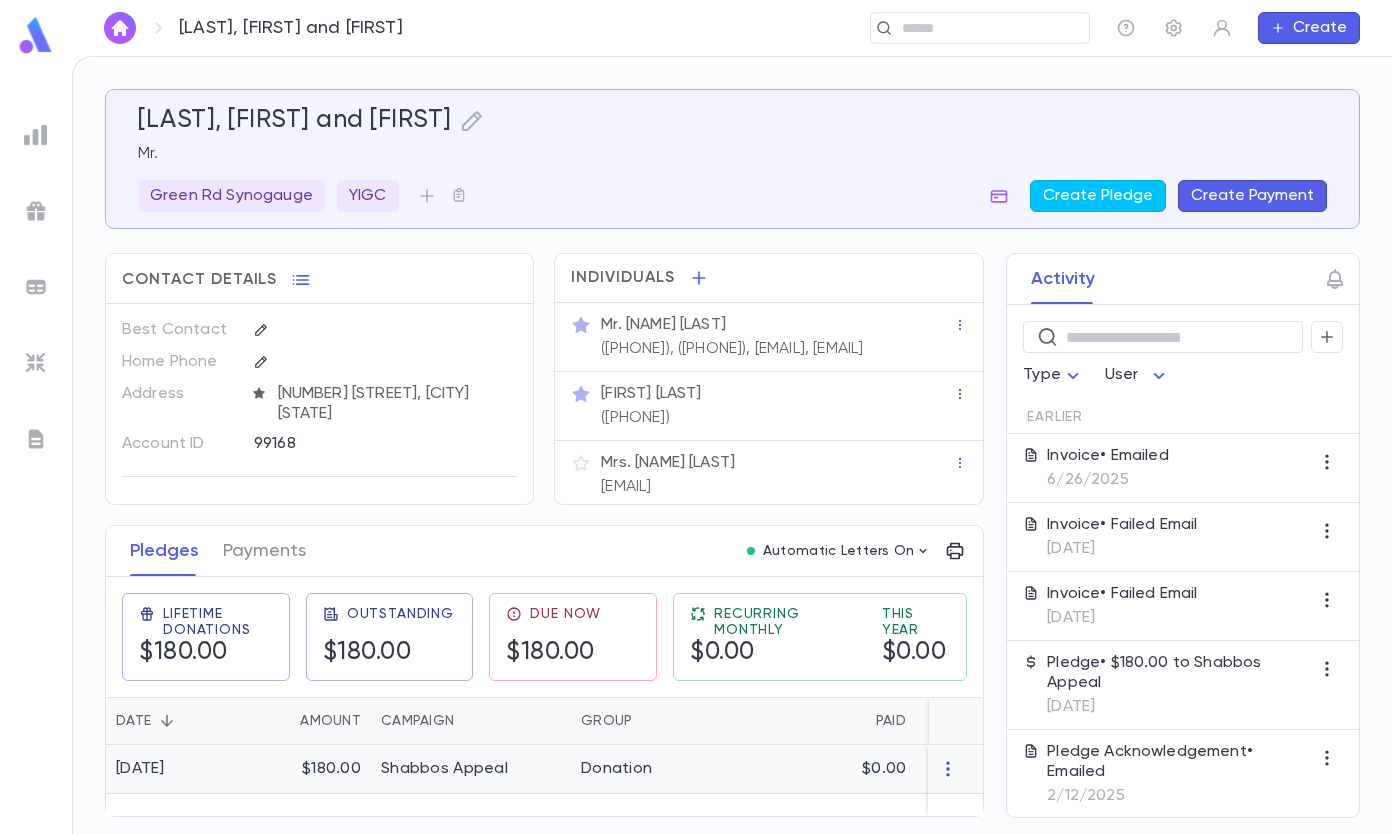 click 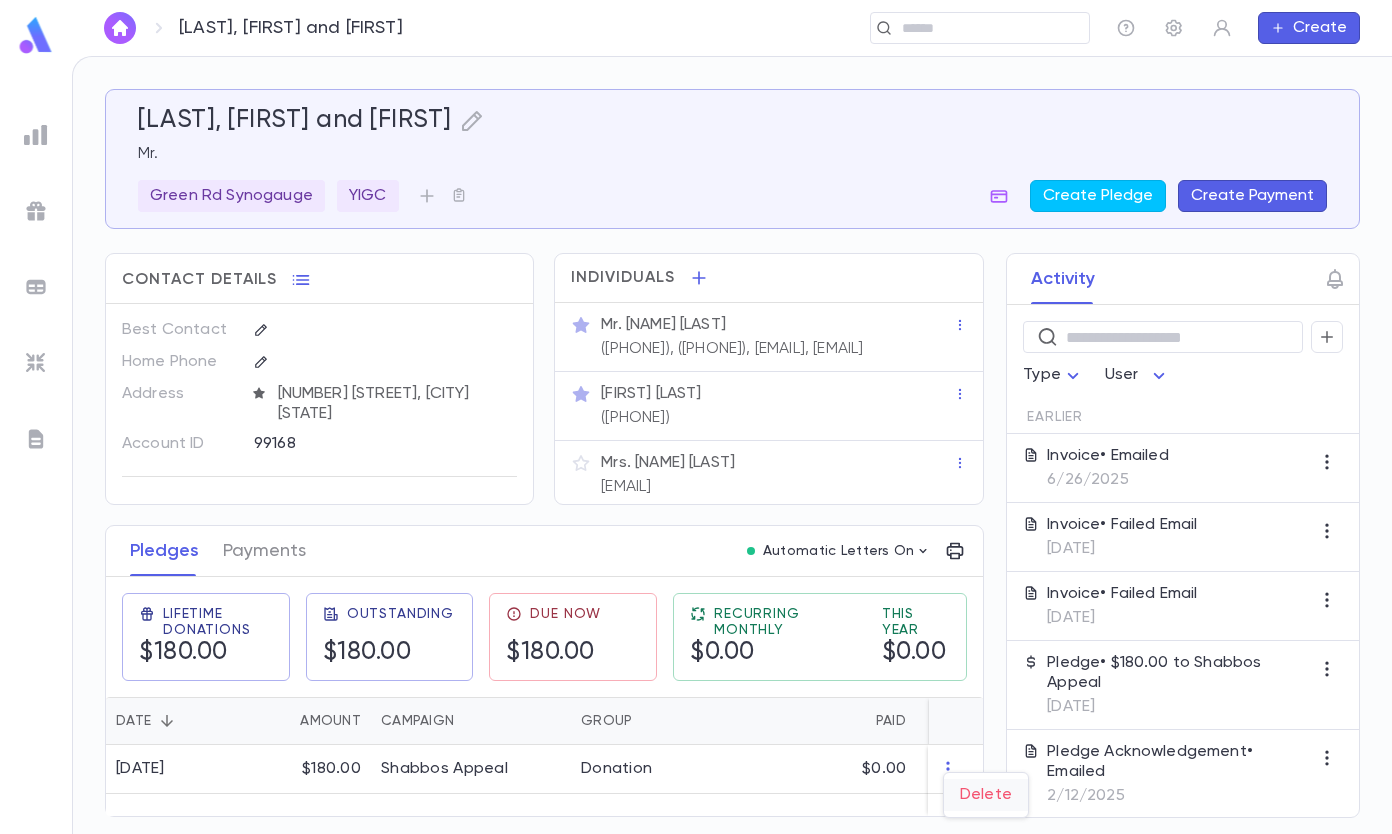 click on "Delete" at bounding box center (986, 795) 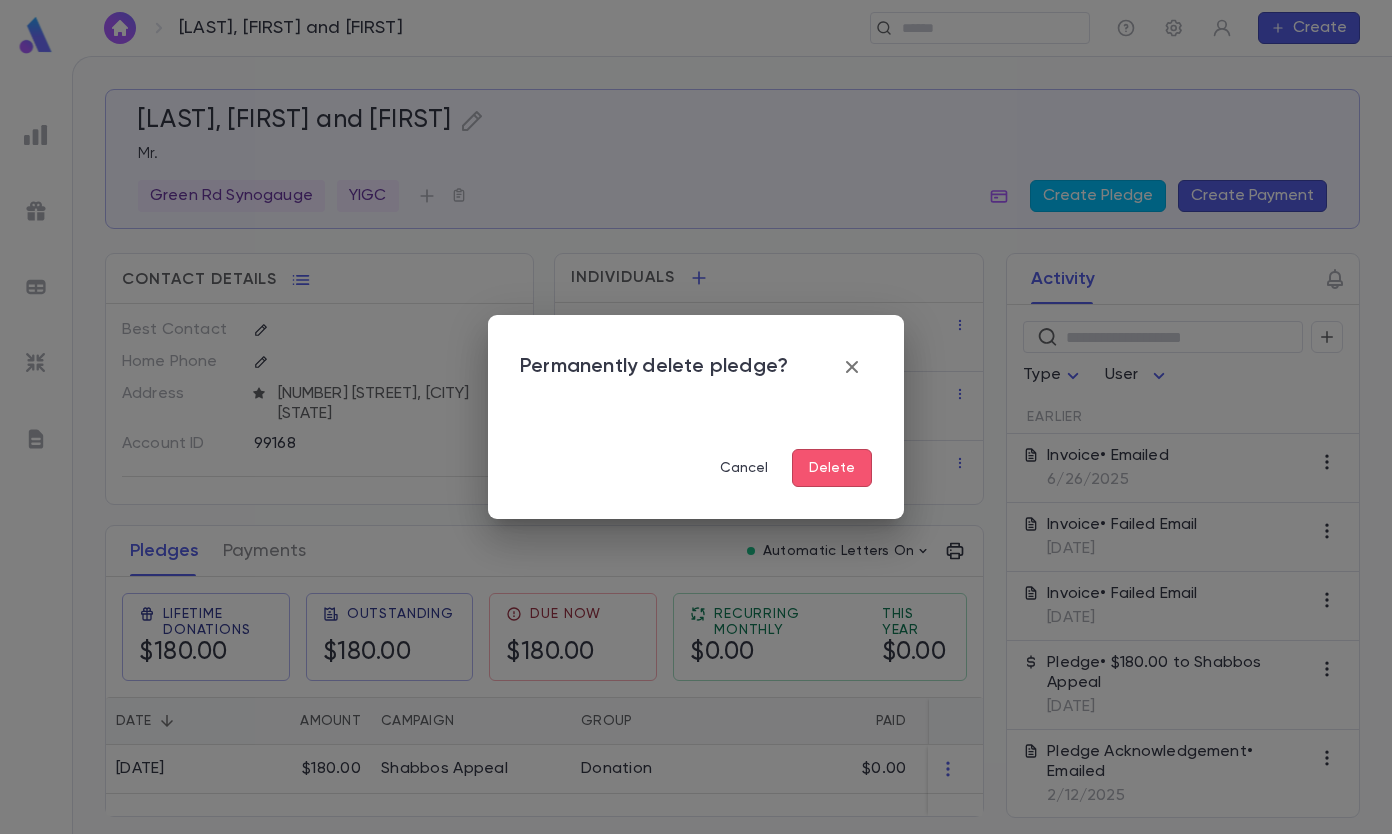 click on "Delete" at bounding box center [832, 468] 